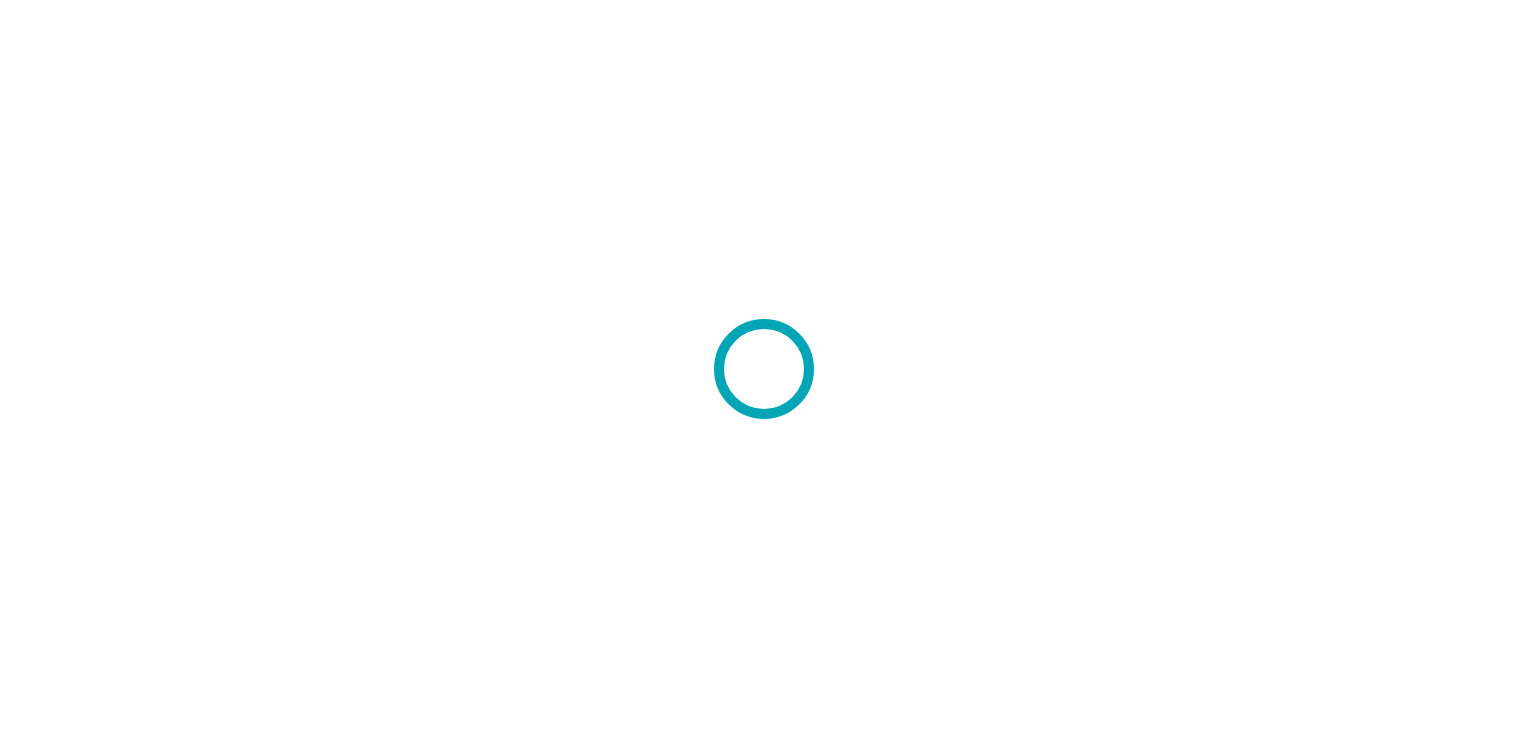 scroll, scrollTop: 0, scrollLeft: 0, axis: both 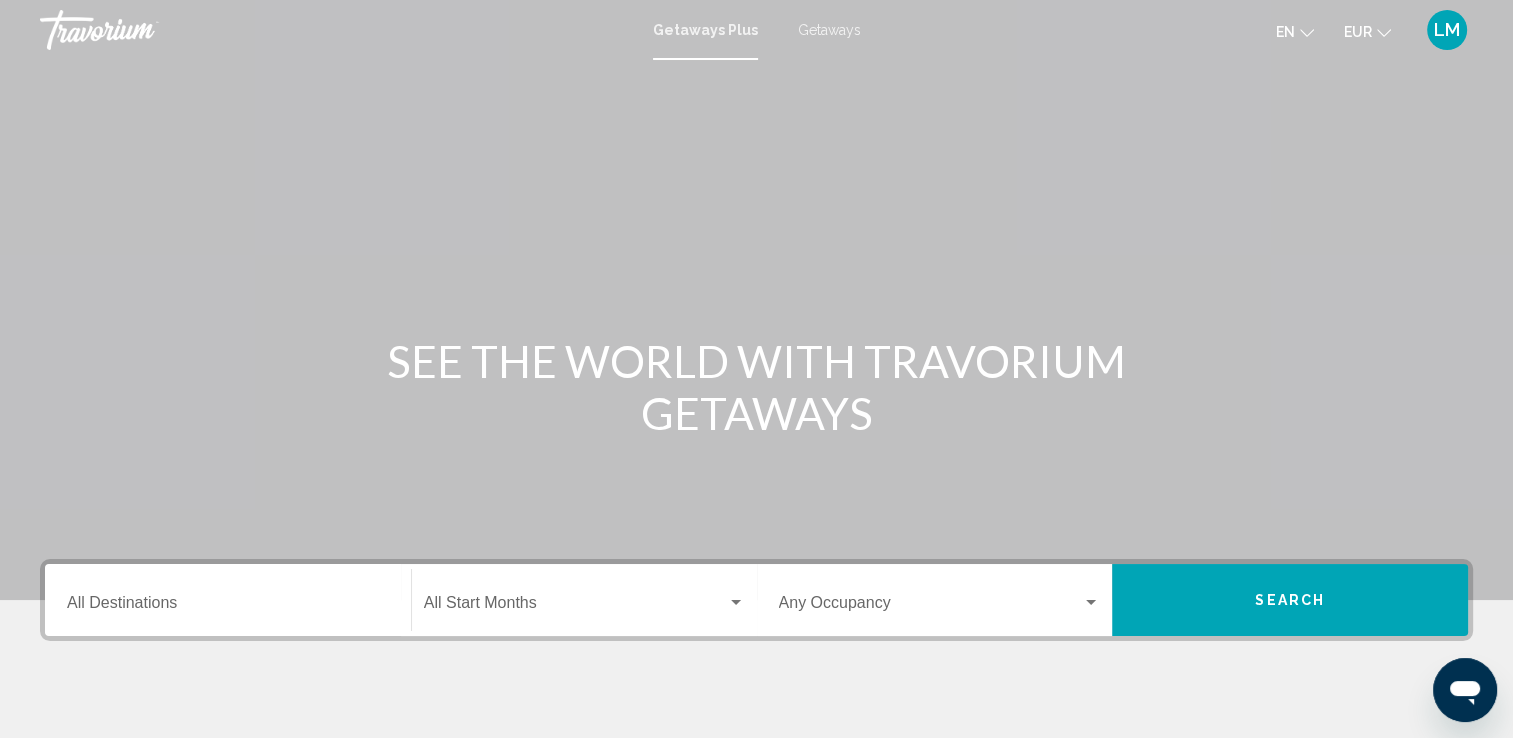 click on "Getaways" at bounding box center (829, 30) 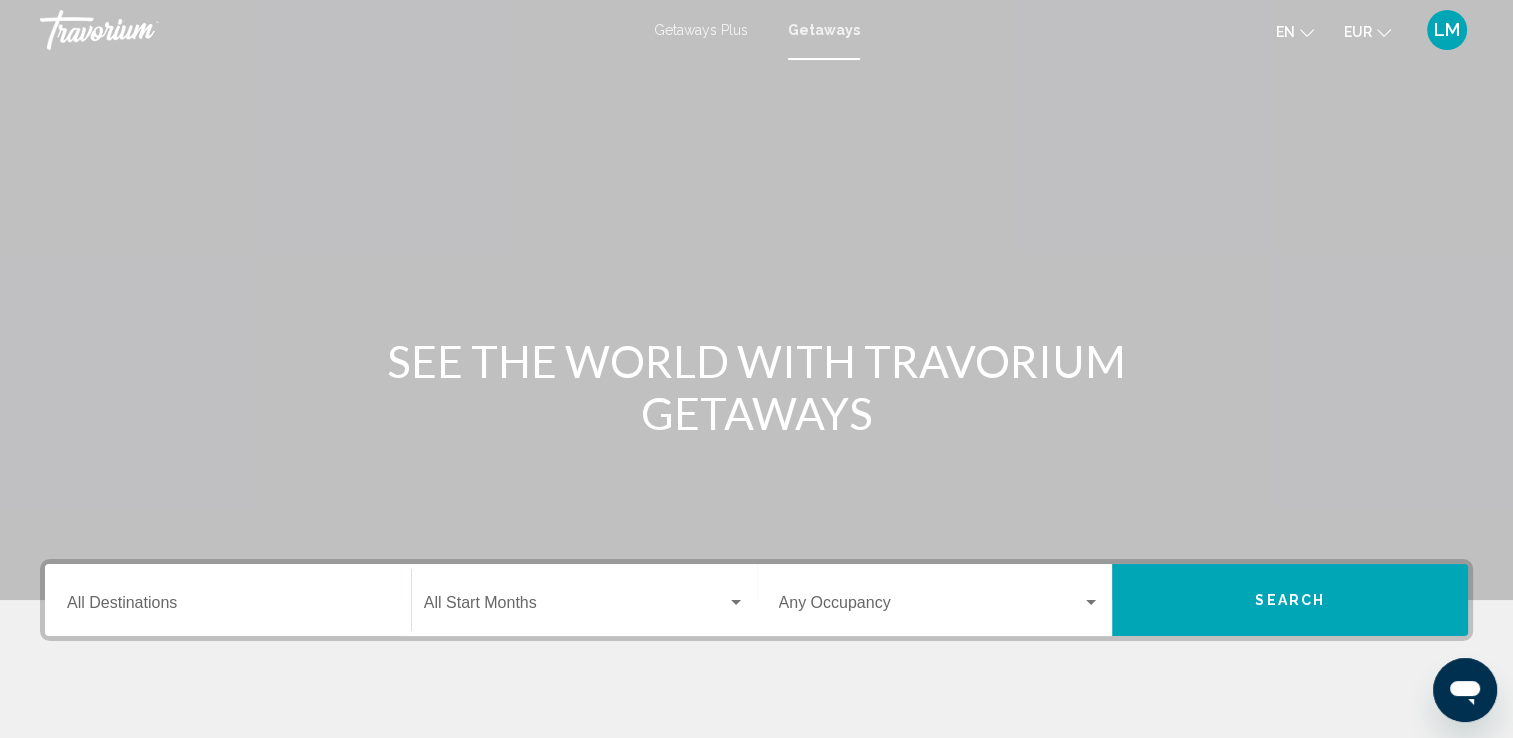 click at bounding box center [756, 300] 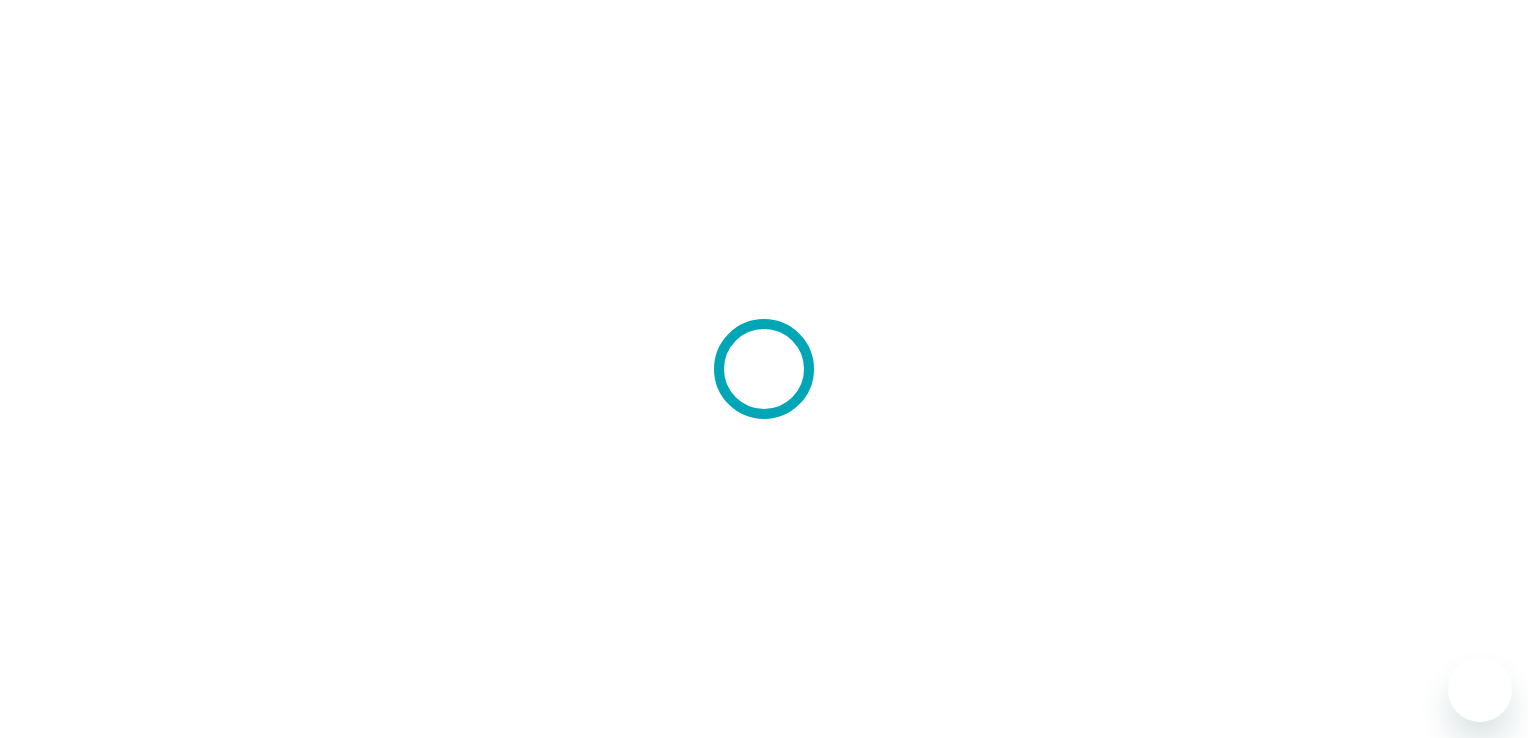 scroll, scrollTop: 0, scrollLeft: 0, axis: both 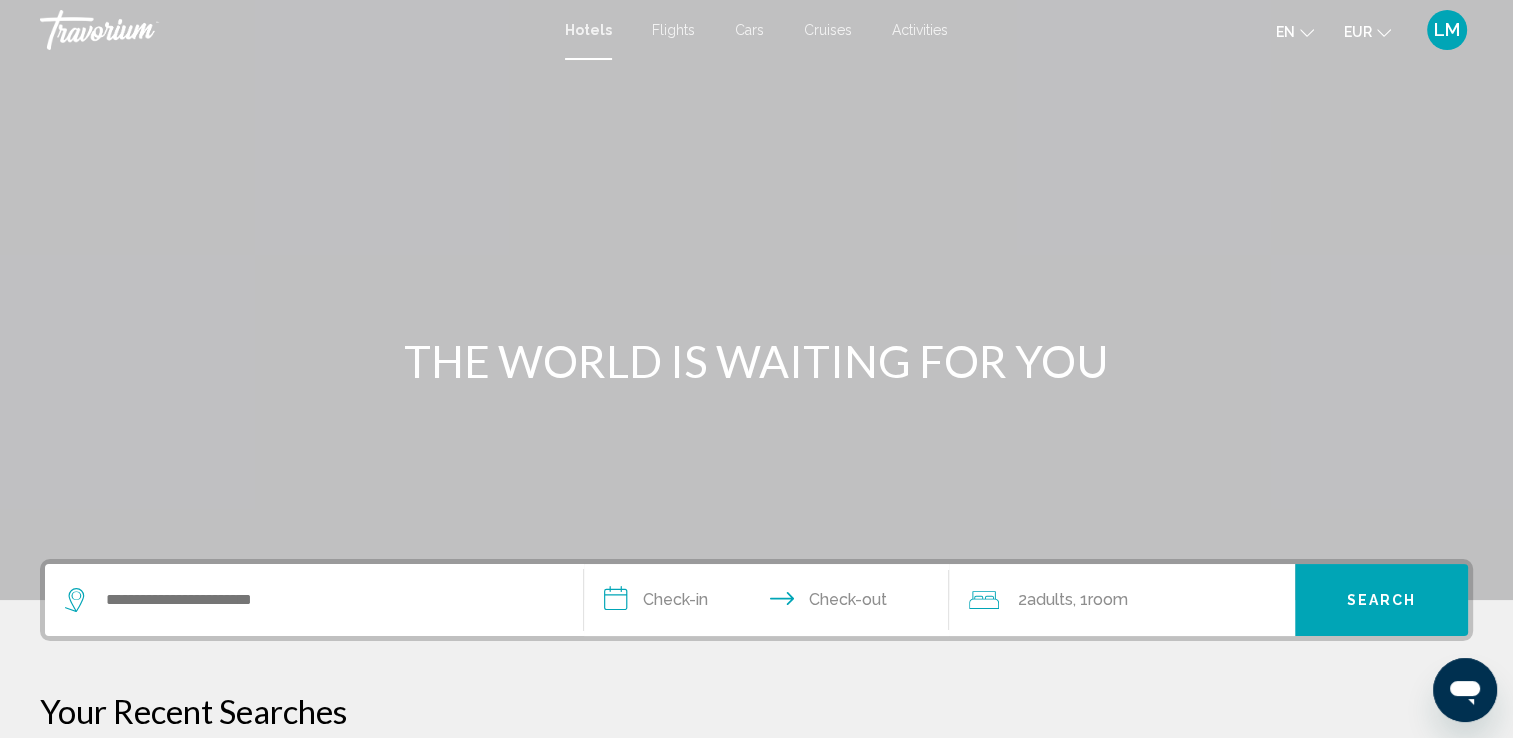 click on "Activities" at bounding box center (920, 30) 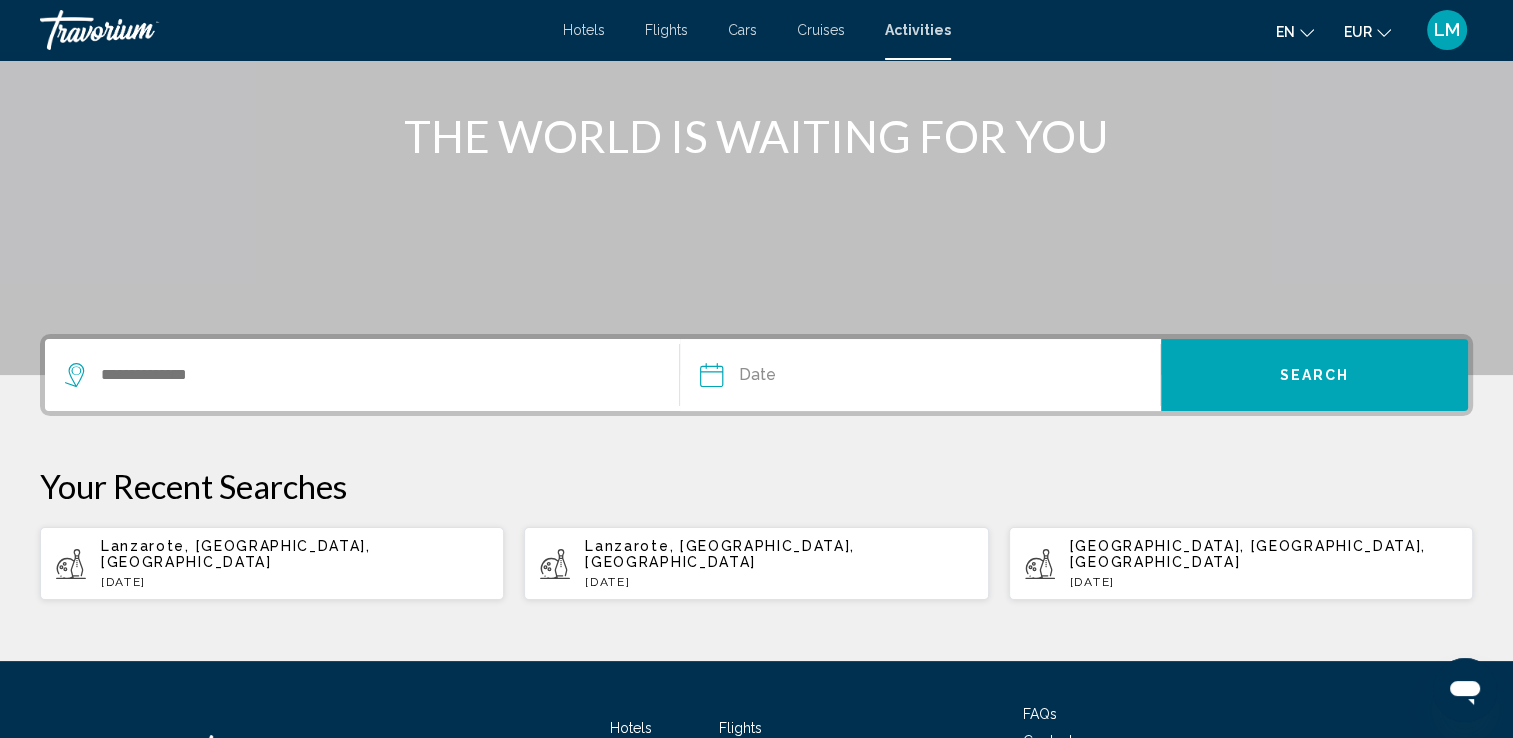 scroll, scrollTop: 376, scrollLeft: 0, axis: vertical 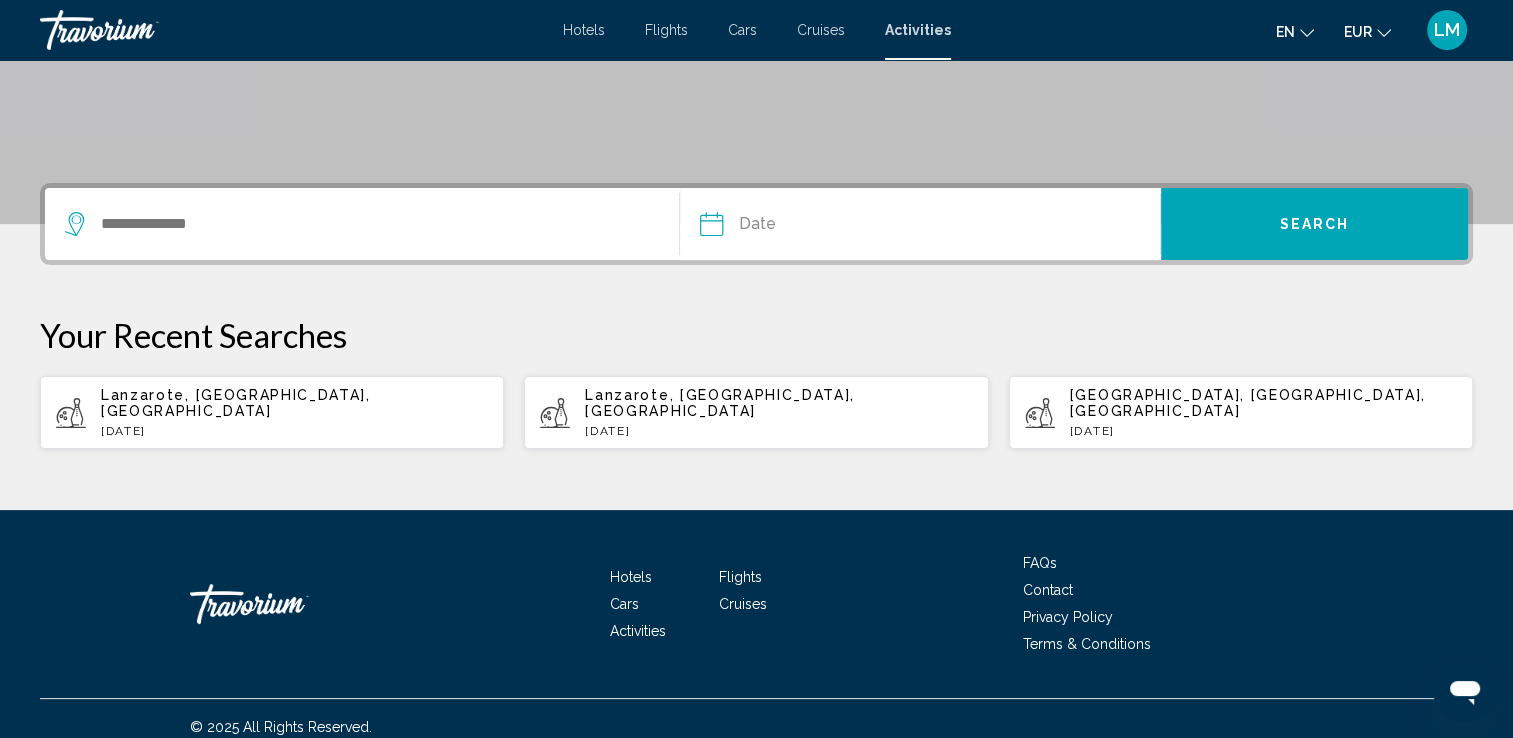 click at bounding box center (362, 224) 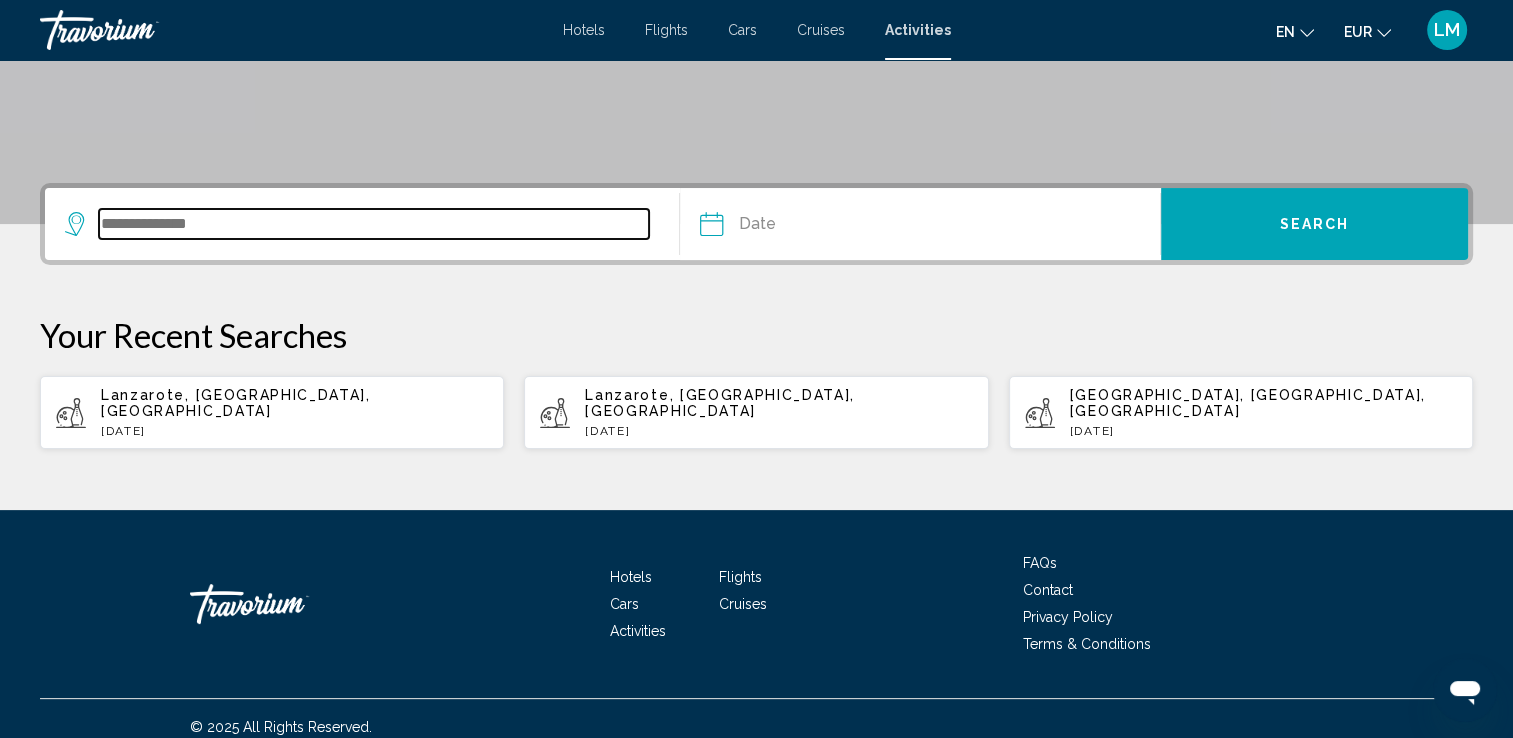 click at bounding box center (374, 224) 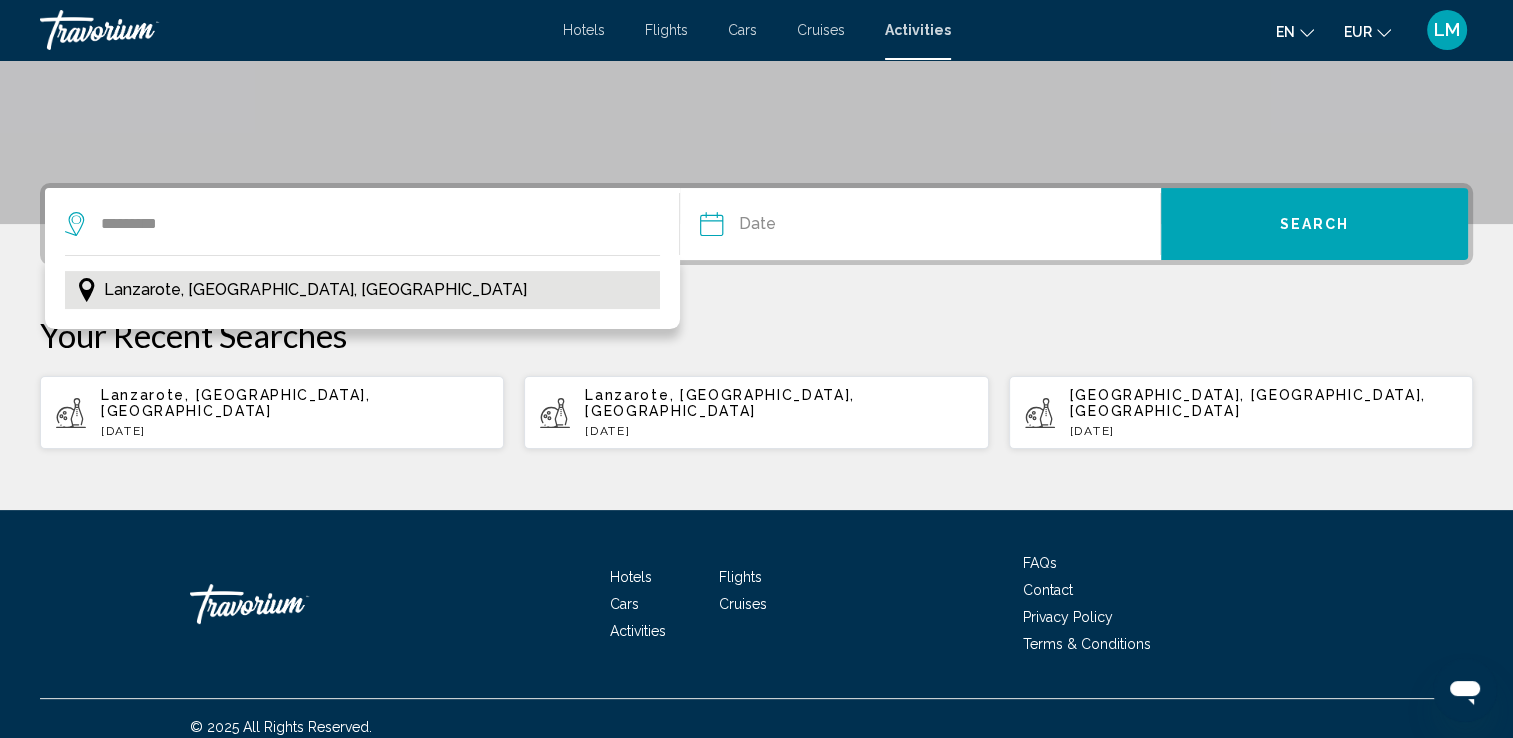 click on "Lanzarote, [GEOGRAPHIC_DATA], [GEOGRAPHIC_DATA]" at bounding box center (362, 290) 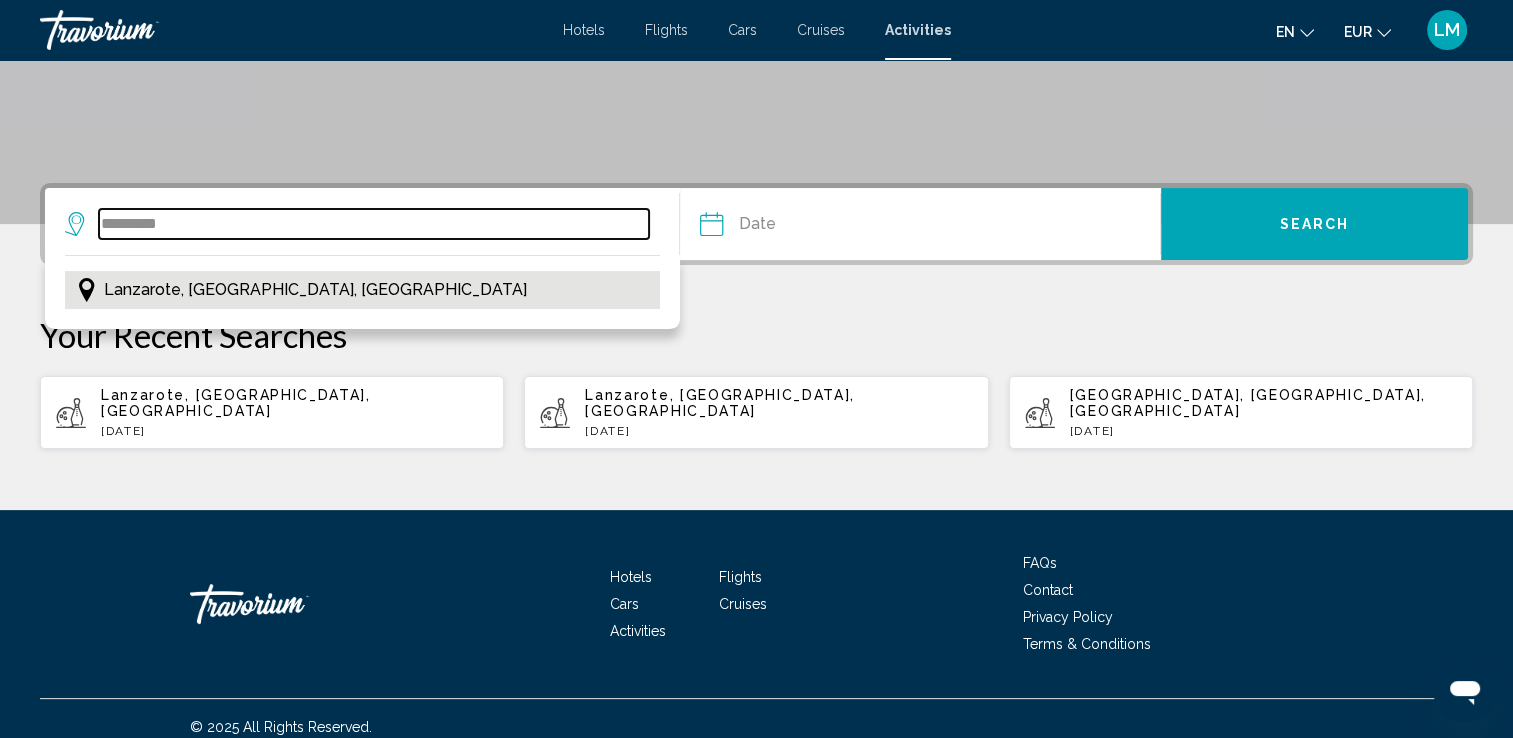 type on "**********" 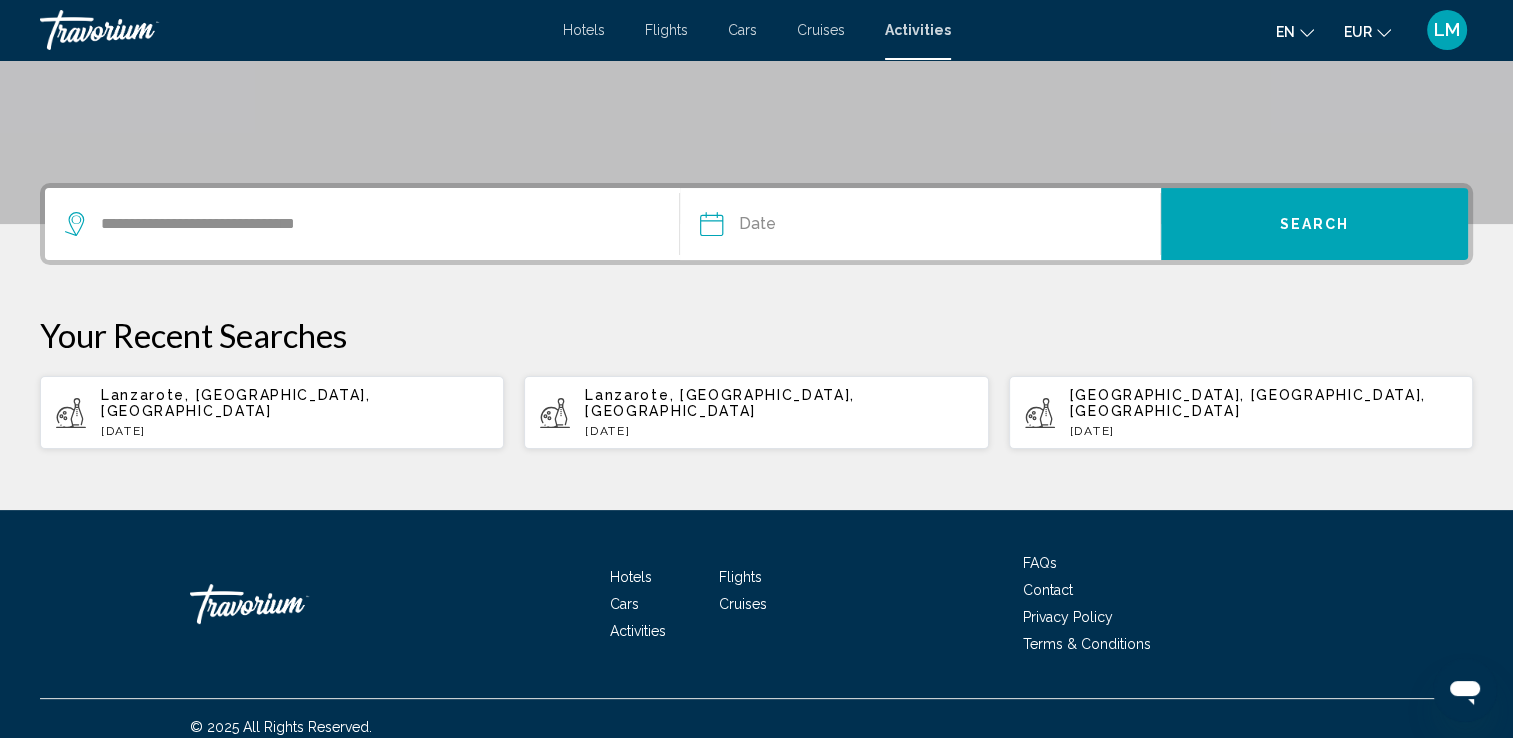 drag, startPoint x: 755, startPoint y: 257, endPoint x: 767, endPoint y: 210, distance: 48.507732 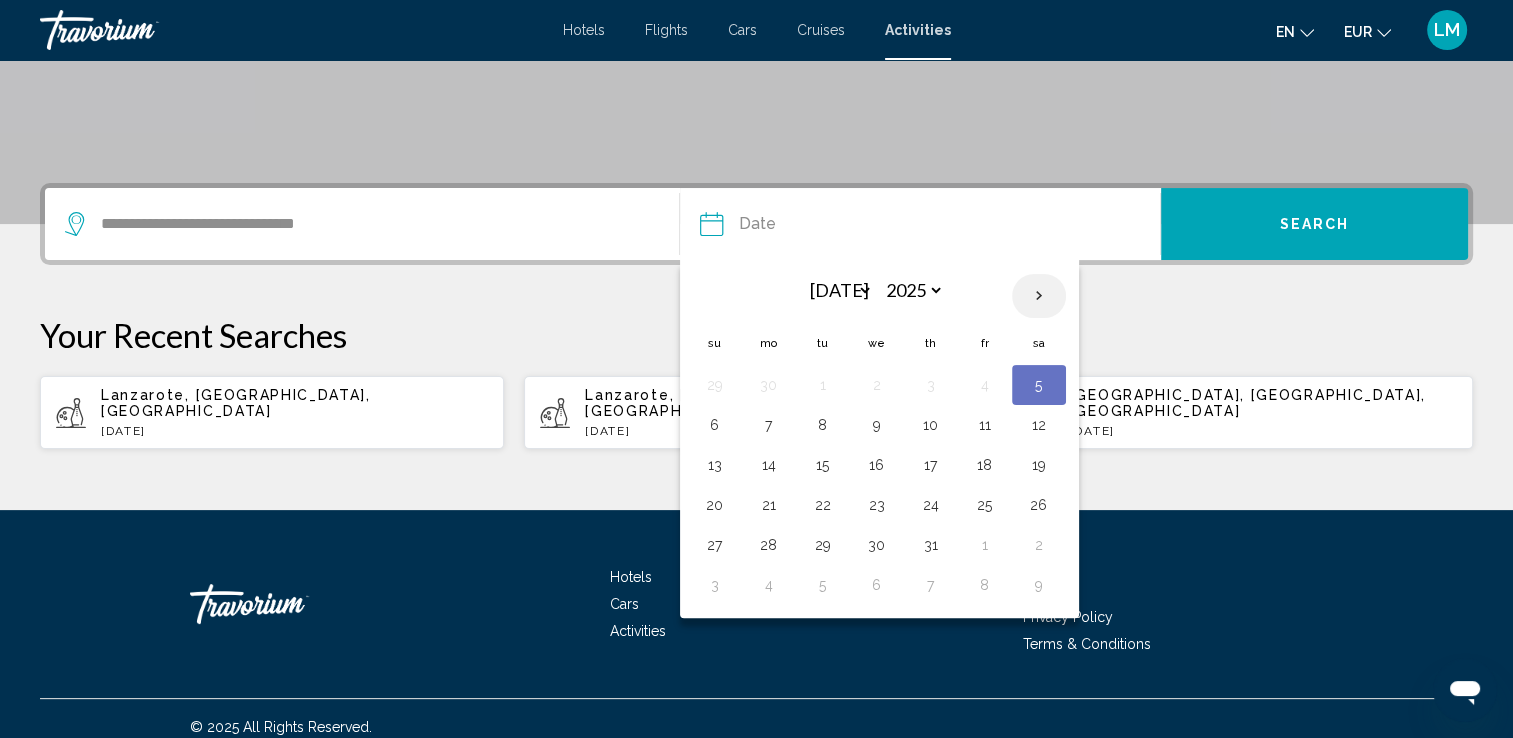 click at bounding box center (1039, 296) 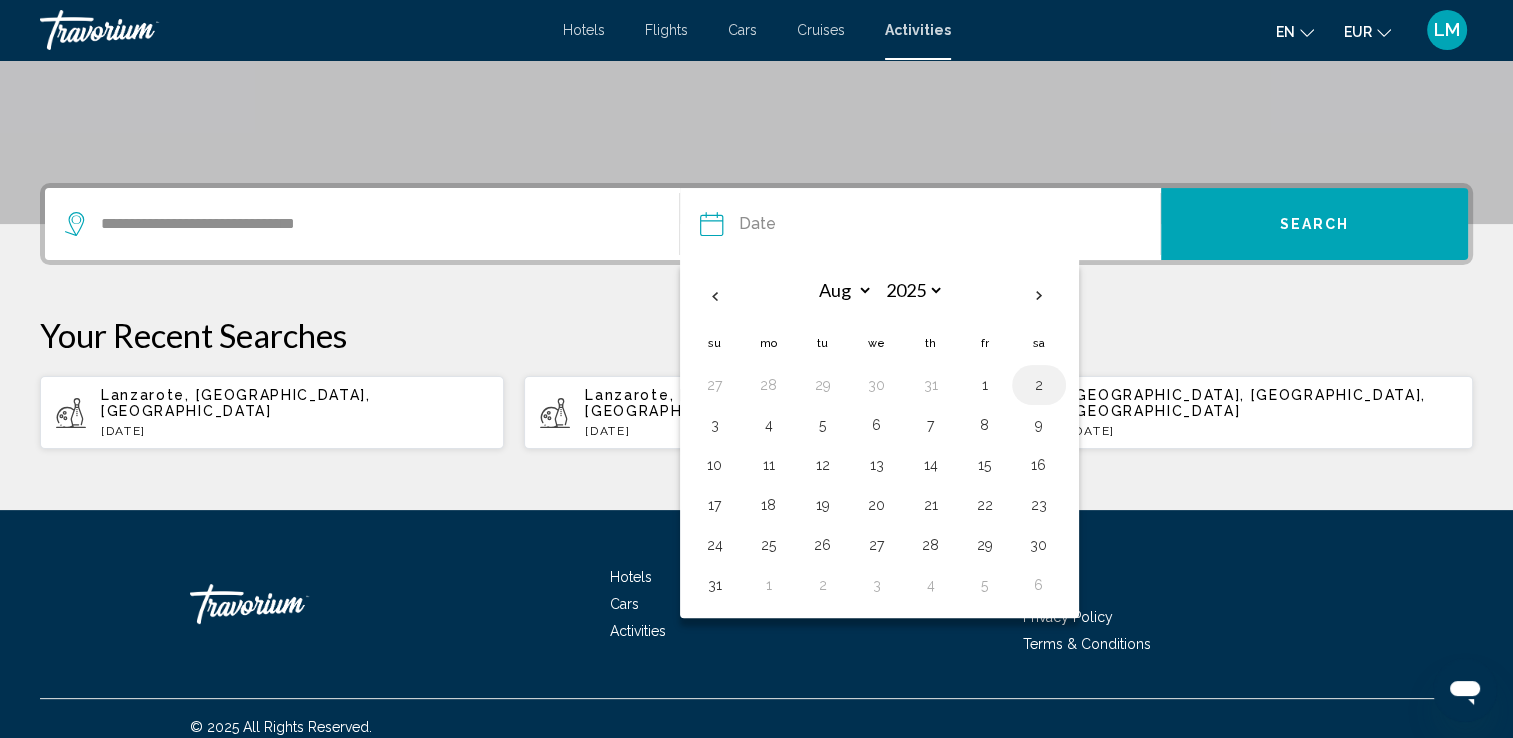 click on "2" at bounding box center [1039, 385] 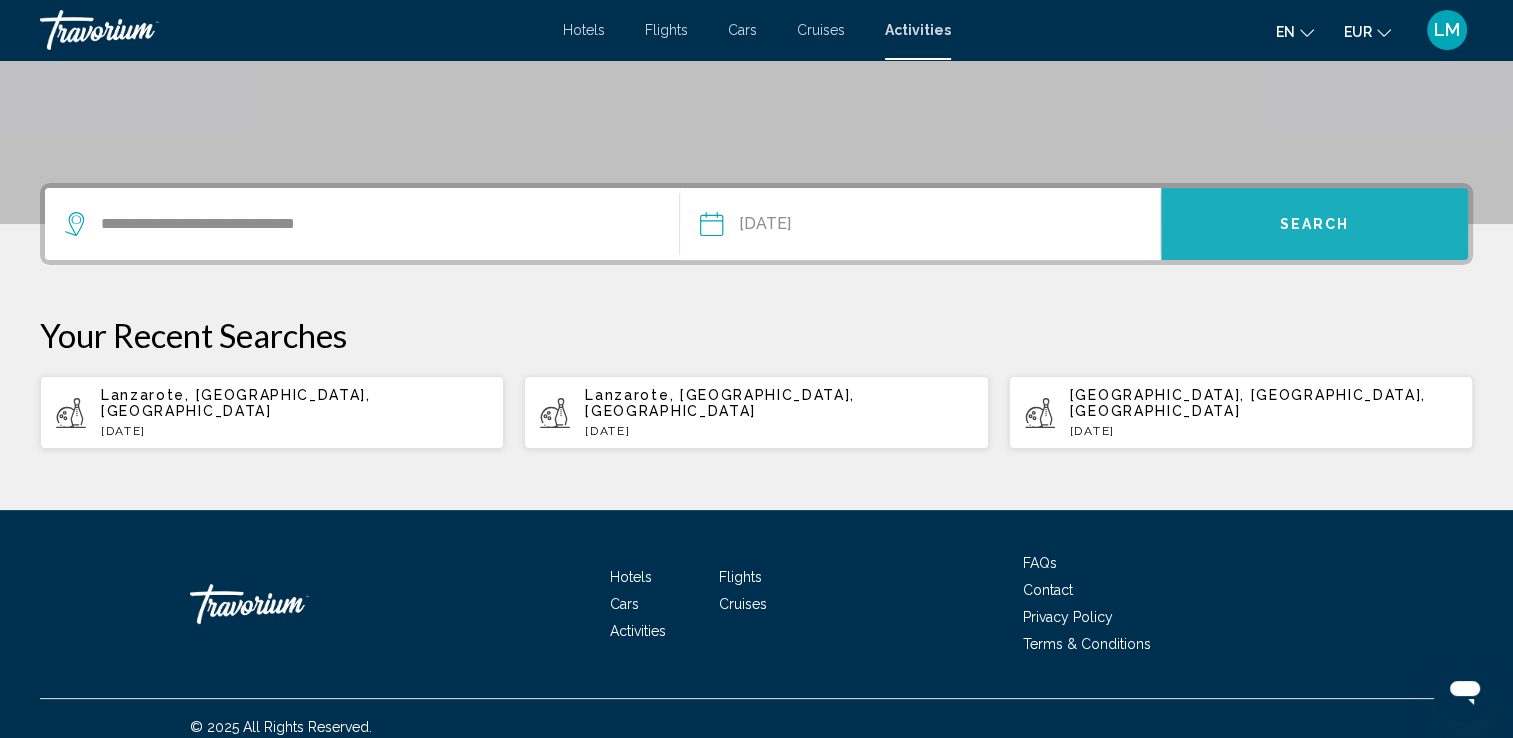click on "Search" at bounding box center [1314, 224] 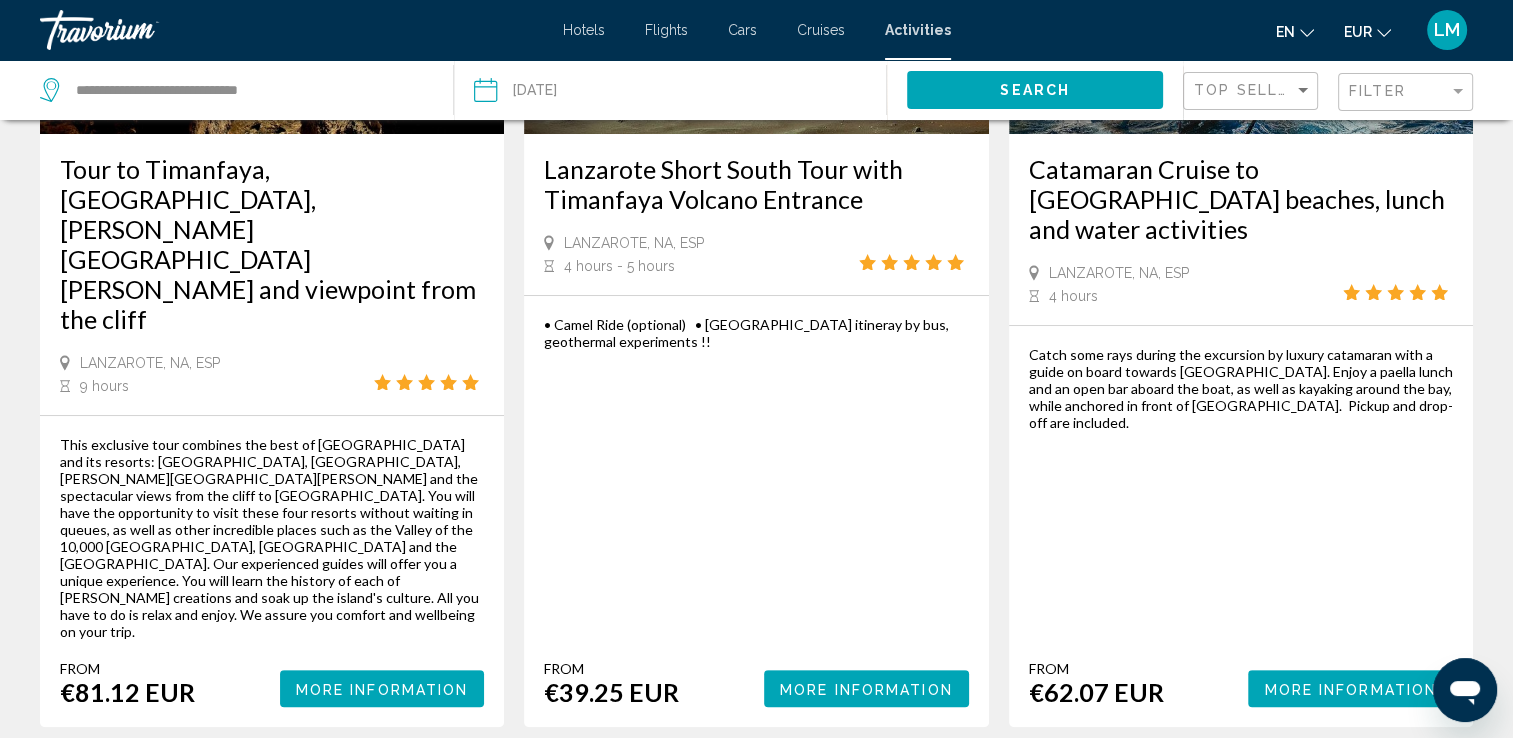 scroll, scrollTop: 0, scrollLeft: 0, axis: both 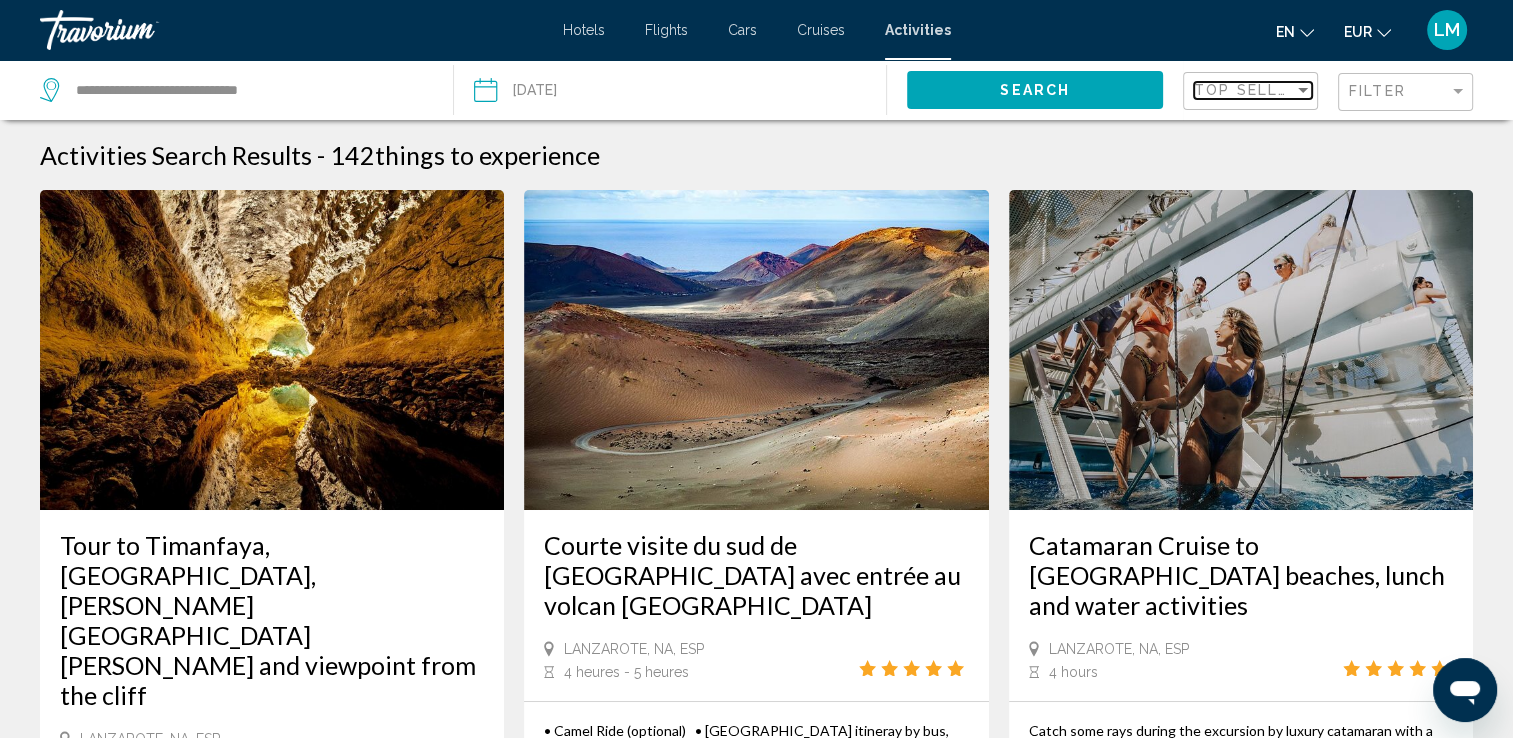 click on "Top Sellers" at bounding box center (1252, 90) 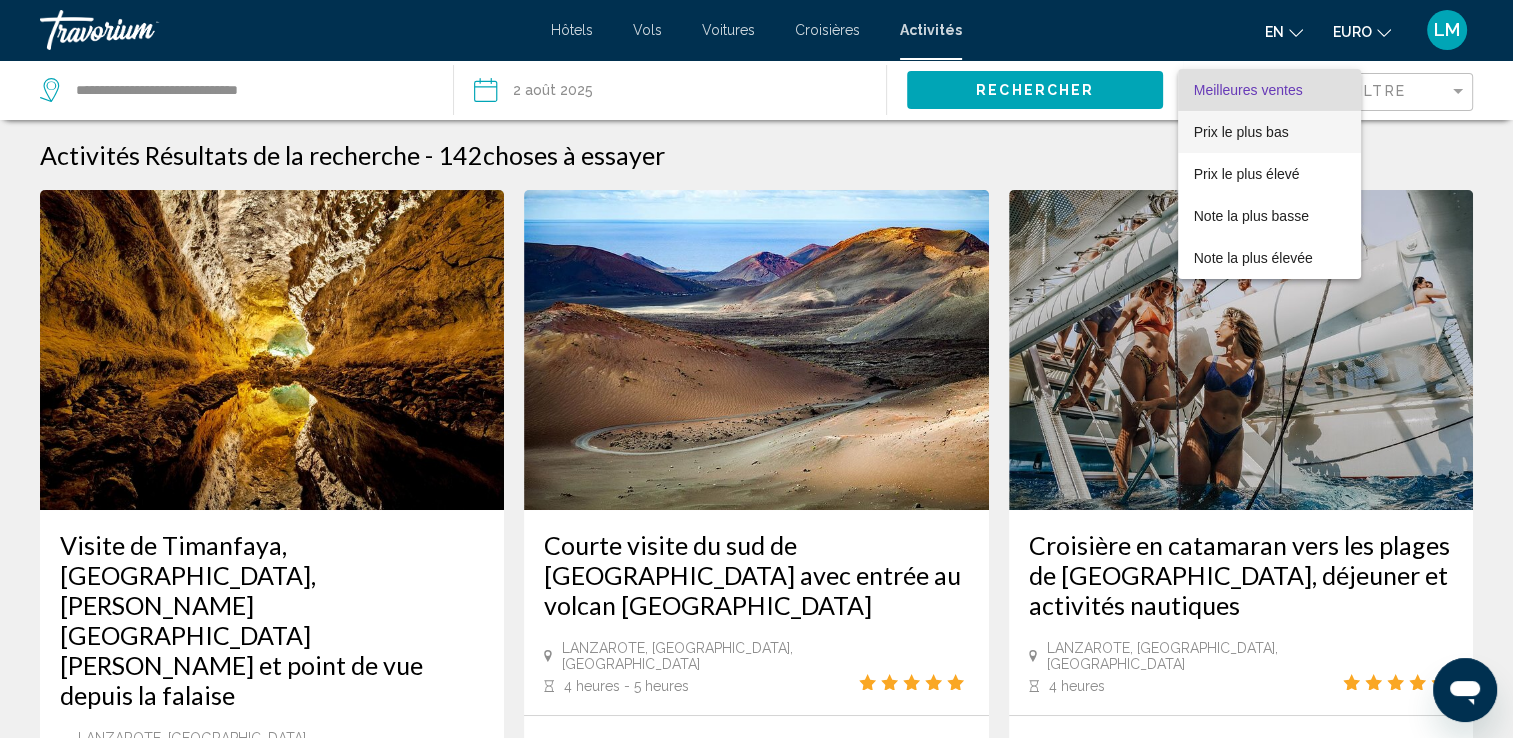 click on "Prix le plus bas" at bounding box center [1269, 132] 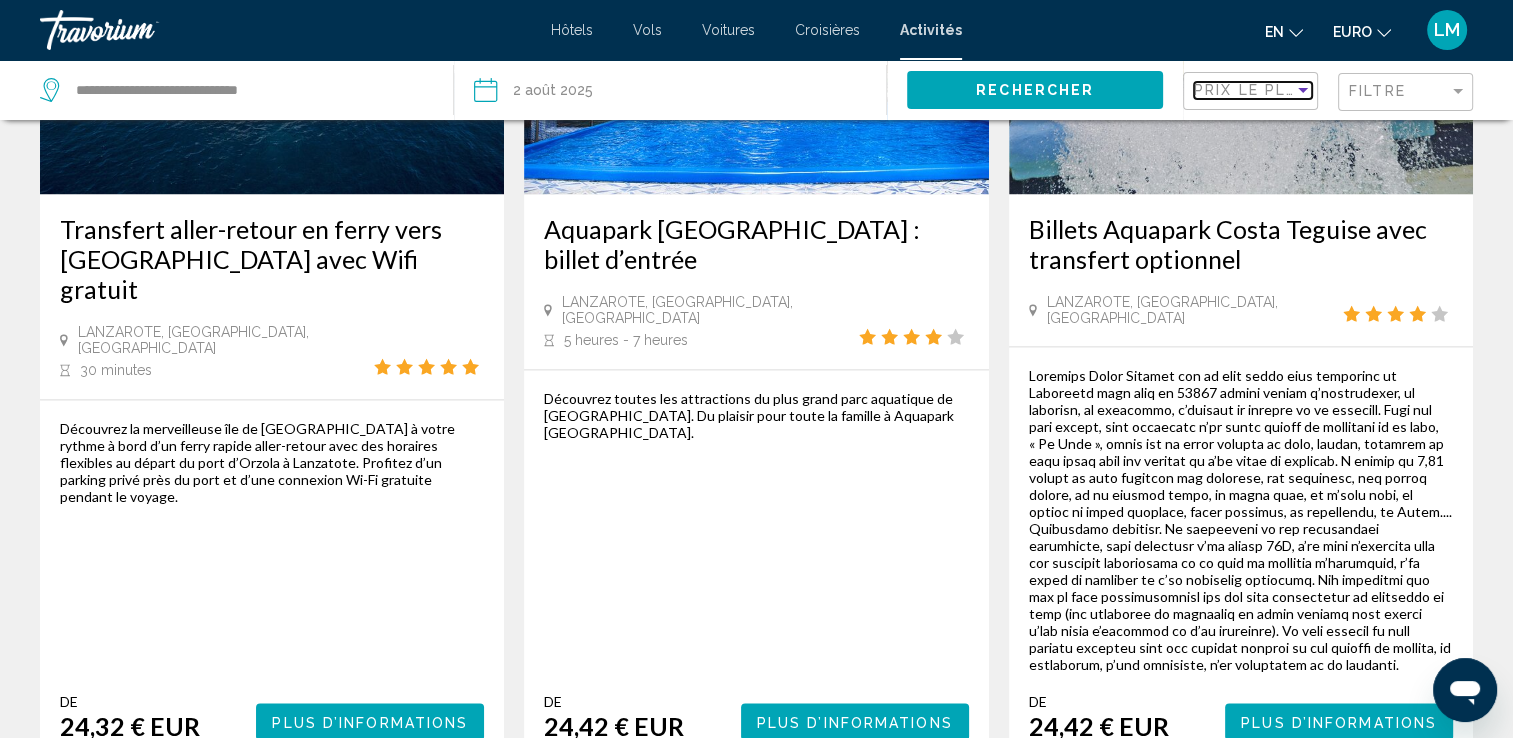 scroll, scrollTop: 3200, scrollLeft: 0, axis: vertical 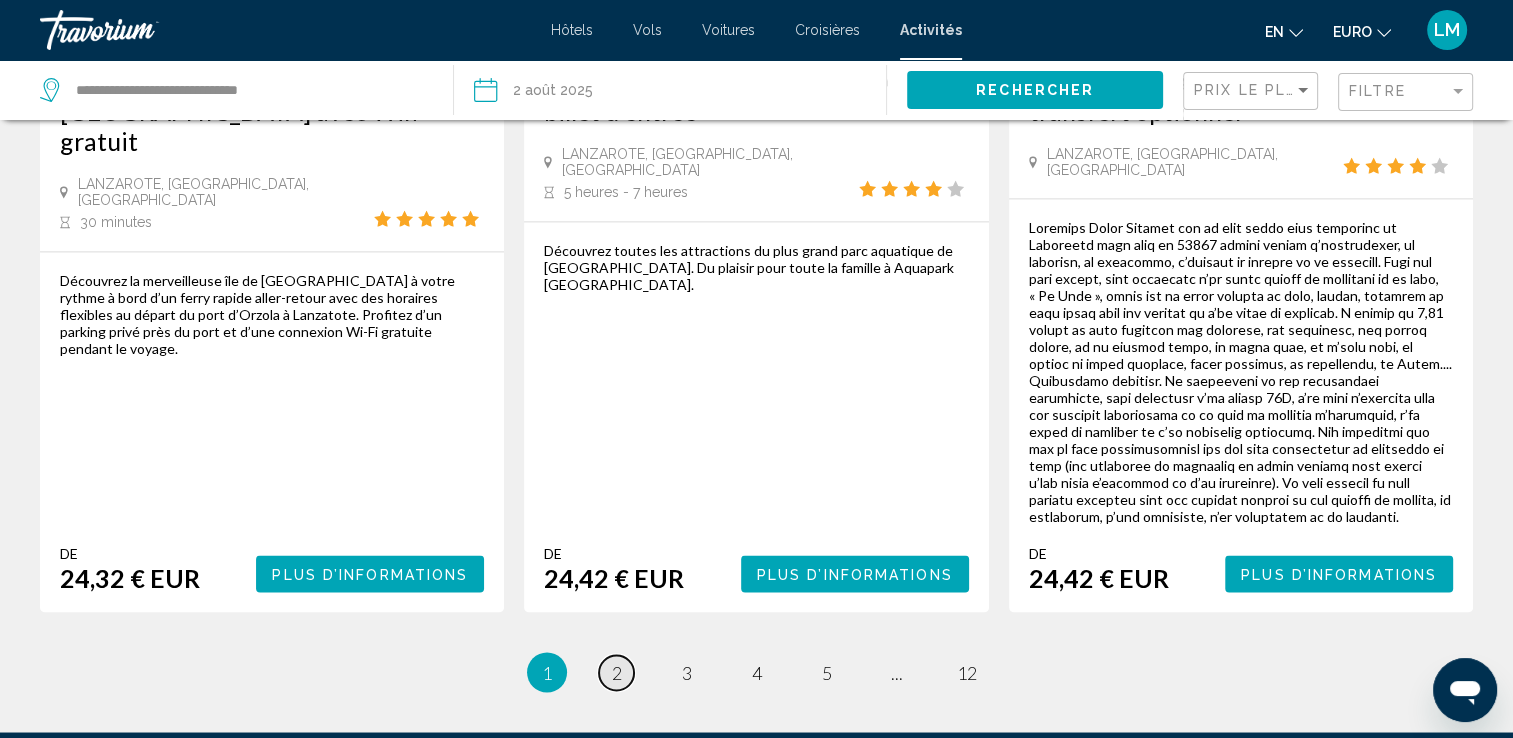 click on "2" at bounding box center (617, 672) 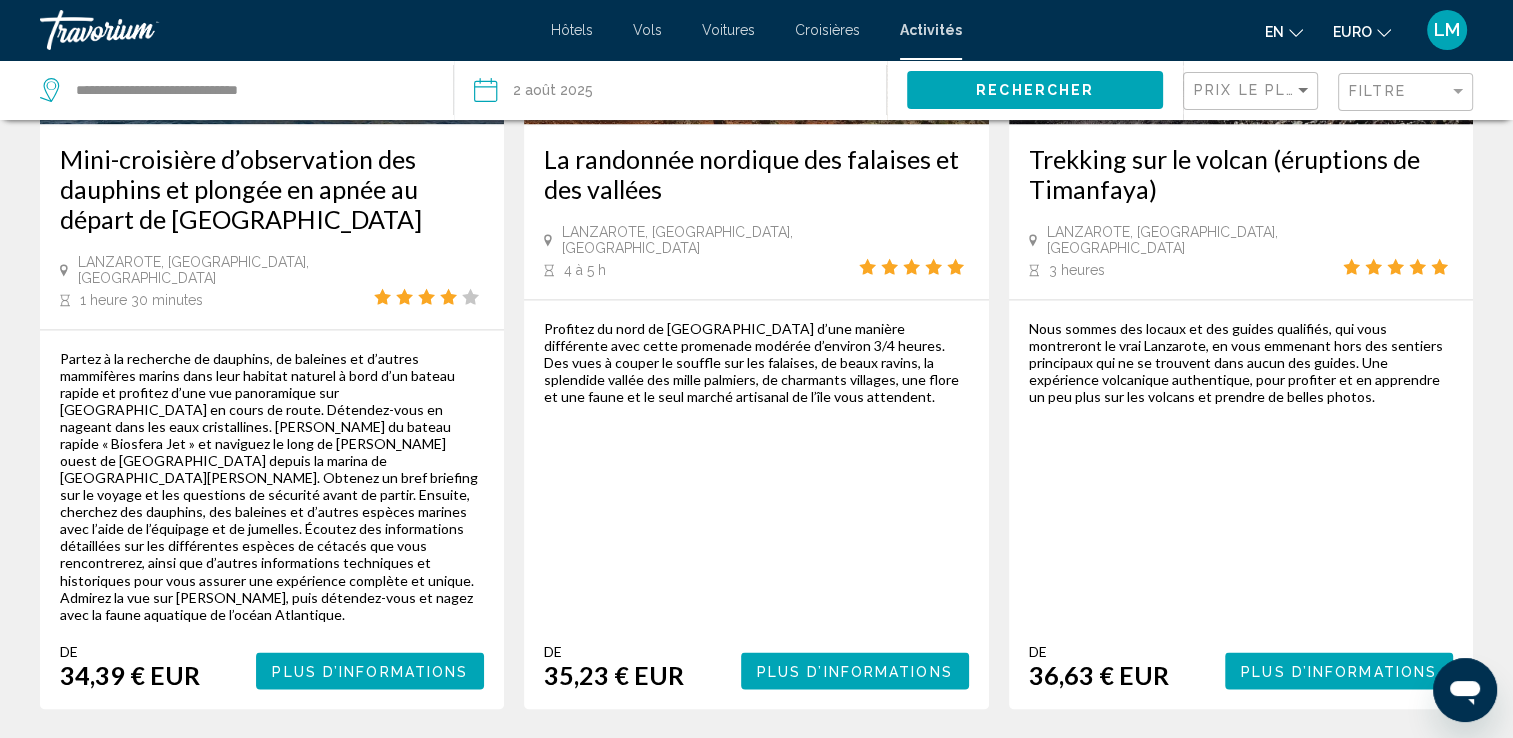 scroll, scrollTop: 3290, scrollLeft: 0, axis: vertical 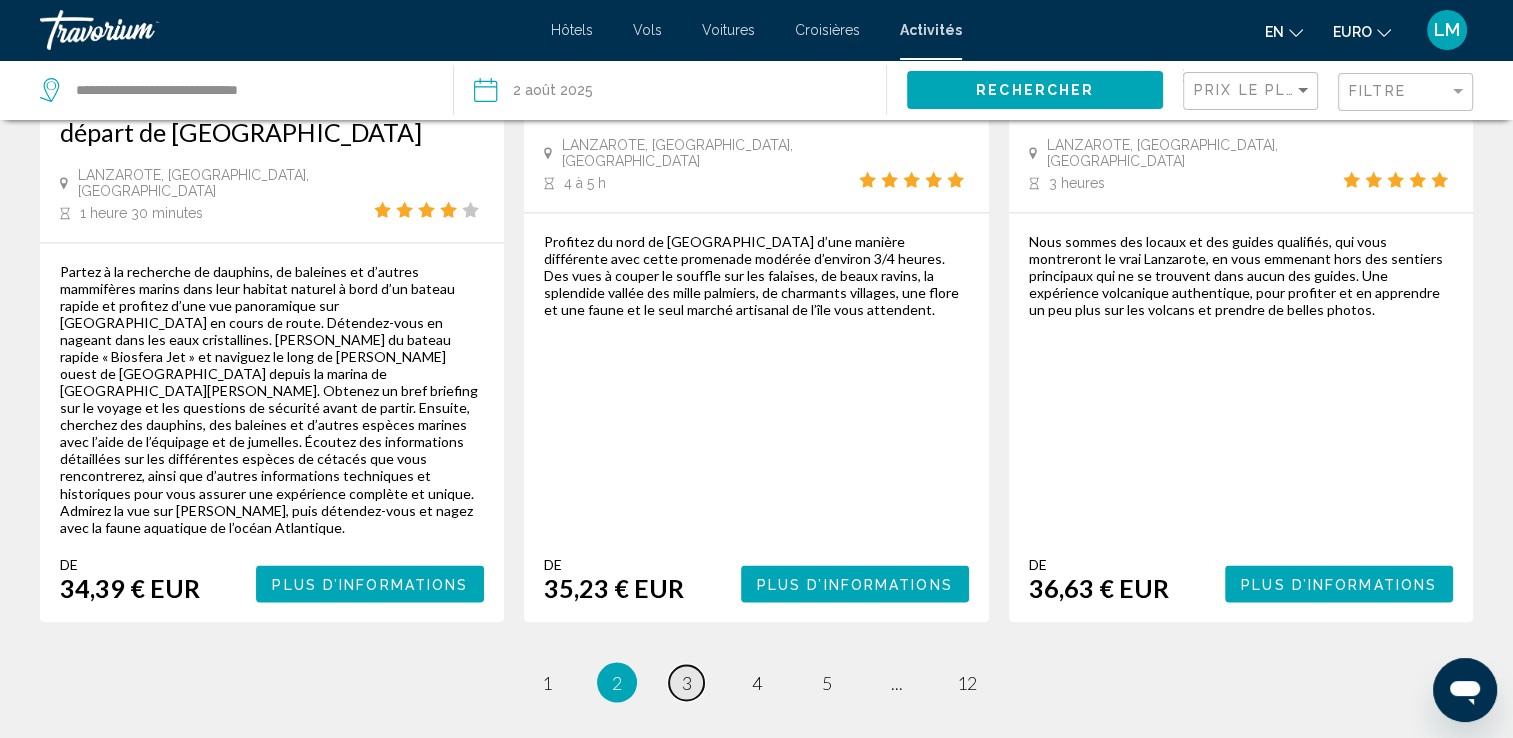 click on "3" at bounding box center [687, 682] 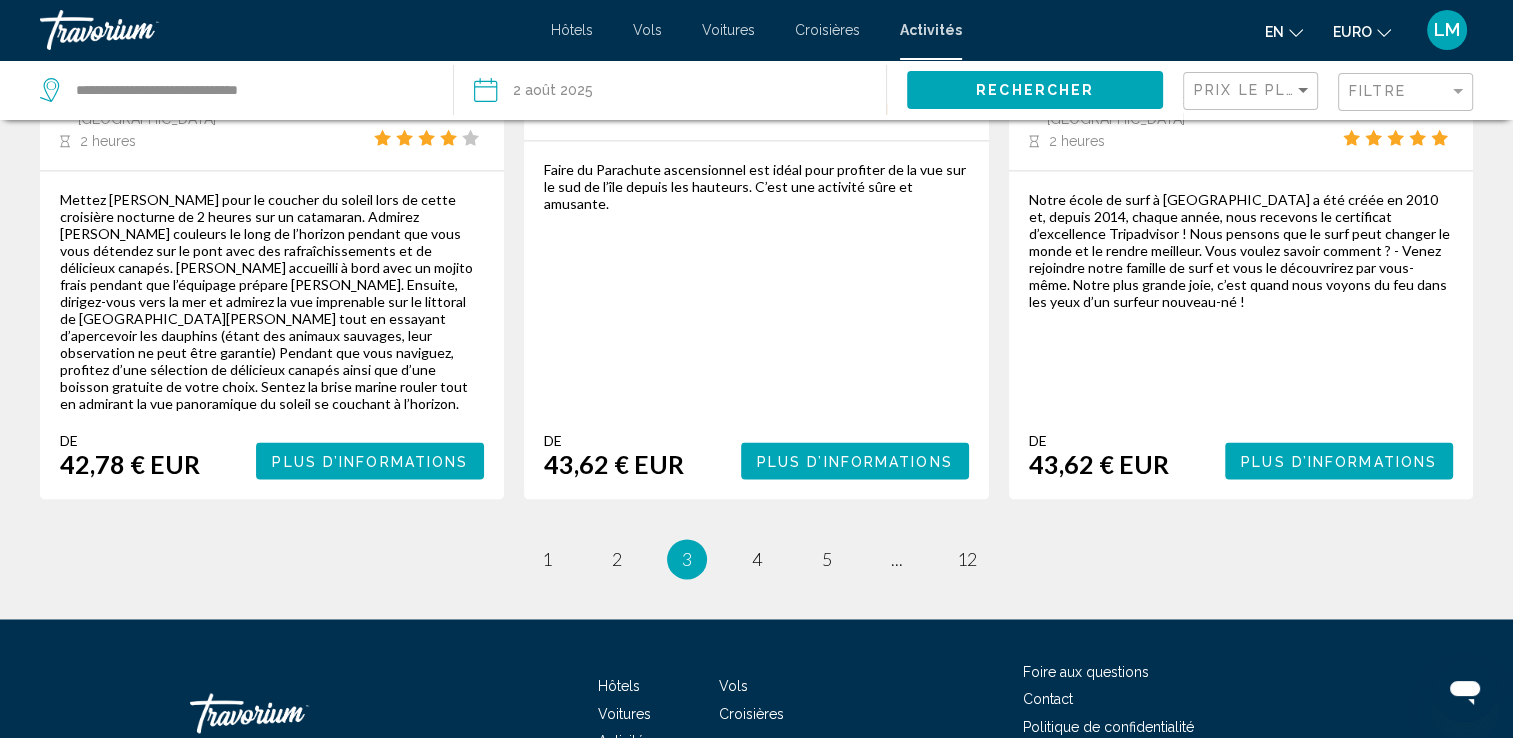 scroll, scrollTop: 3069, scrollLeft: 0, axis: vertical 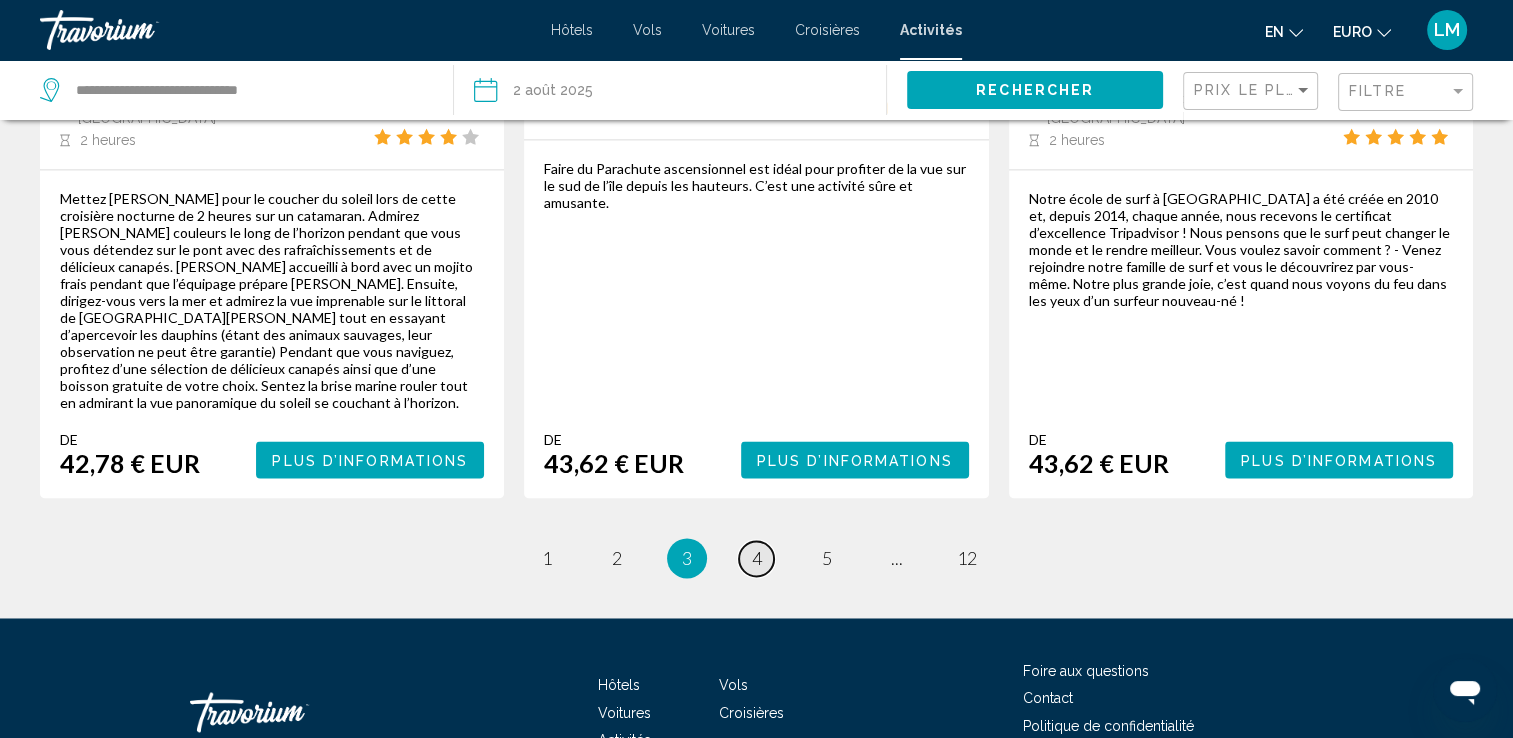 click on "page  4" at bounding box center [756, 558] 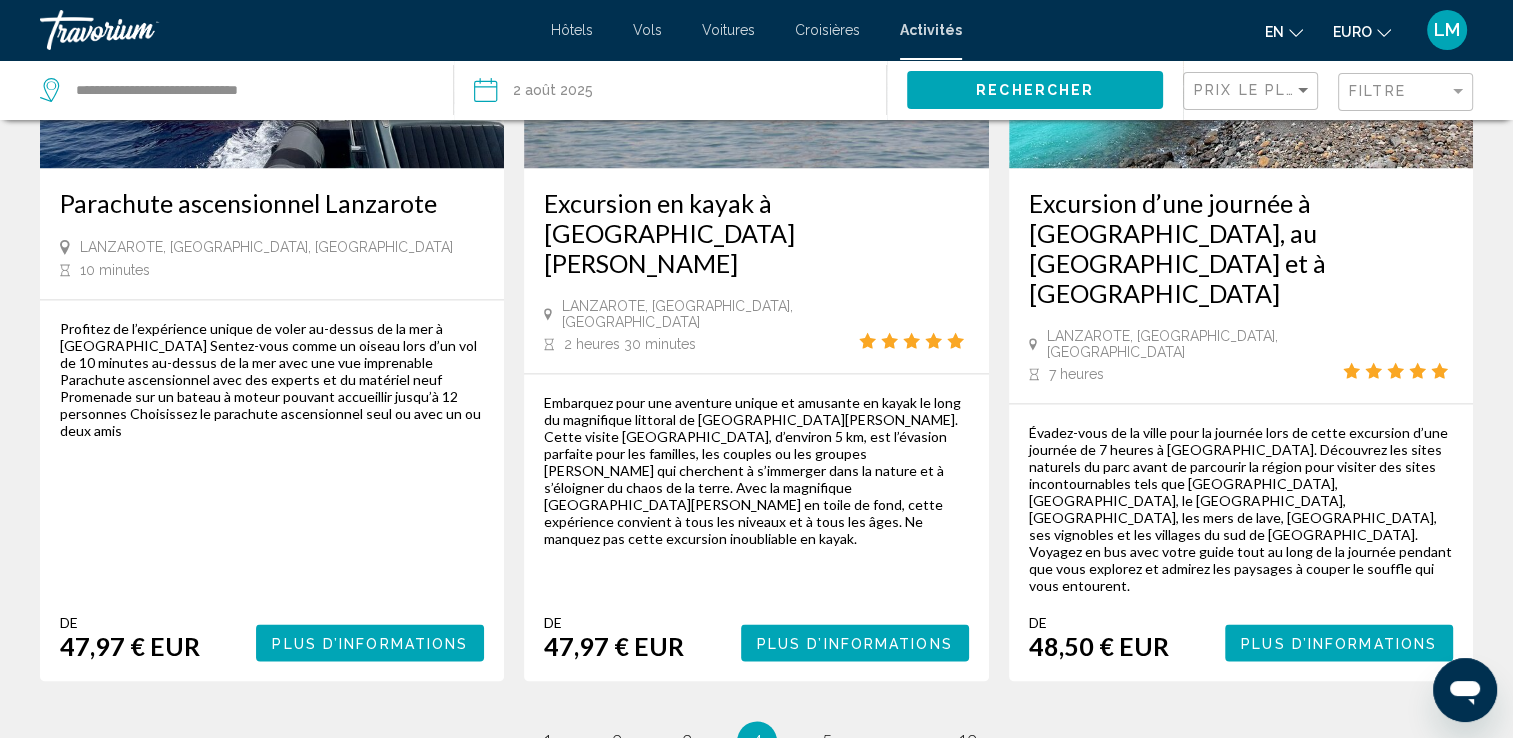 scroll, scrollTop: 2980, scrollLeft: 0, axis: vertical 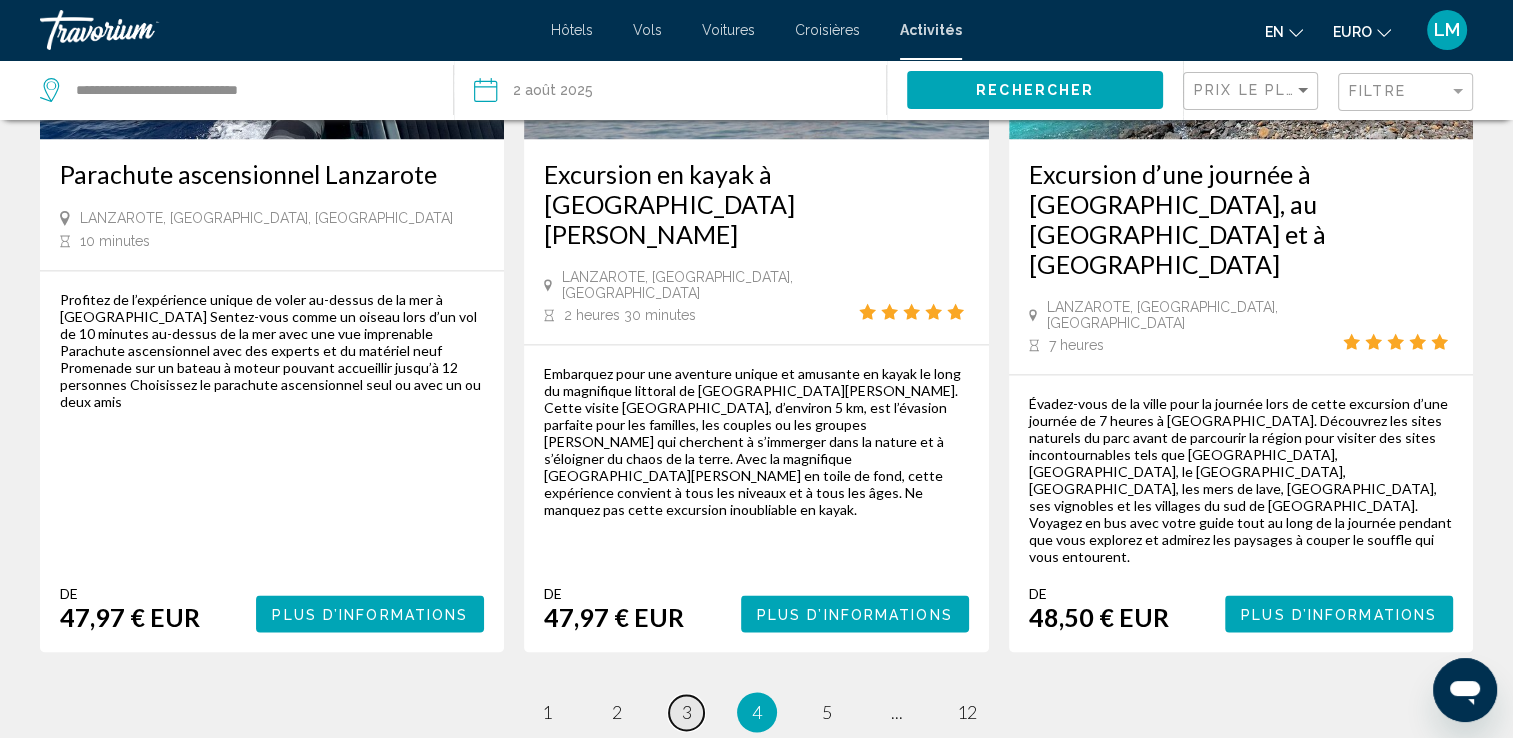 click on "page  3" at bounding box center [686, 712] 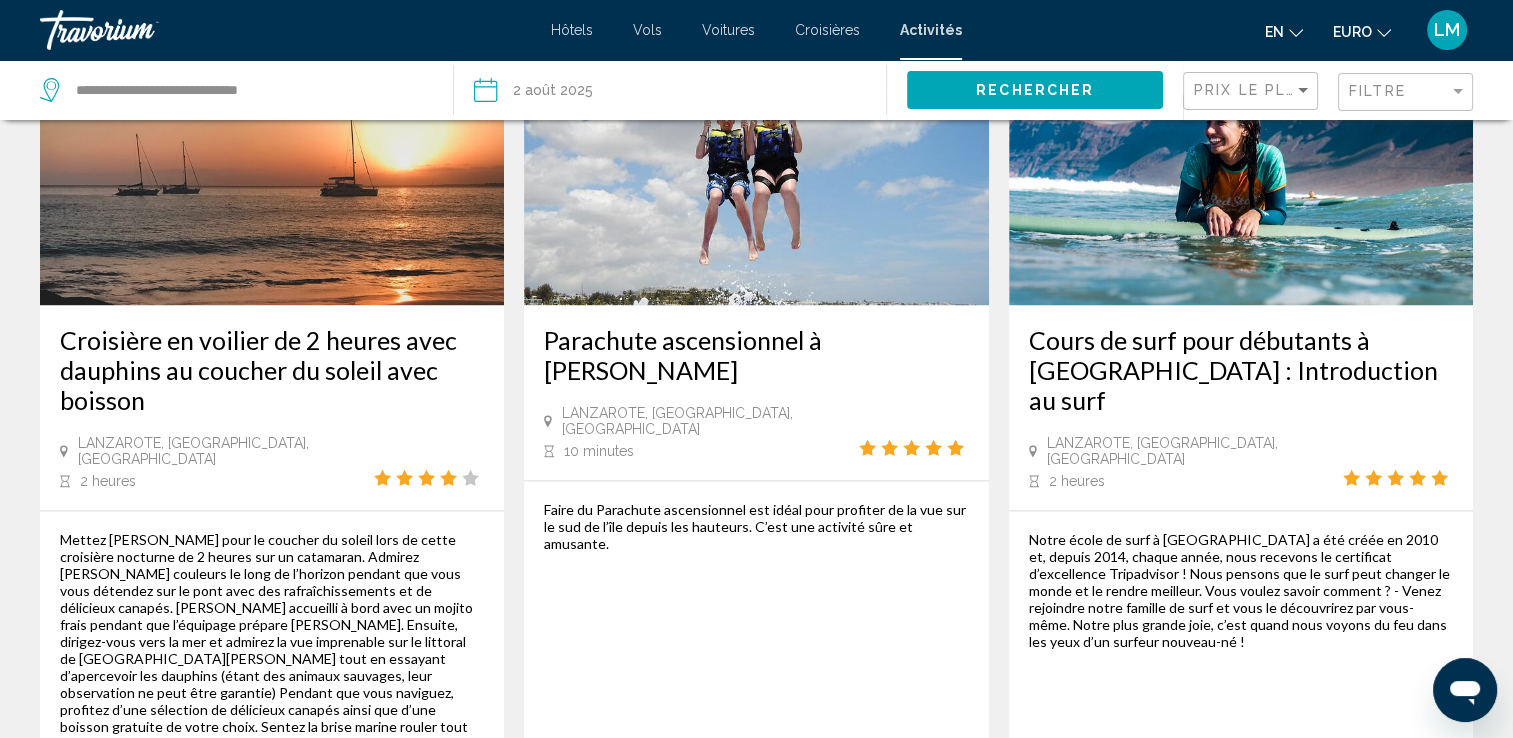 scroll, scrollTop: 3000, scrollLeft: 0, axis: vertical 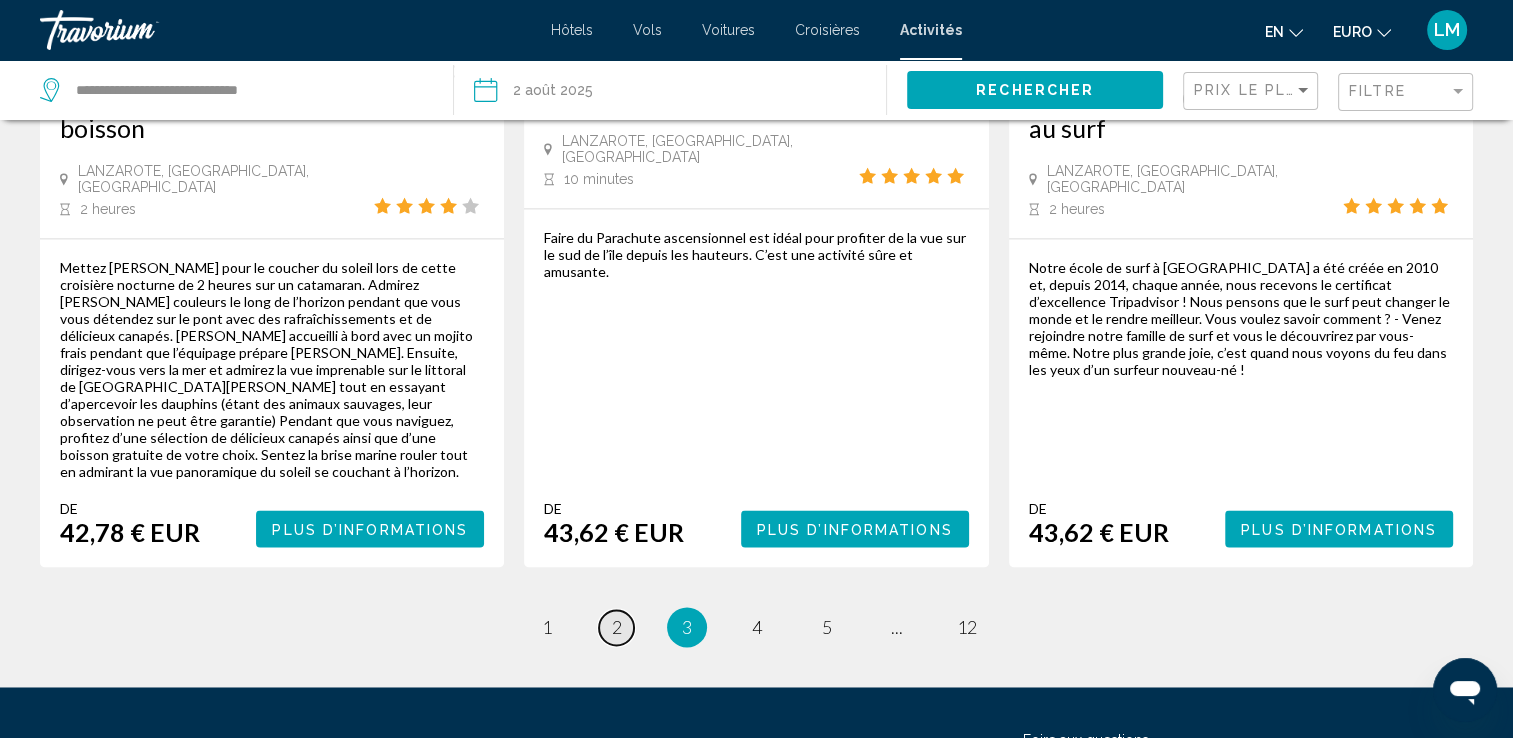 click on "page  2" at bounding box center [616, 627] 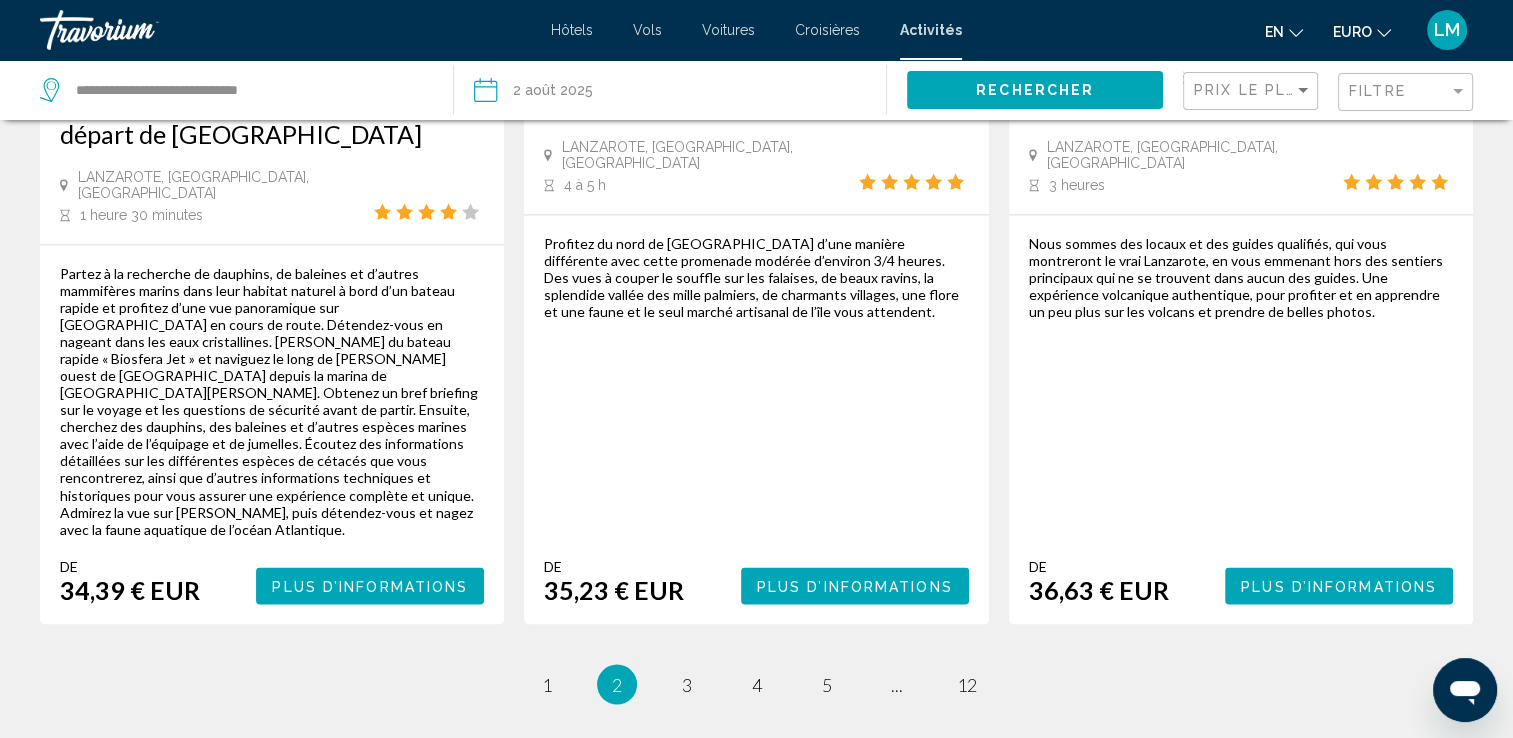 scroll, scrollTop: 3290, scrollLeft: 0, axis: vertical 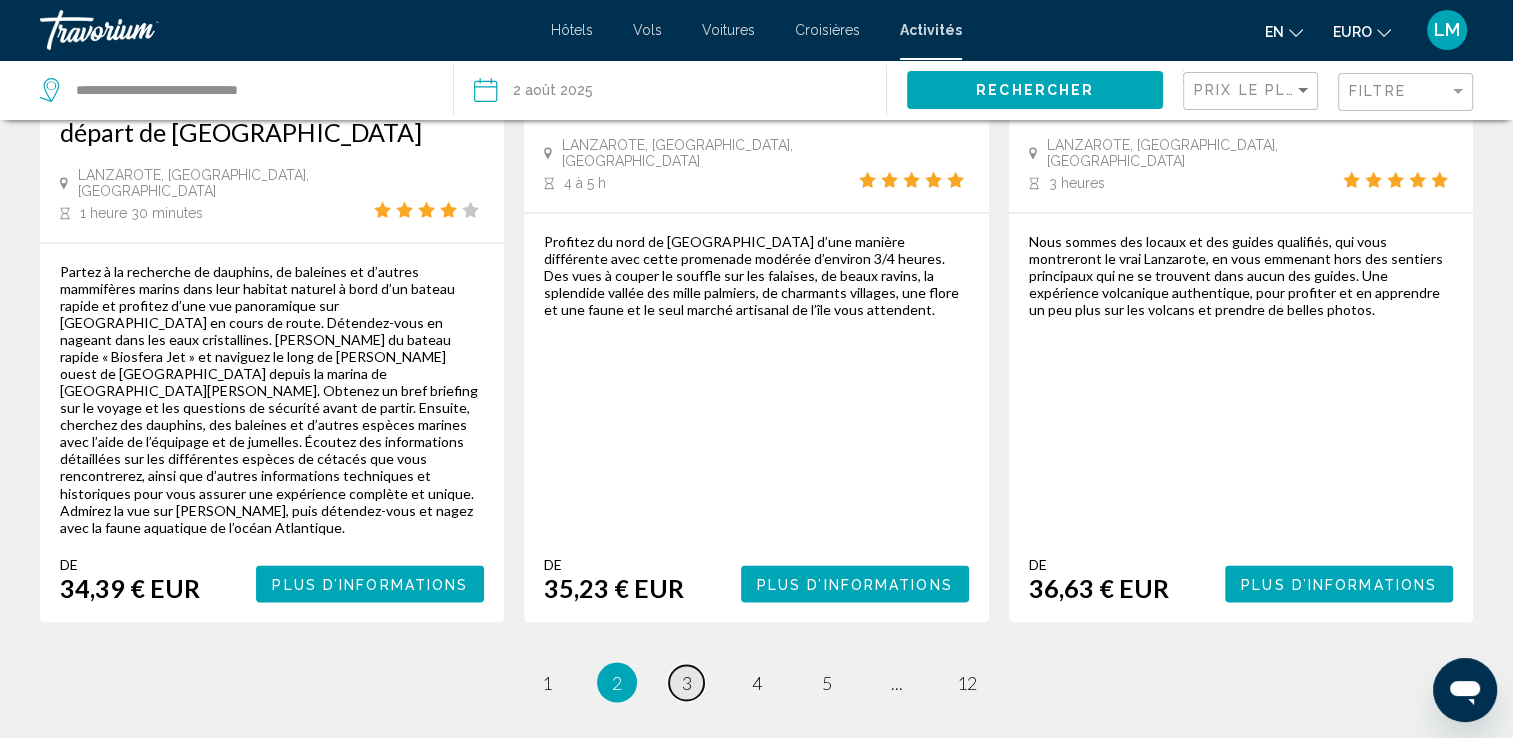 click on "page  3" at bounding box center [686, 682] 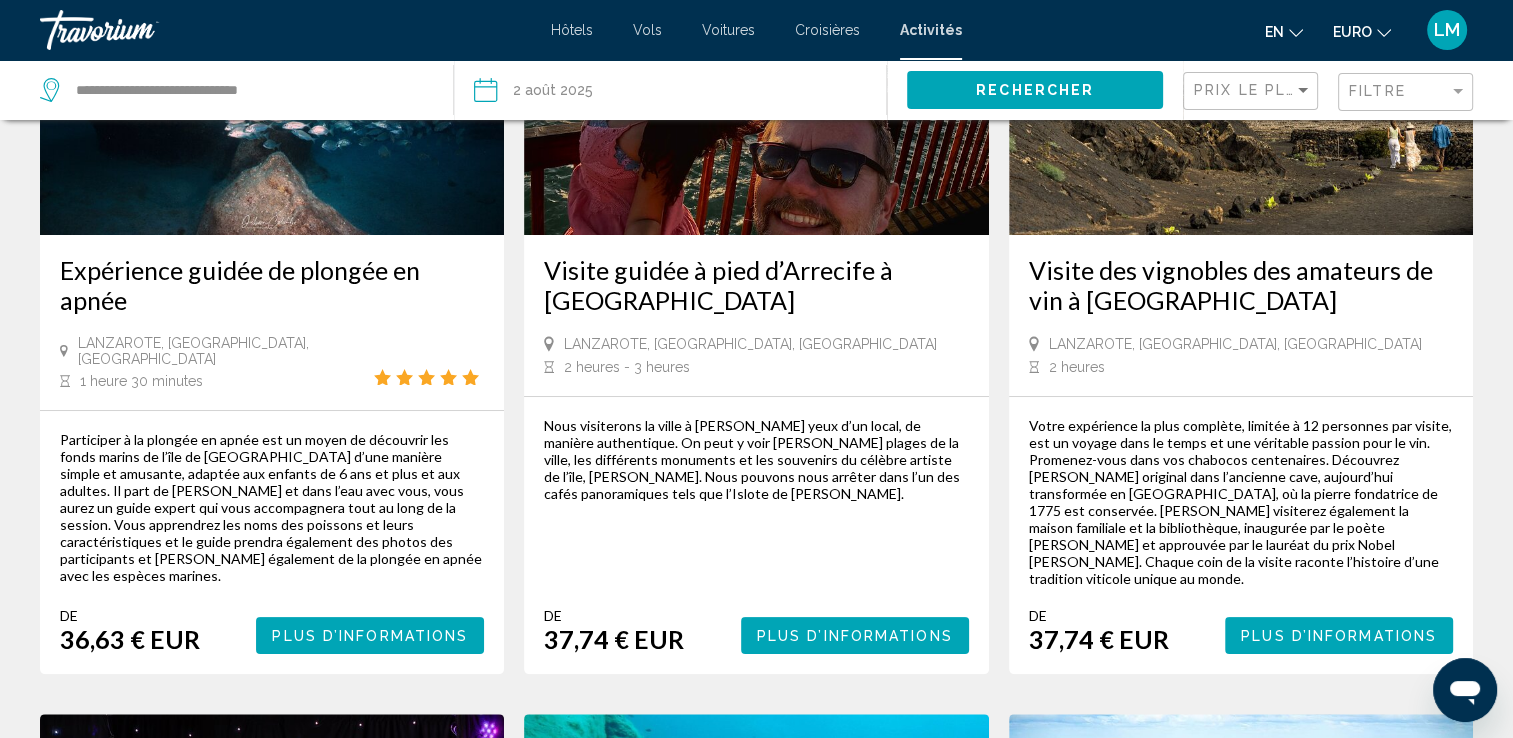 scroll, scrollTop: 300, scrollLeft: 0, axis: vertical 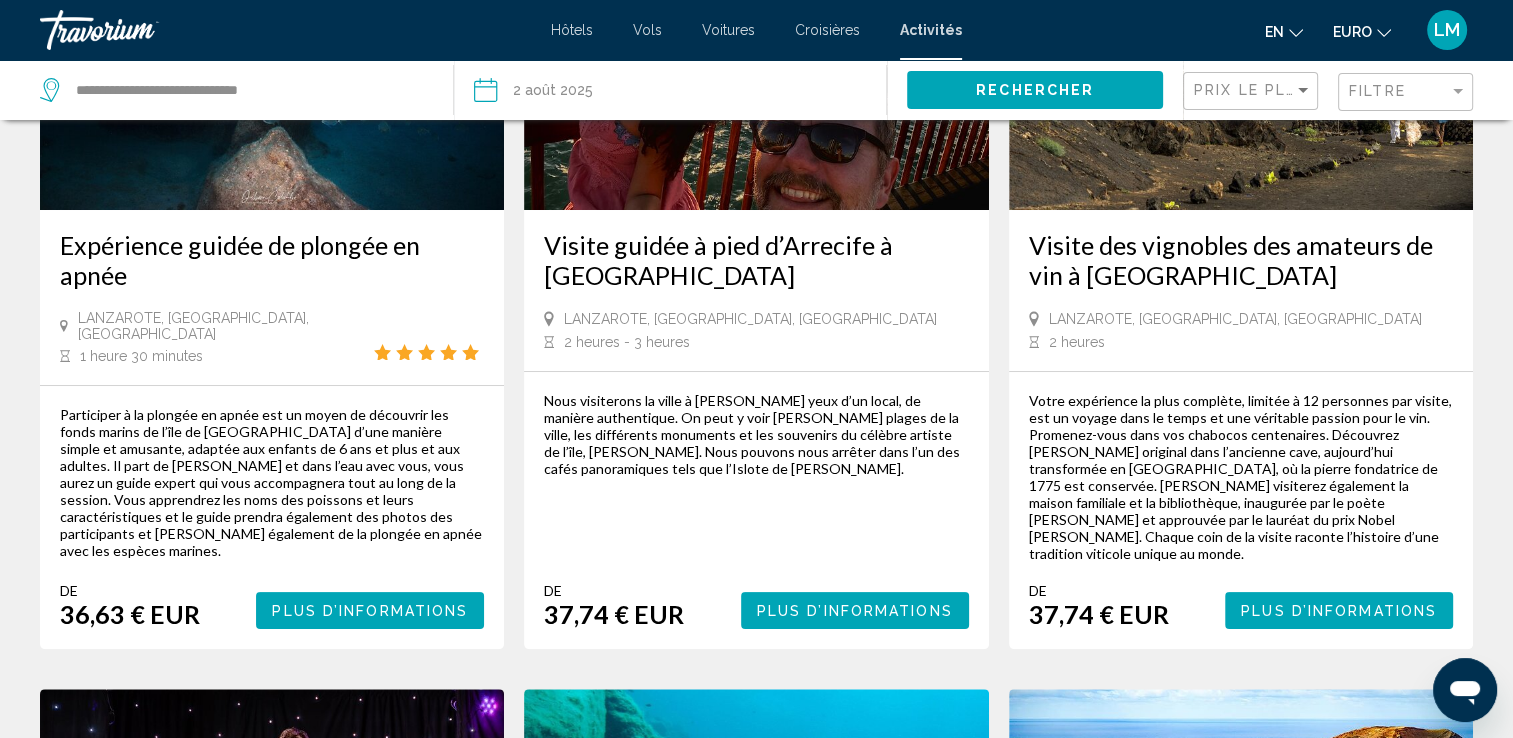 click at bounding box center (1241, 50) 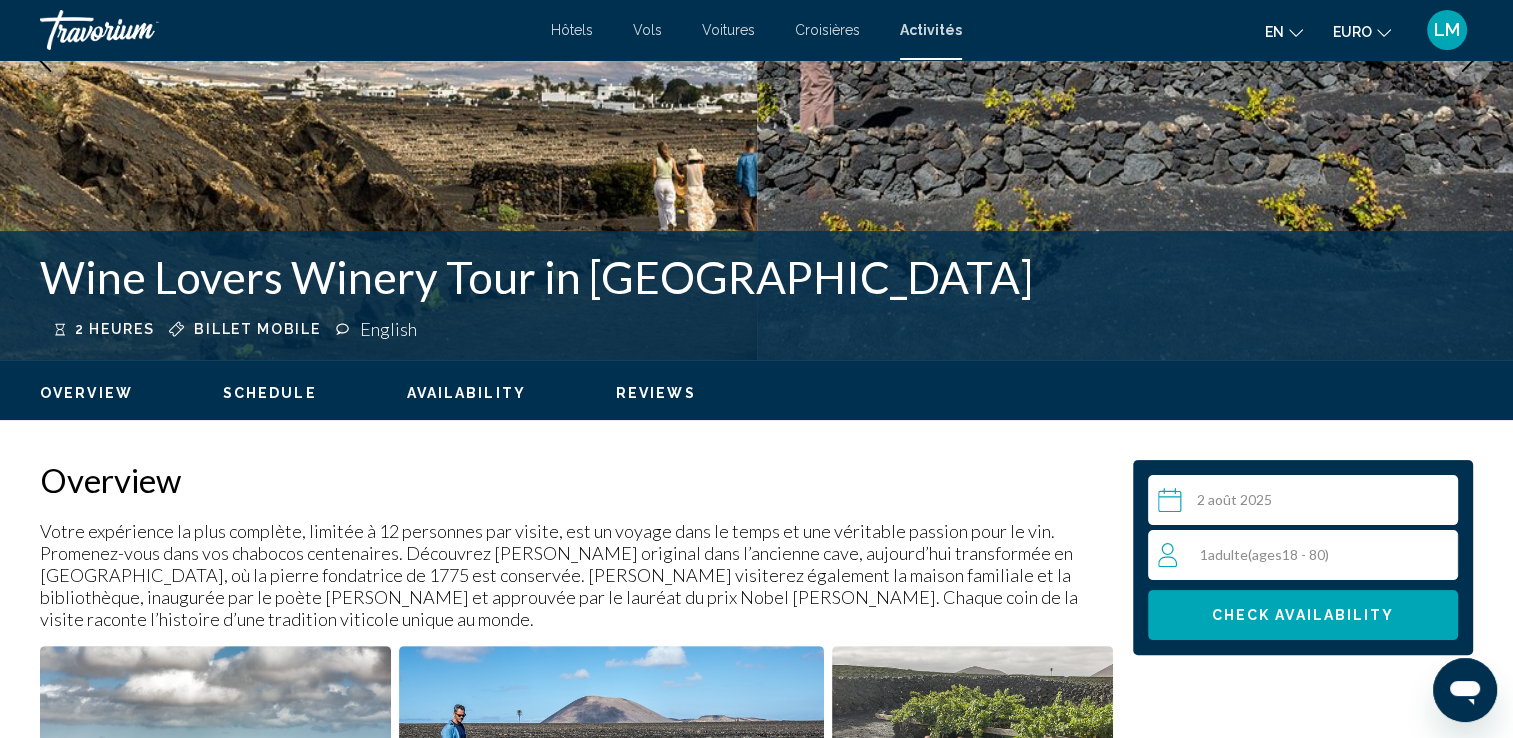 scroll, scrollTop: 0, scrollLeft: 0, axis: both 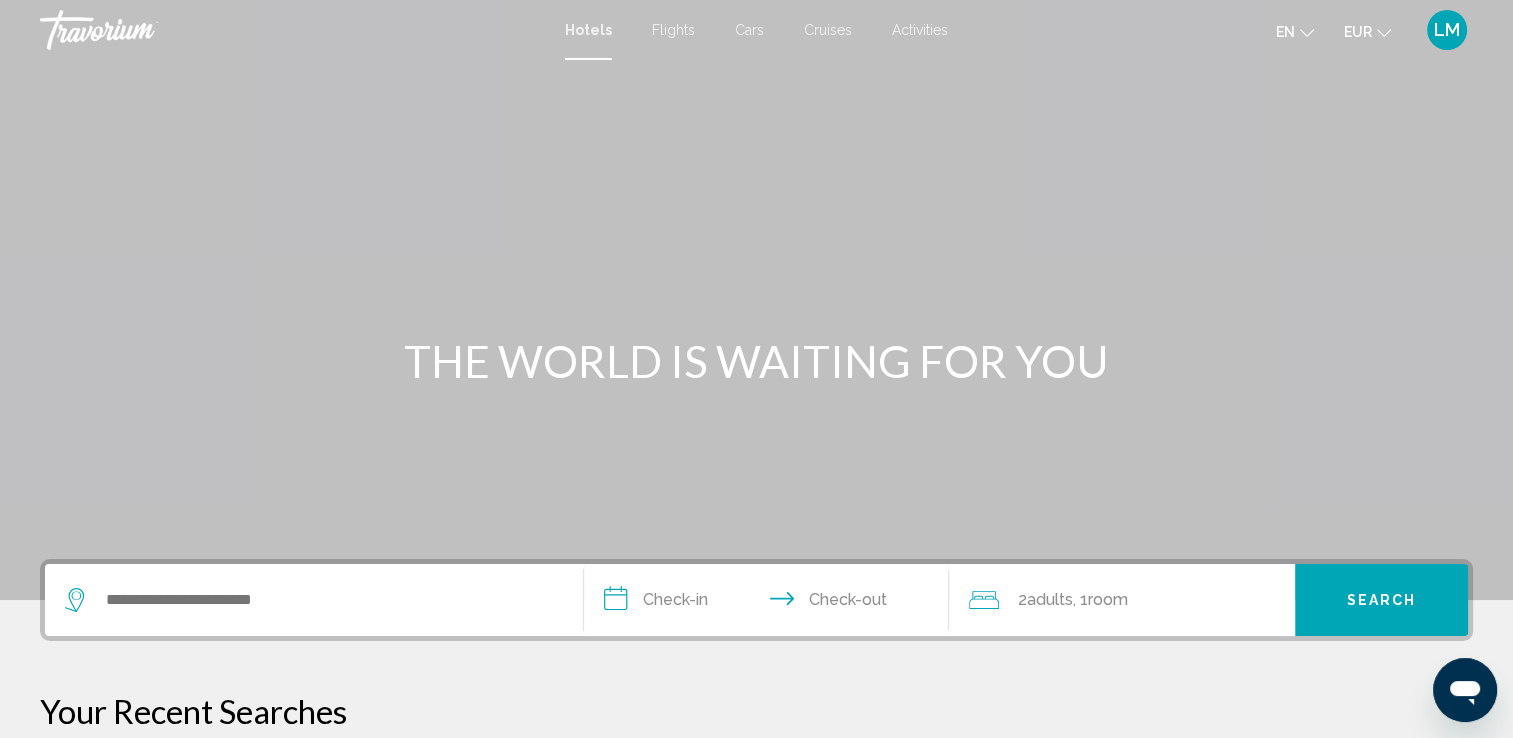click on "Hotels Flights Cars Cruises Activities Hotels Flights Cars Cruises Activities en
English Español Français Italiano Português русский EUR
USD ($) MXN (Mex$) CAD (Can$) GBP (£) EUR (€) AUD (A$) NZD (NZ$) CNY (CN¥) LM Login" at bounding box center [756, 30] 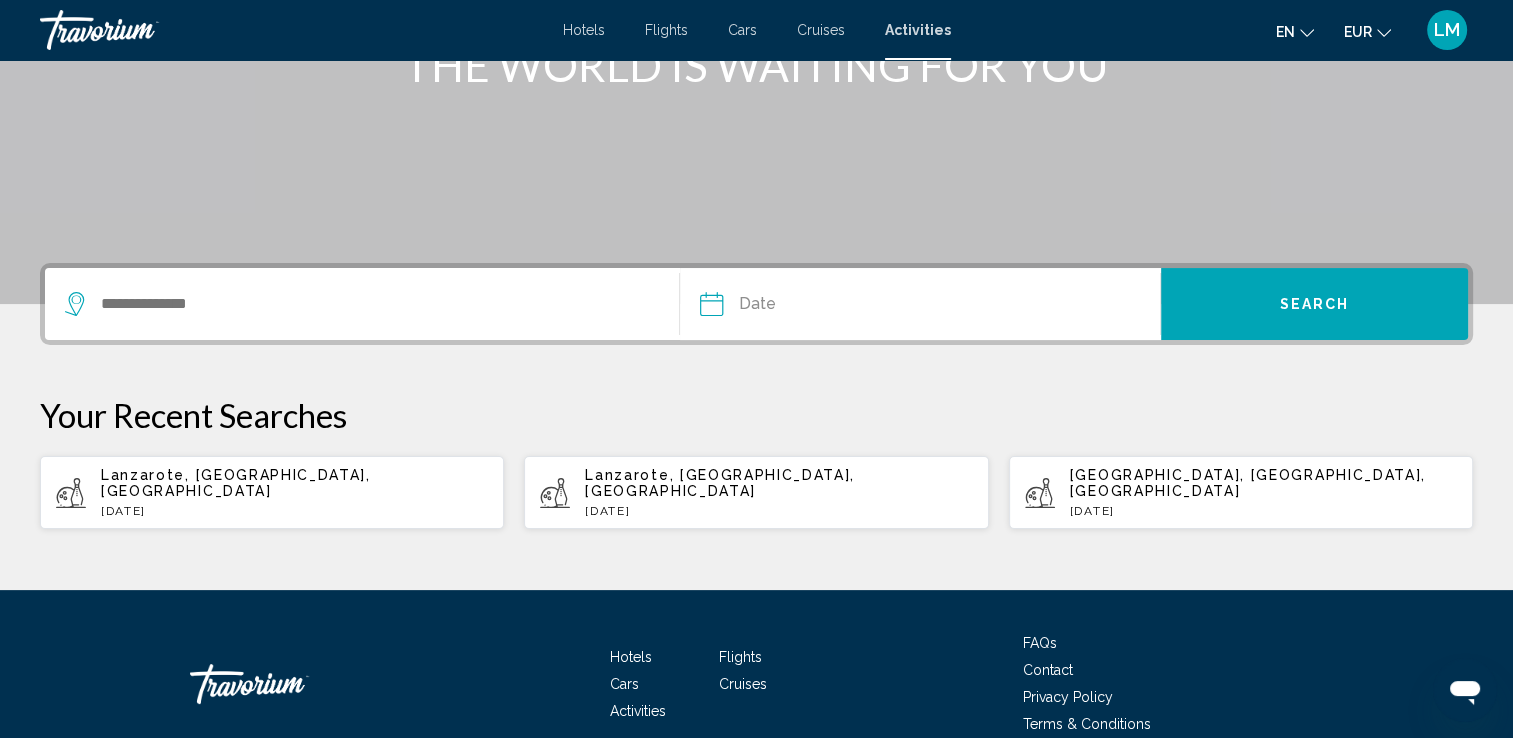 scroll, scrollTop: 300, scrollLeft: 0, axis: vertical 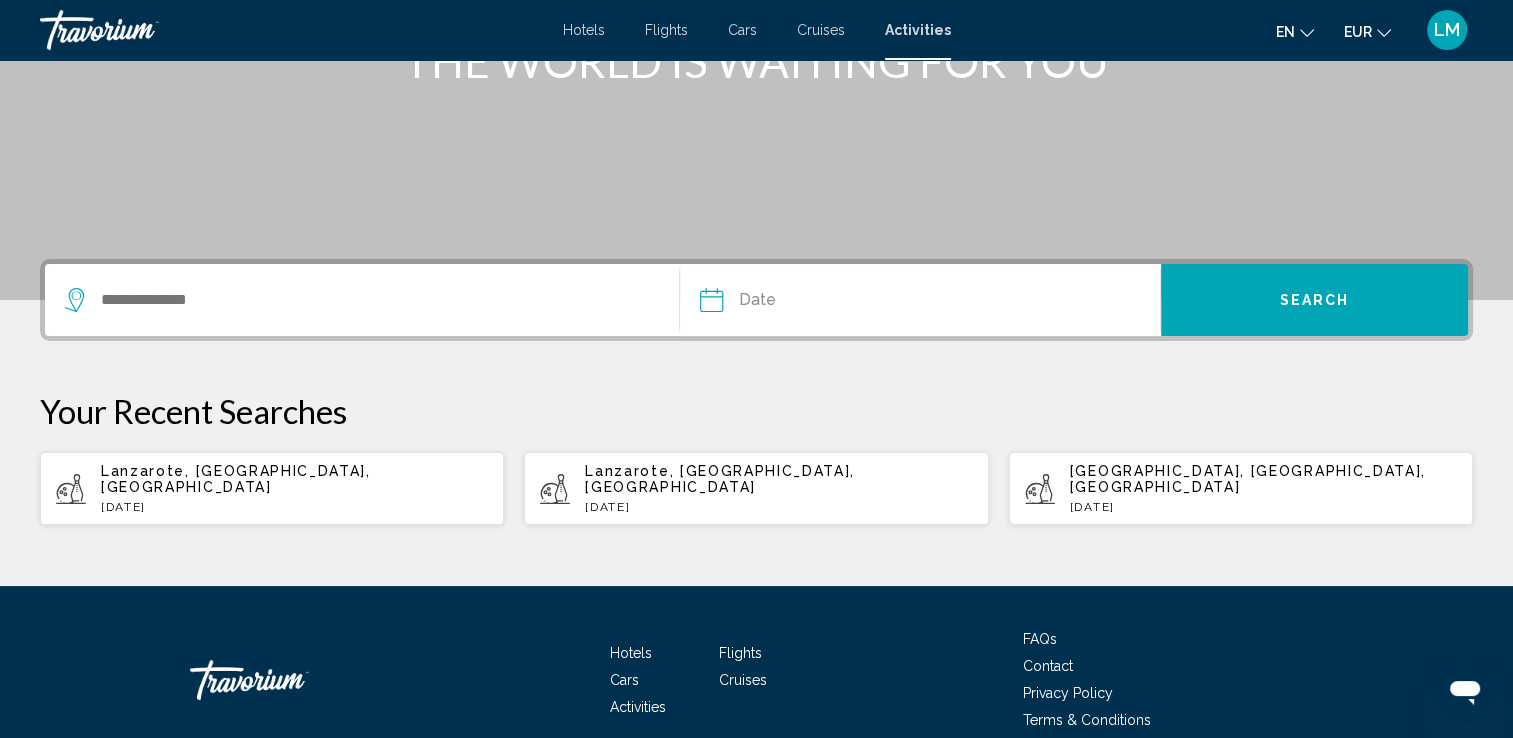 click on "Lanzarote, [GEOGRAPHIC_DATA], [GEOGRAPHIC_DATA]" at bounding box center [294, 479] 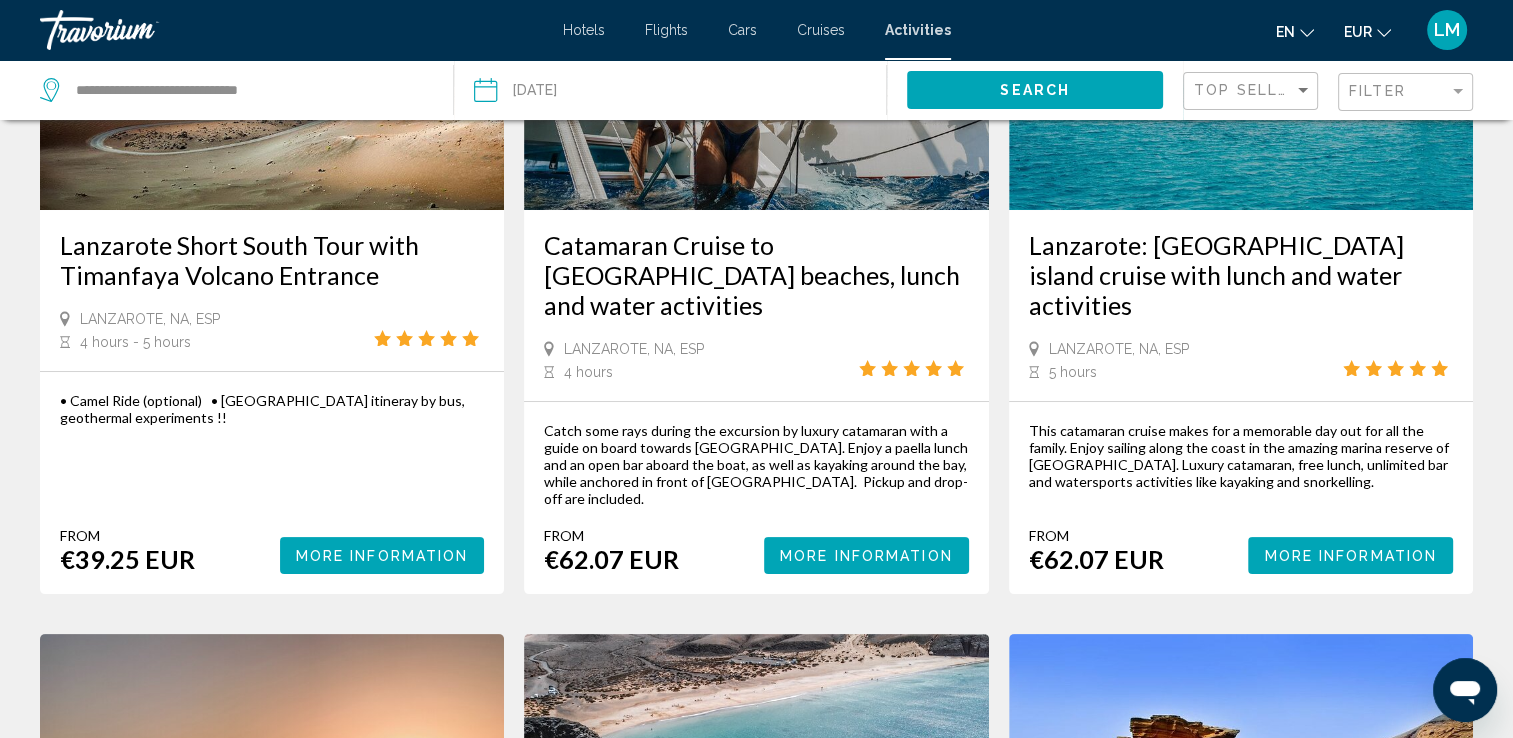 scroll, scrollTop: 0, scrollLeft: 0, axis: both 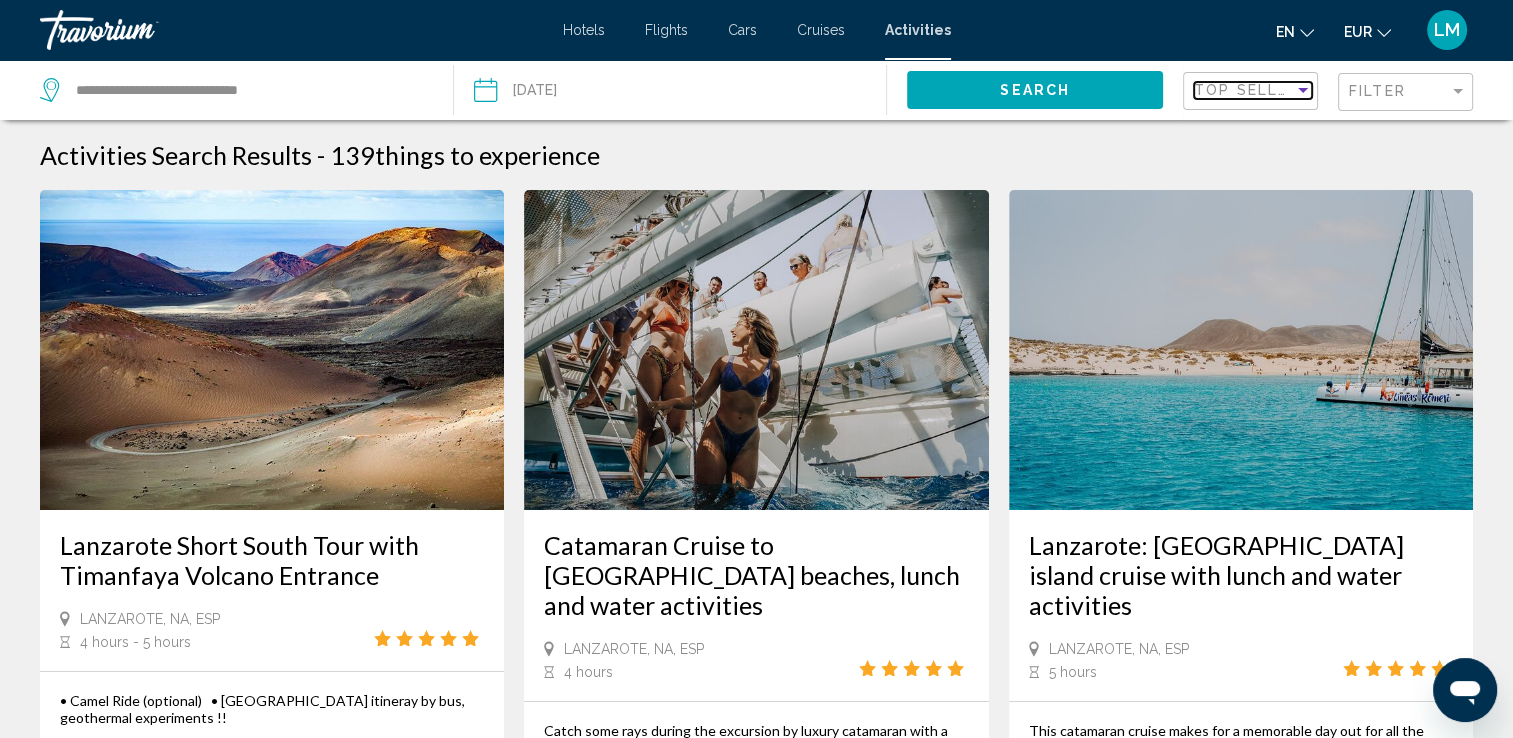 click on "Top Sellers" at bounding box center [1252, 90] 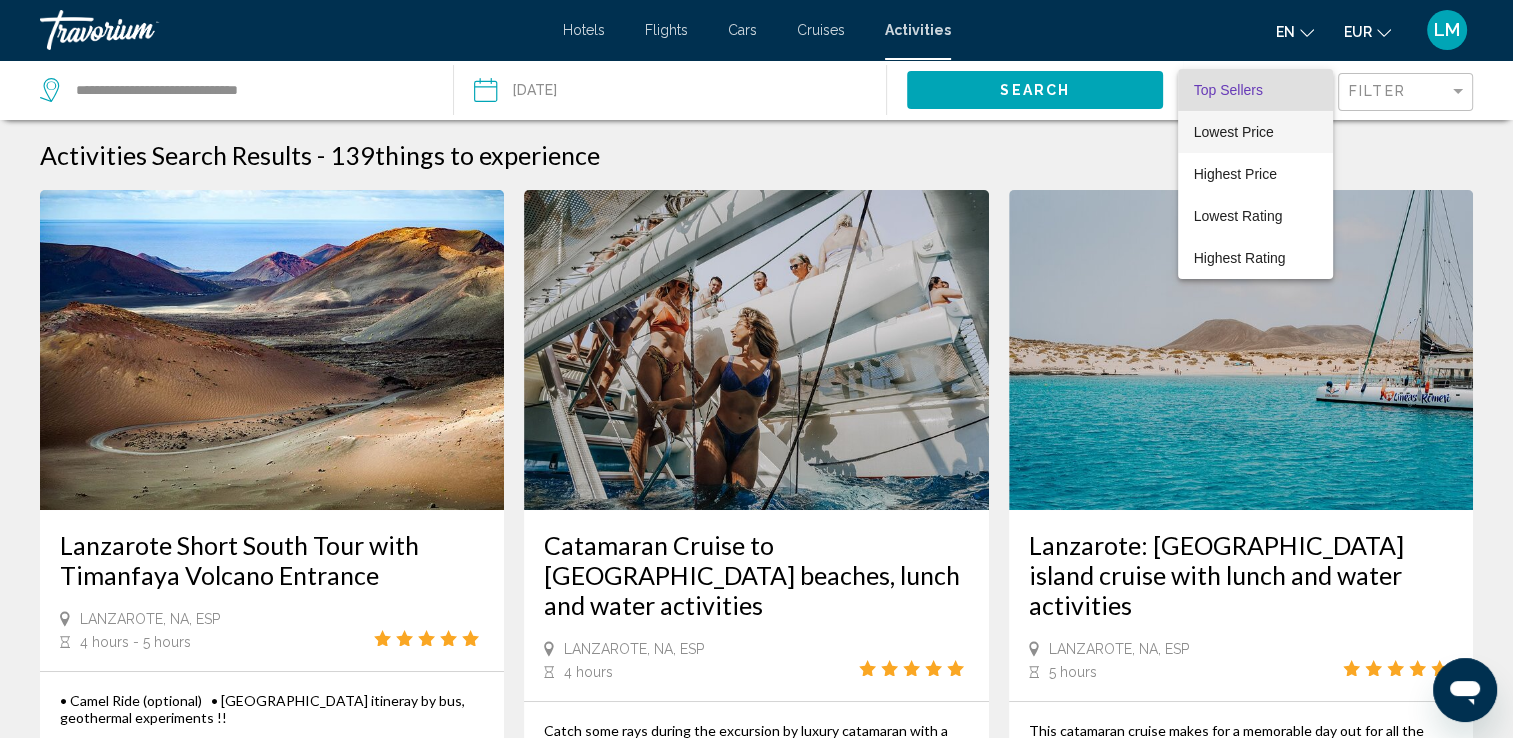 click on "Lowest Price" at bounding box center (1234, 132) 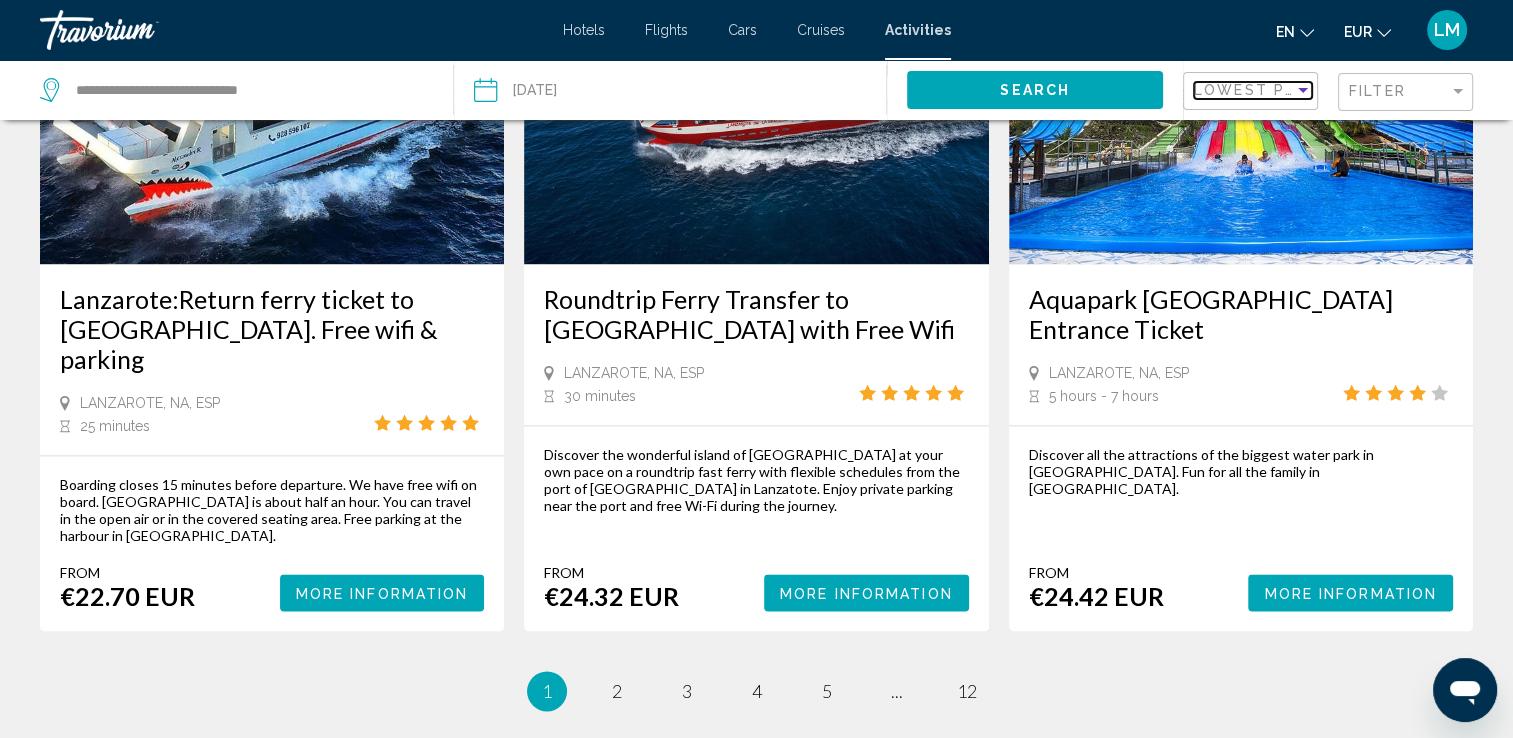 scroll, scrollTop: 2900, scrollLeft: 0, axis: vertical 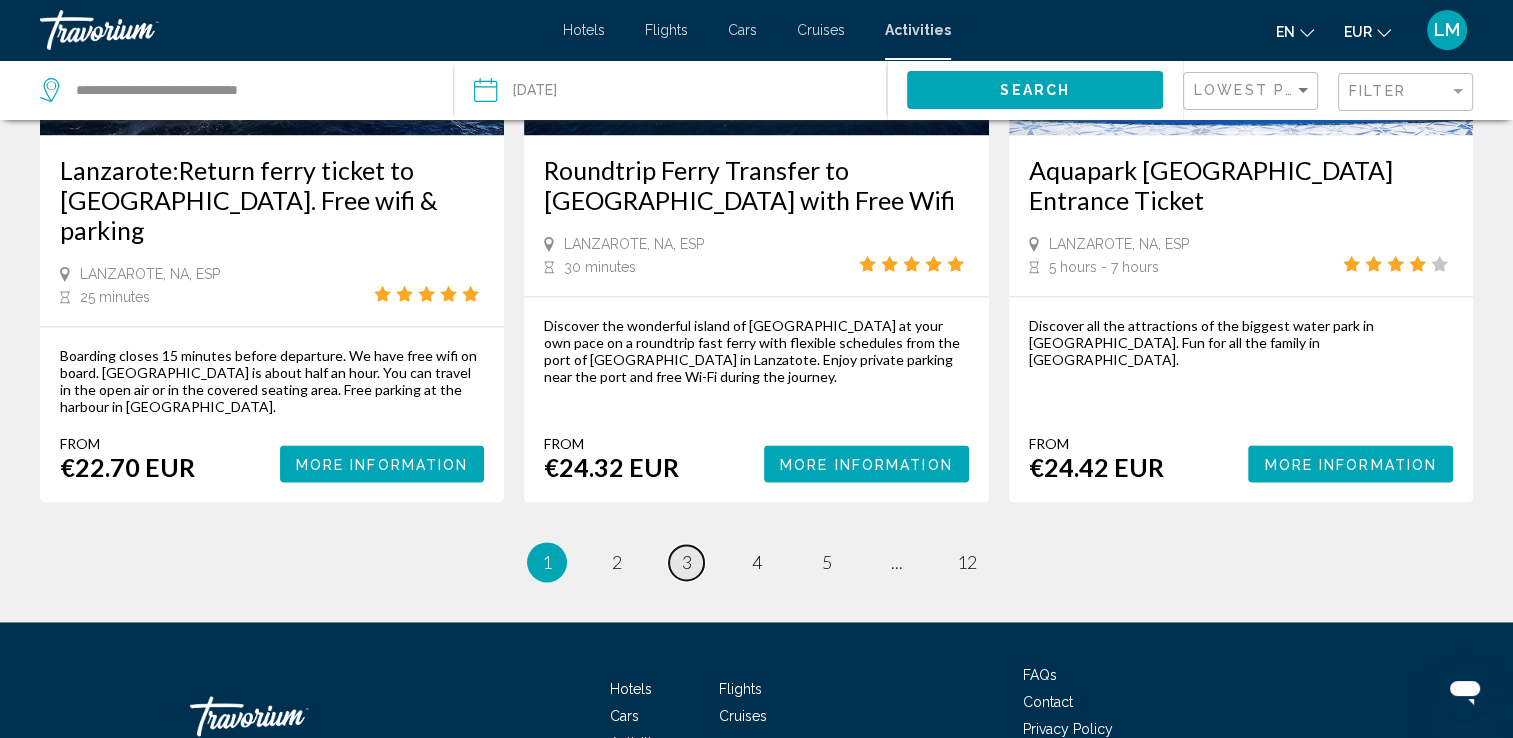 click on "page  3" at bounding box center (686, 562) 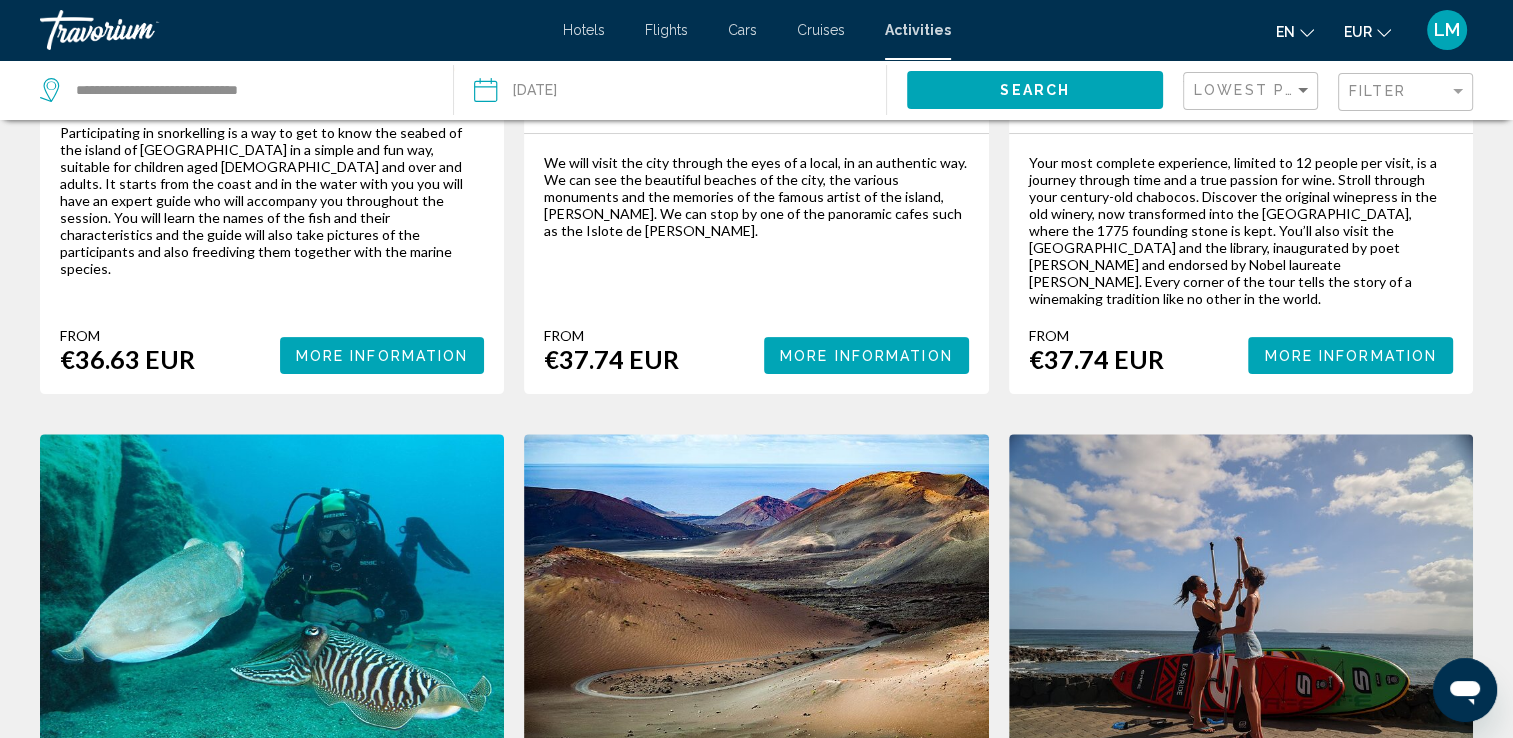 scroll, scrollTop: 700, scrollLeft: 0, axis: vertical 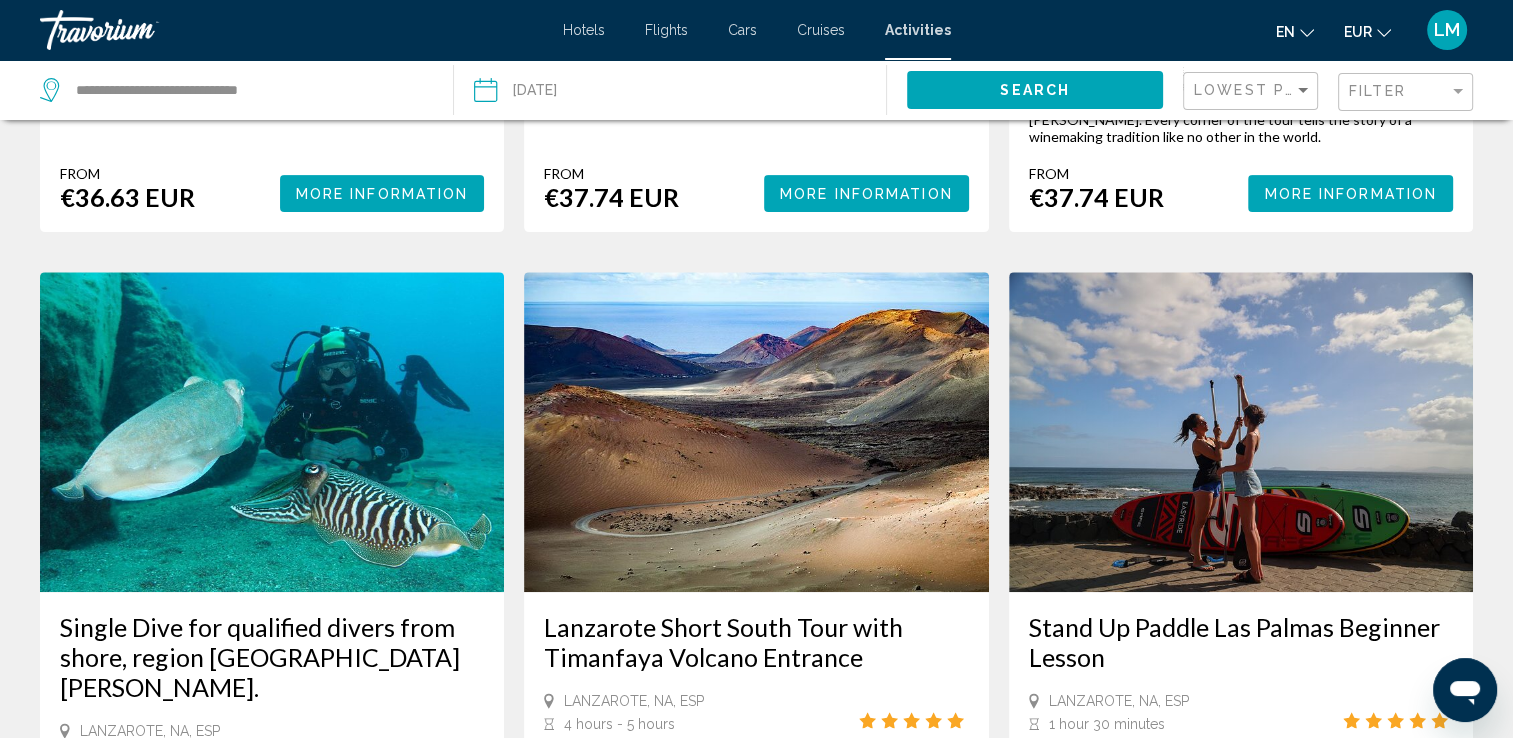 click at bounding box center [756, 432] 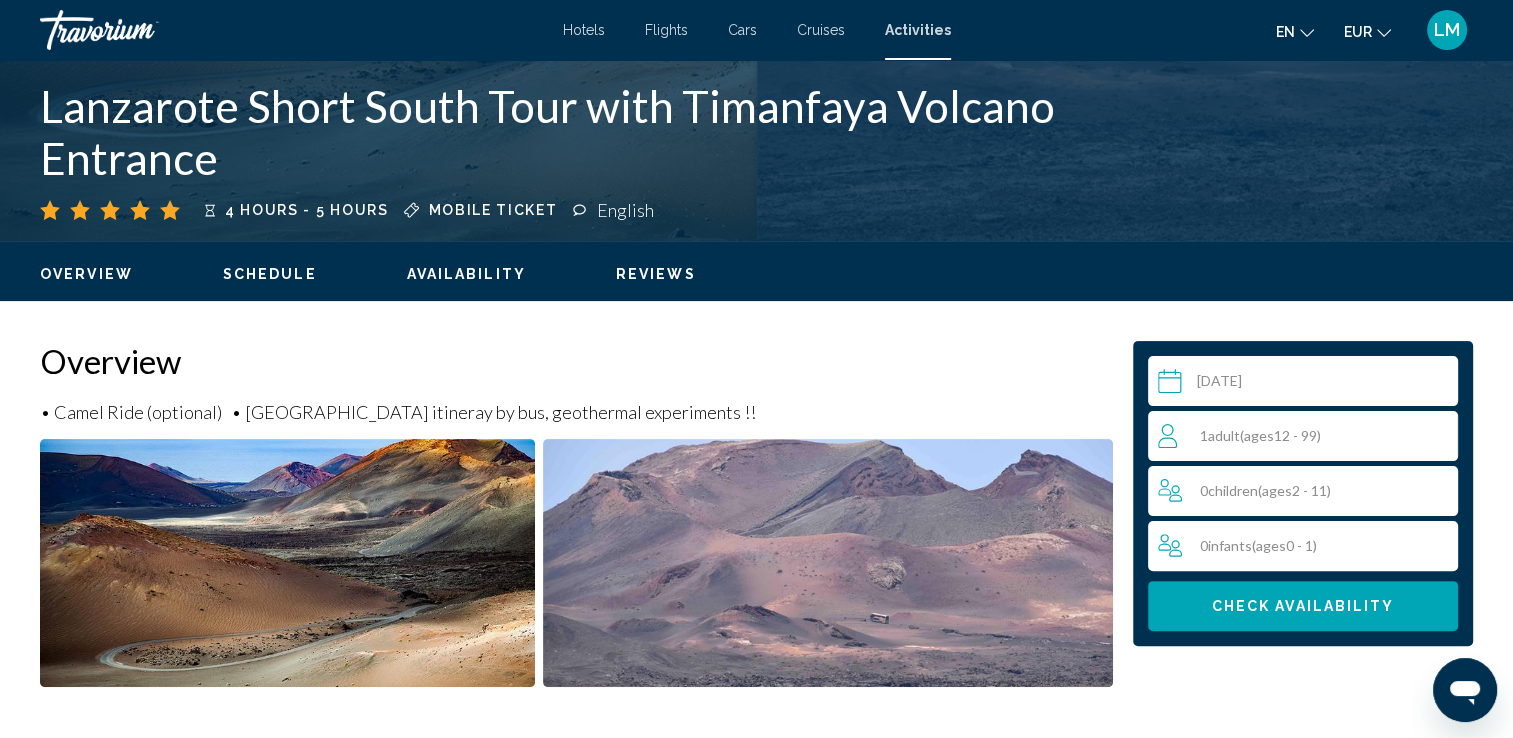 scroll, scrollTop: 800, scrollLeft: 0, axis: vertical 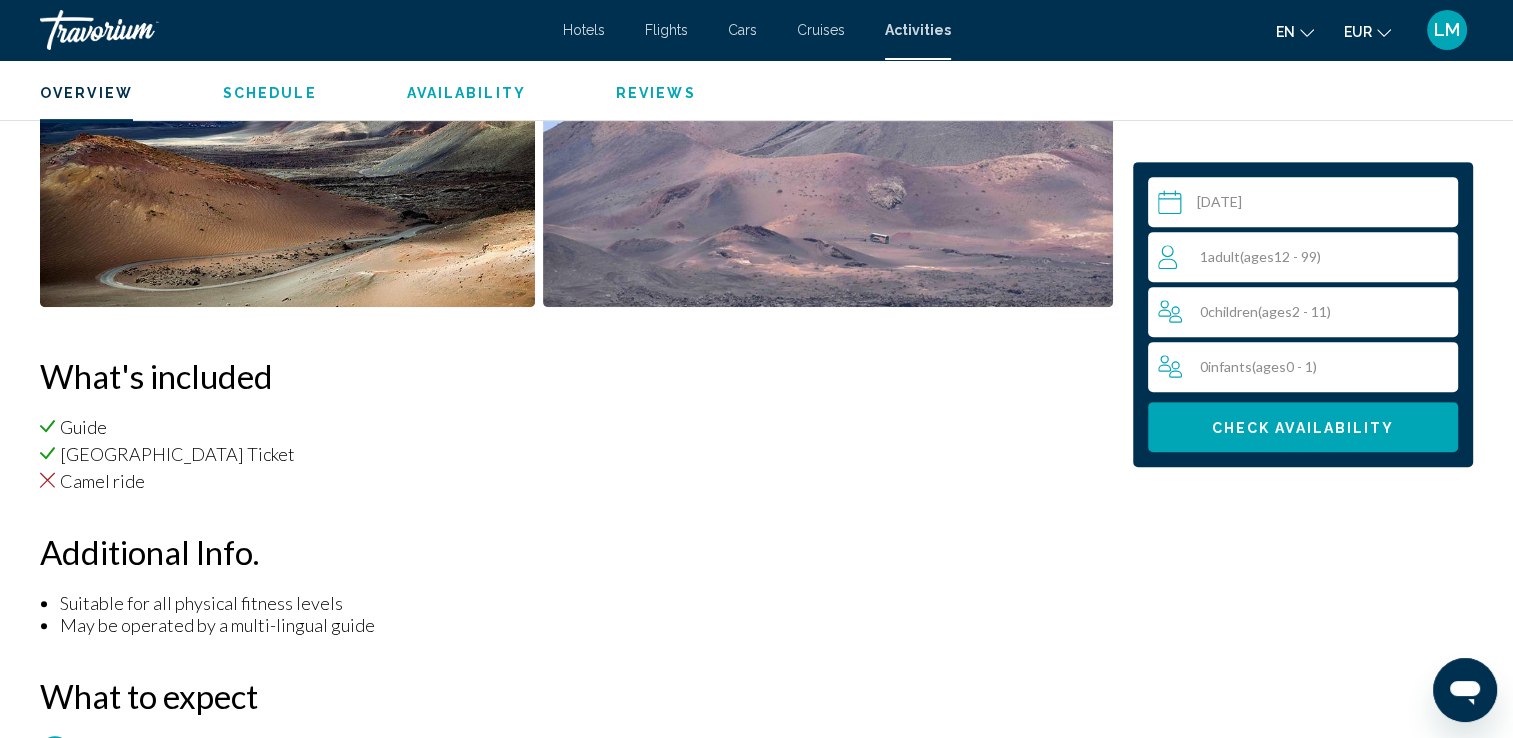 click on "1  Adult Adults  ( ages  [DEMOGRAPHIC_DATA])" at bounding box center (1308, 257) 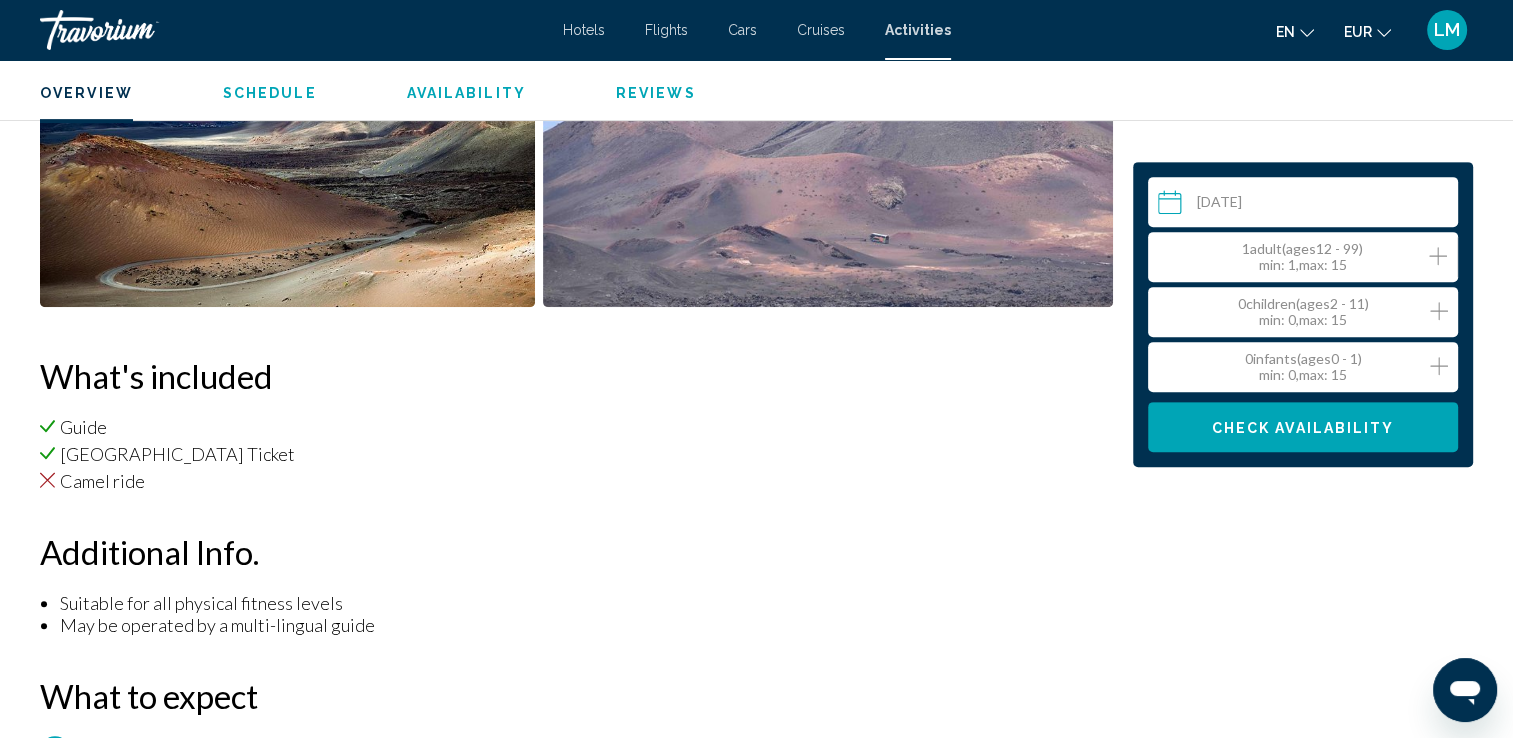 click 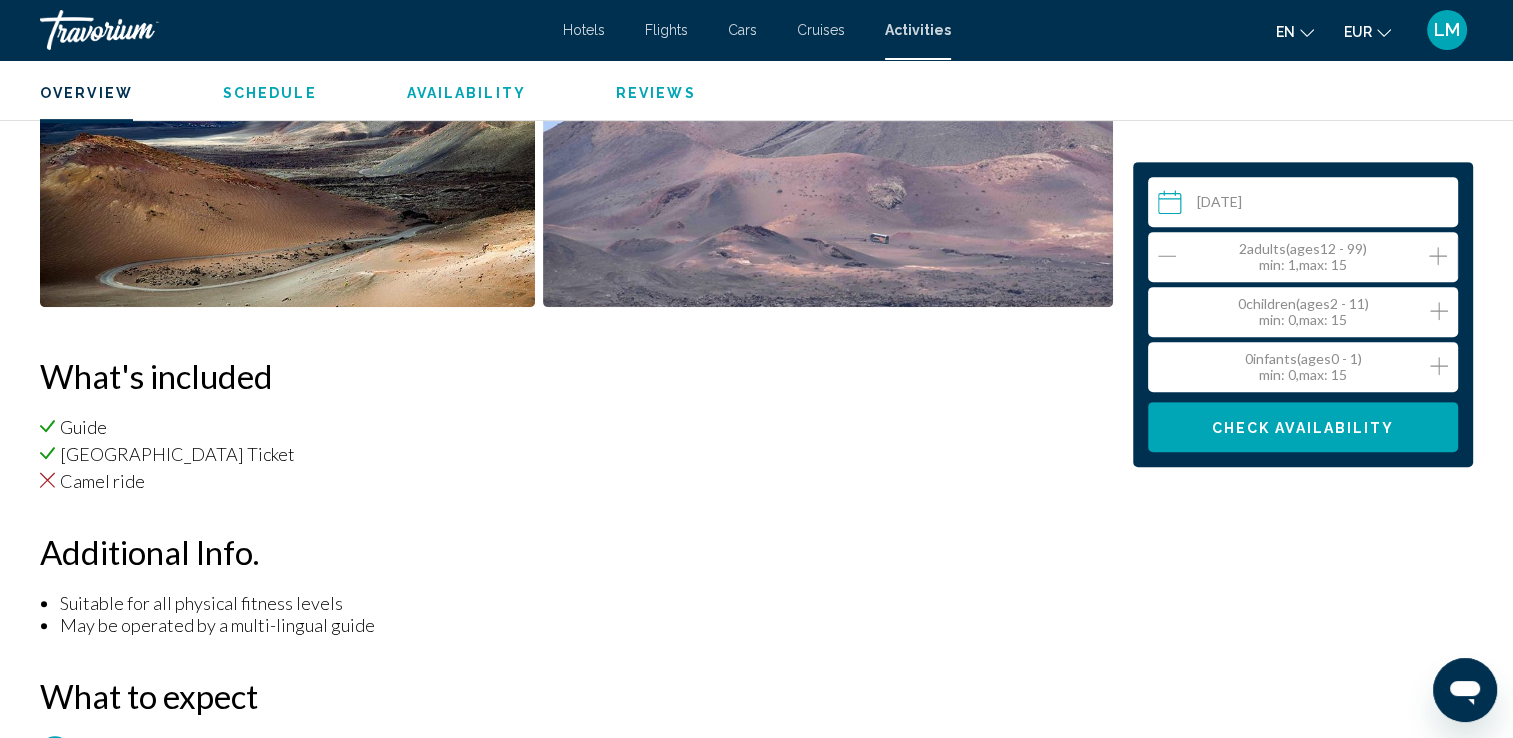 click 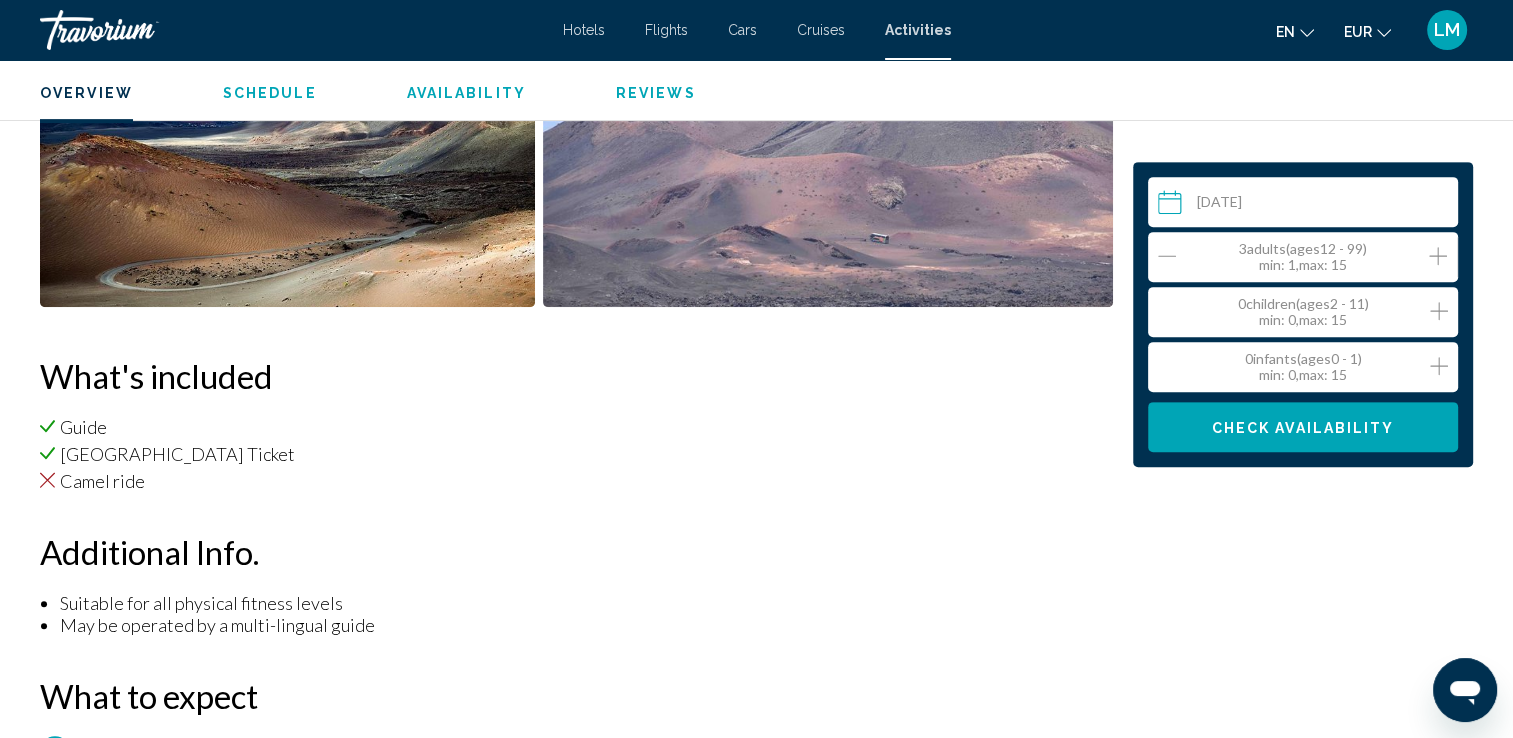 click 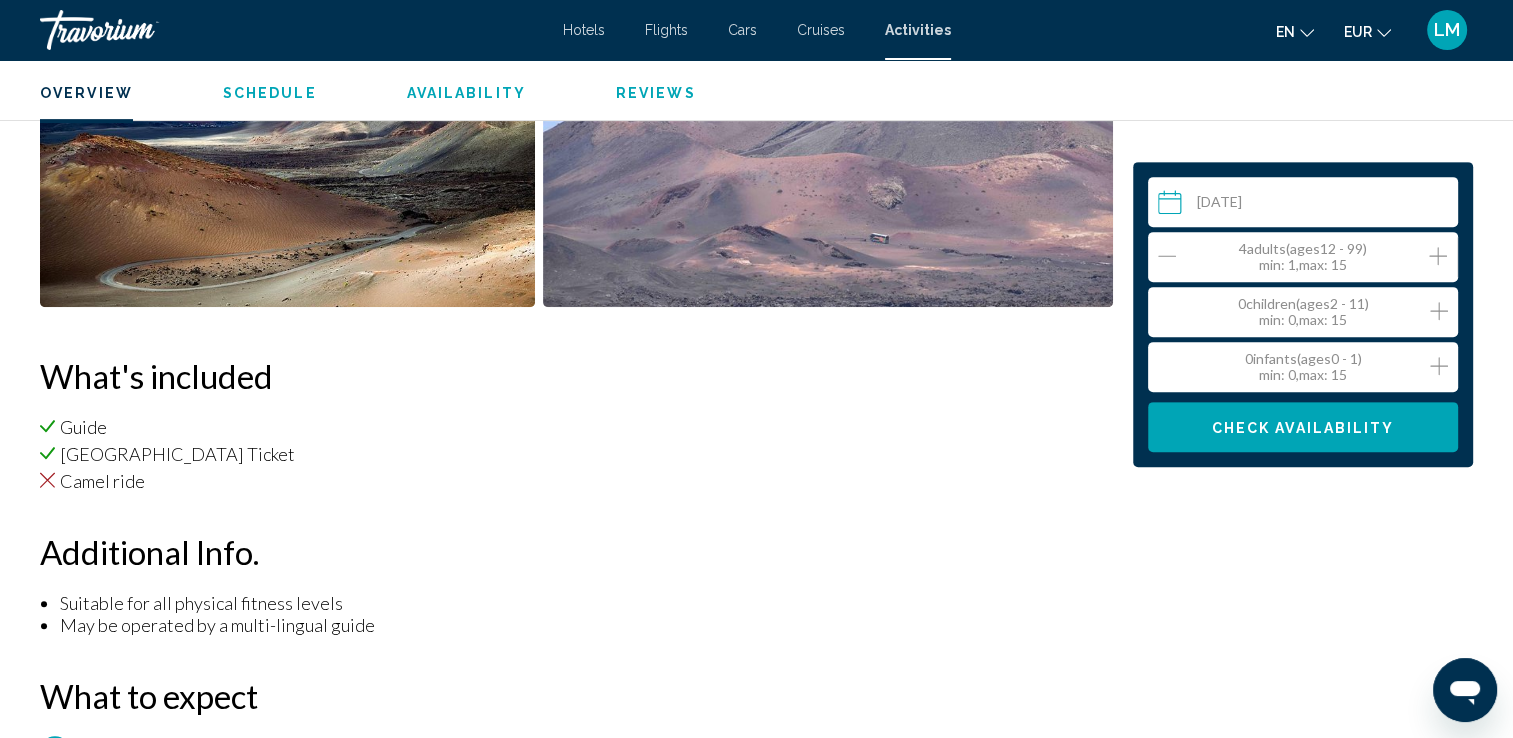 click on "Overview  • Camel Ride (optional)
• Timanfaya National Park itineray by bus, geothermal experiments !!
What's included
Guide
Timanfaya National Park Ticket
Camel ride  Additional Info. Suitable for all physical fitness levels May be operated by a multi-lingual guide What to expect 1  Echadero de Los Camellos  Optional camel ride 2  Timanfaya National Park  Skip the line entrance to Timanfaya Nationa Park Schedule Duration 4 hours - 5 hours Cancellation Policy For a full refund, cancel at least 24 hours before the scheduled departure time. Meeting and Pickup Availability Please use the widget in order to see schedules. No schedules available Reviews * Provided by Viator/TripAdvisor Katharine J 29 June 2025
Lelde_V 27 June 2025" at bounding box center (576, 1640) 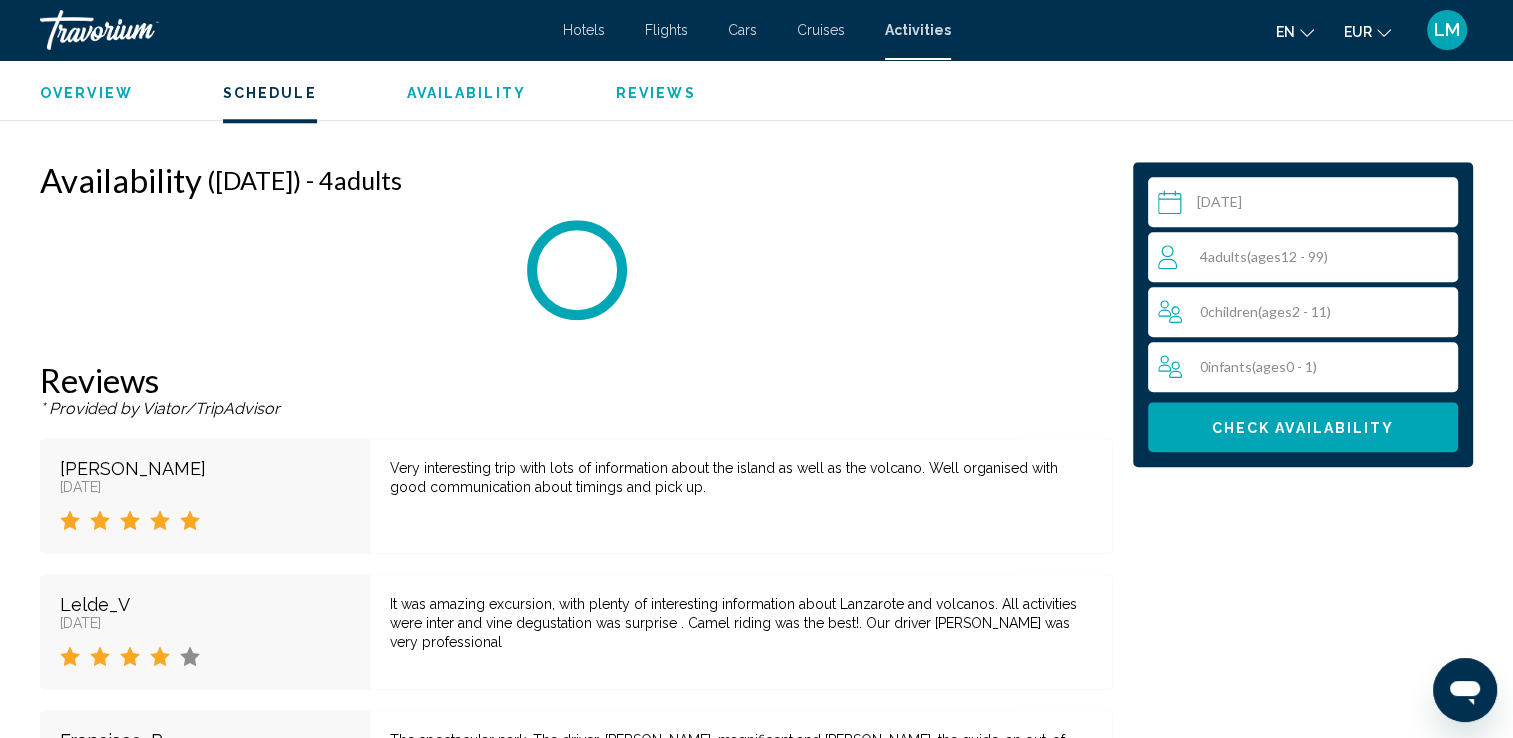 scroll, scrollTop: 2012, scrollLeft: 0, axis: vertical 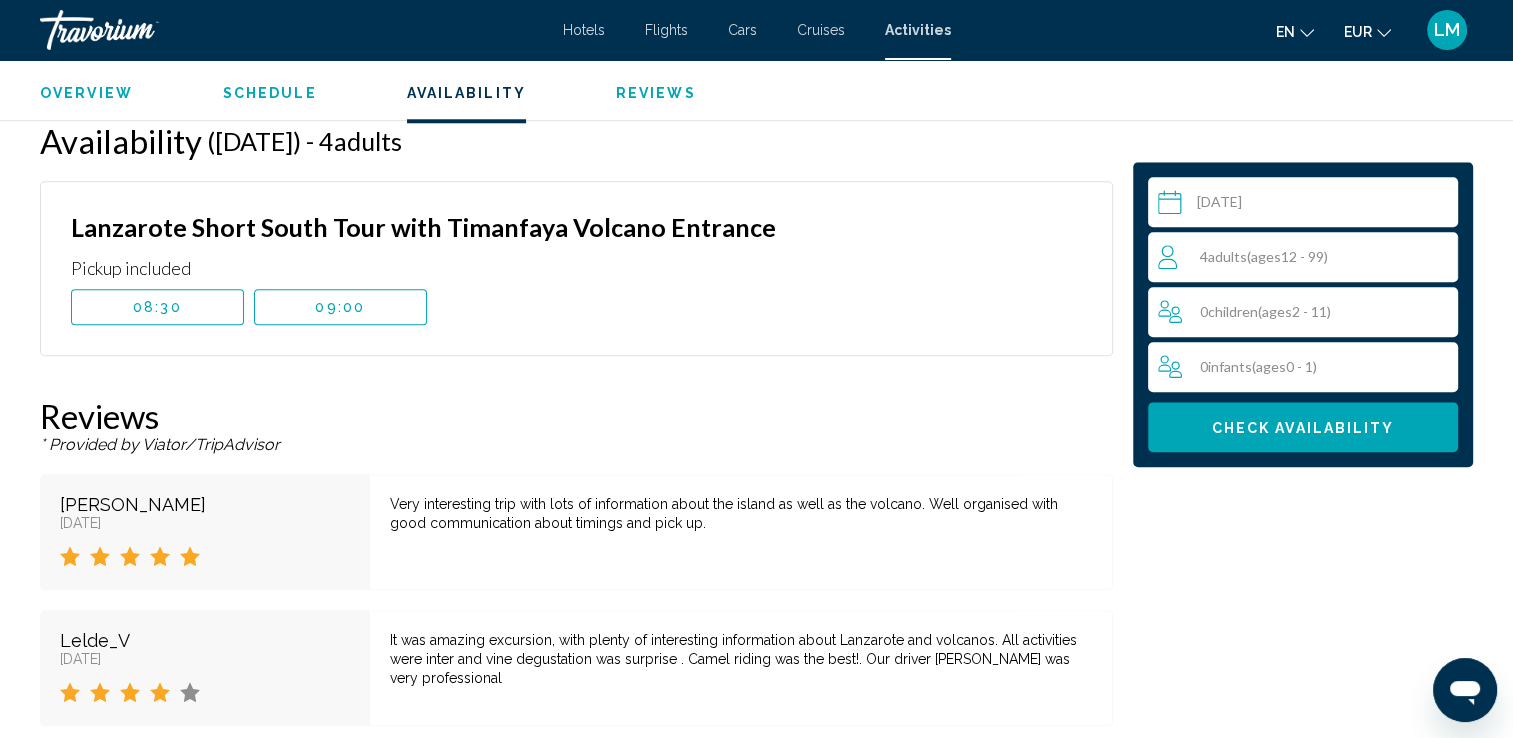 click at bounding box center (1307, 205) 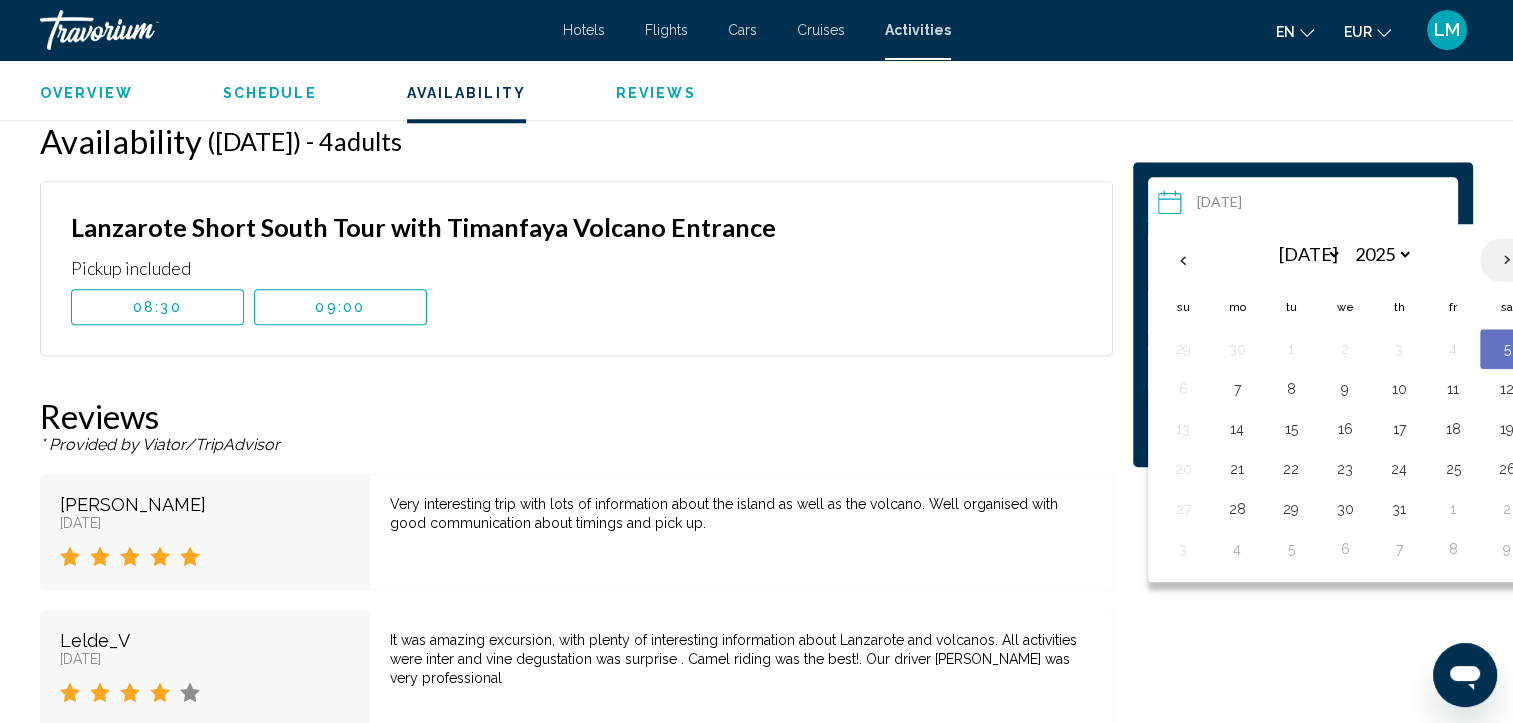 click at bounding box center [1507, 260] 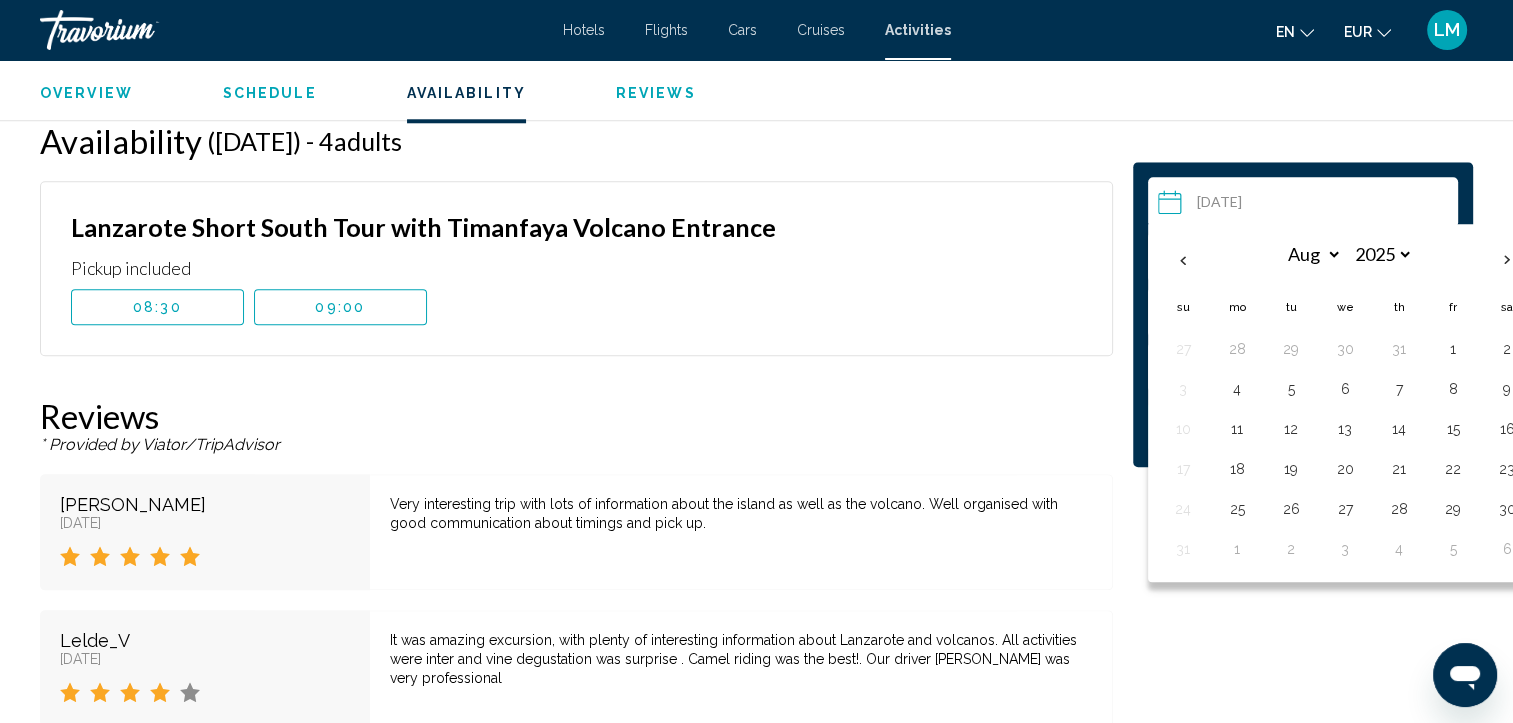 click on "Reviews" at bounding box center (576, 416) 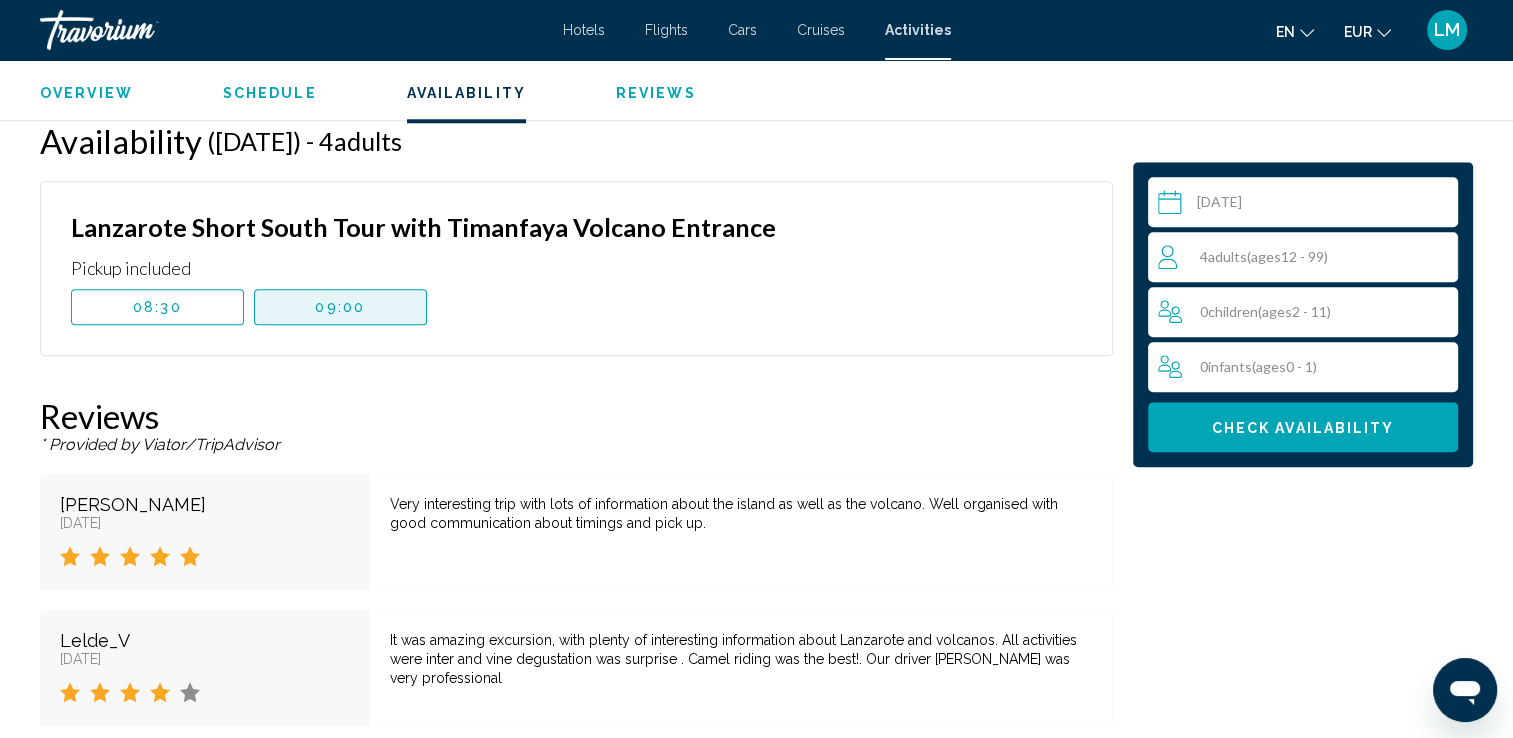 click on "09:00" at bounding box center (340, 307) 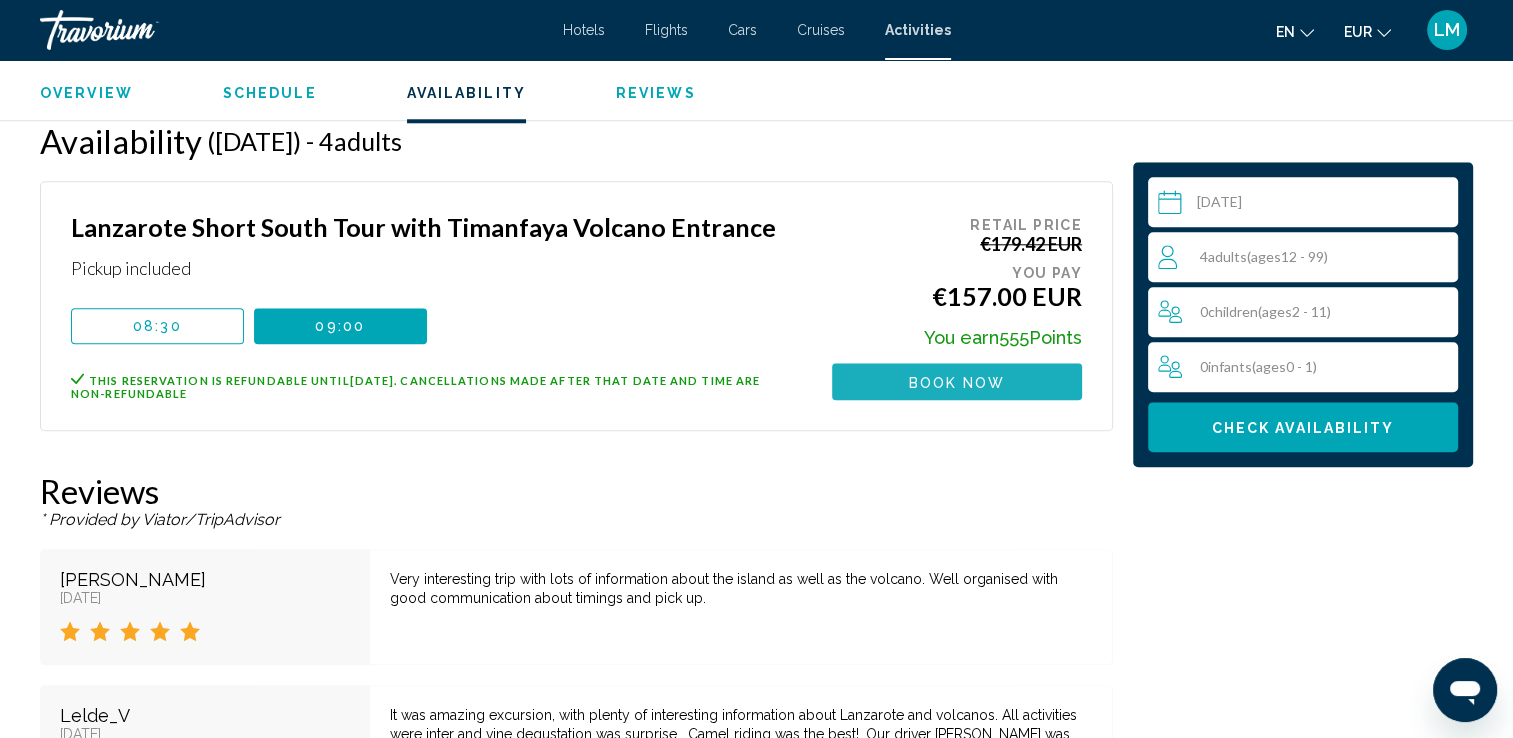click on "Book now" at bounding box center [957, 381] 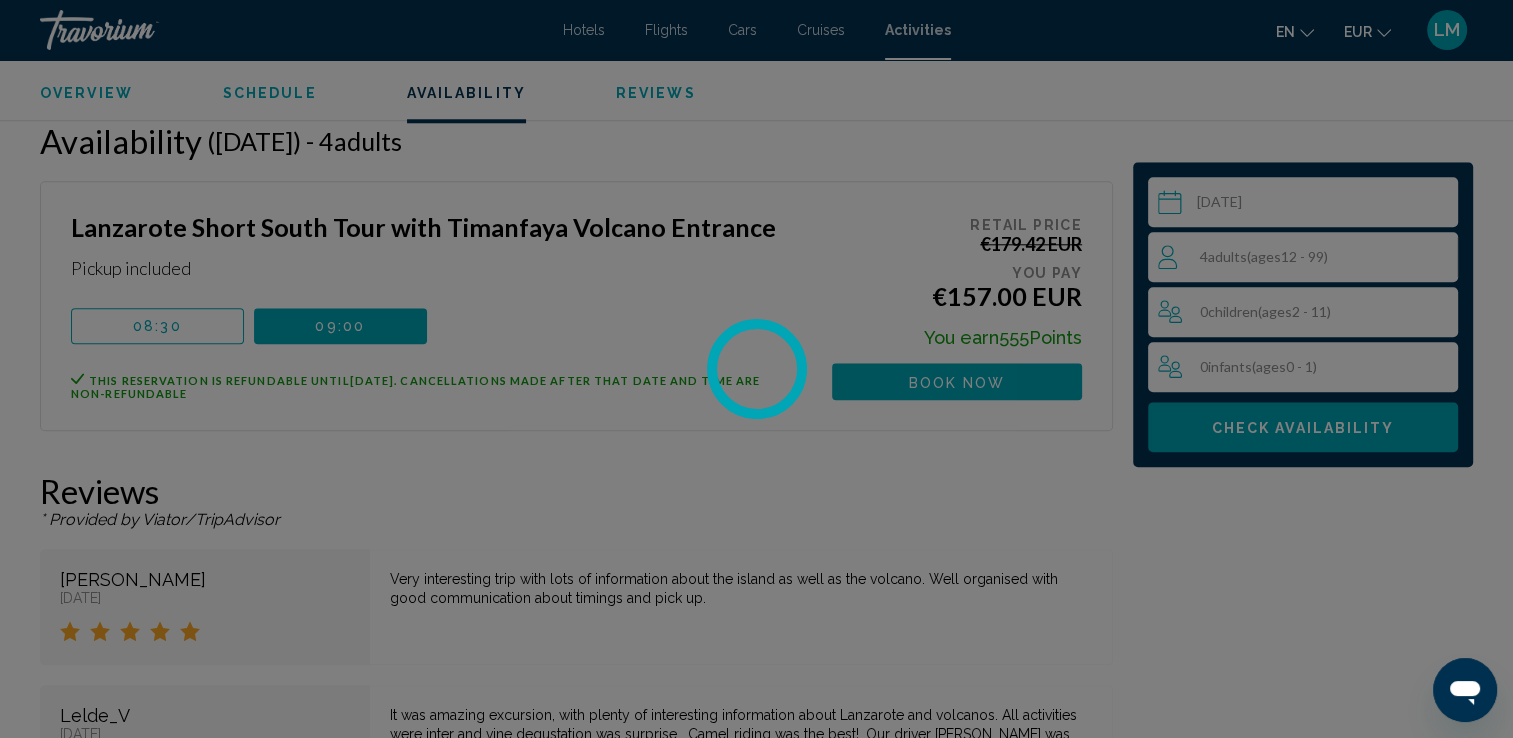 scroll, scrollTop: 0, scrollLeft: 0, axis: both 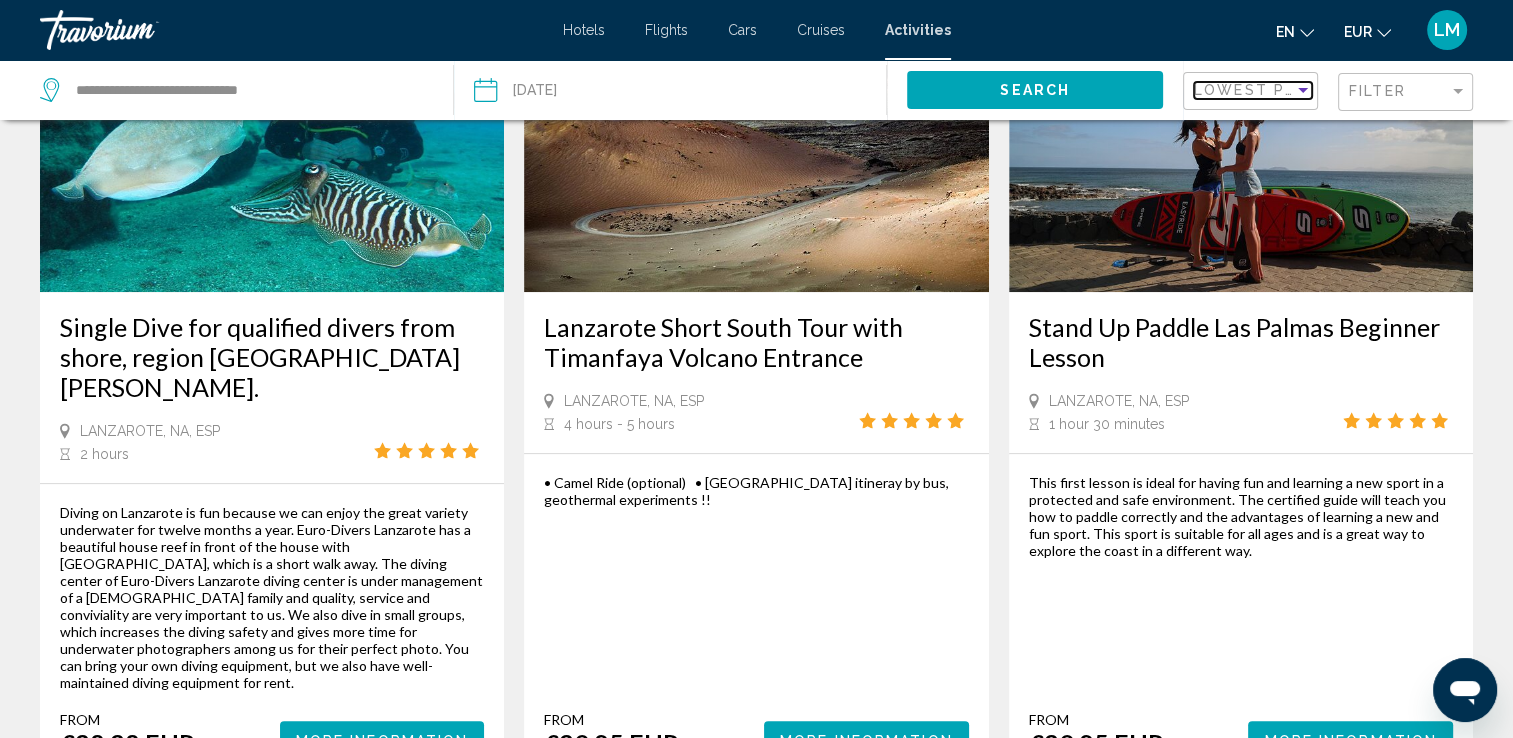 click on "Lowest Price" at bounding box center [1258, 90] 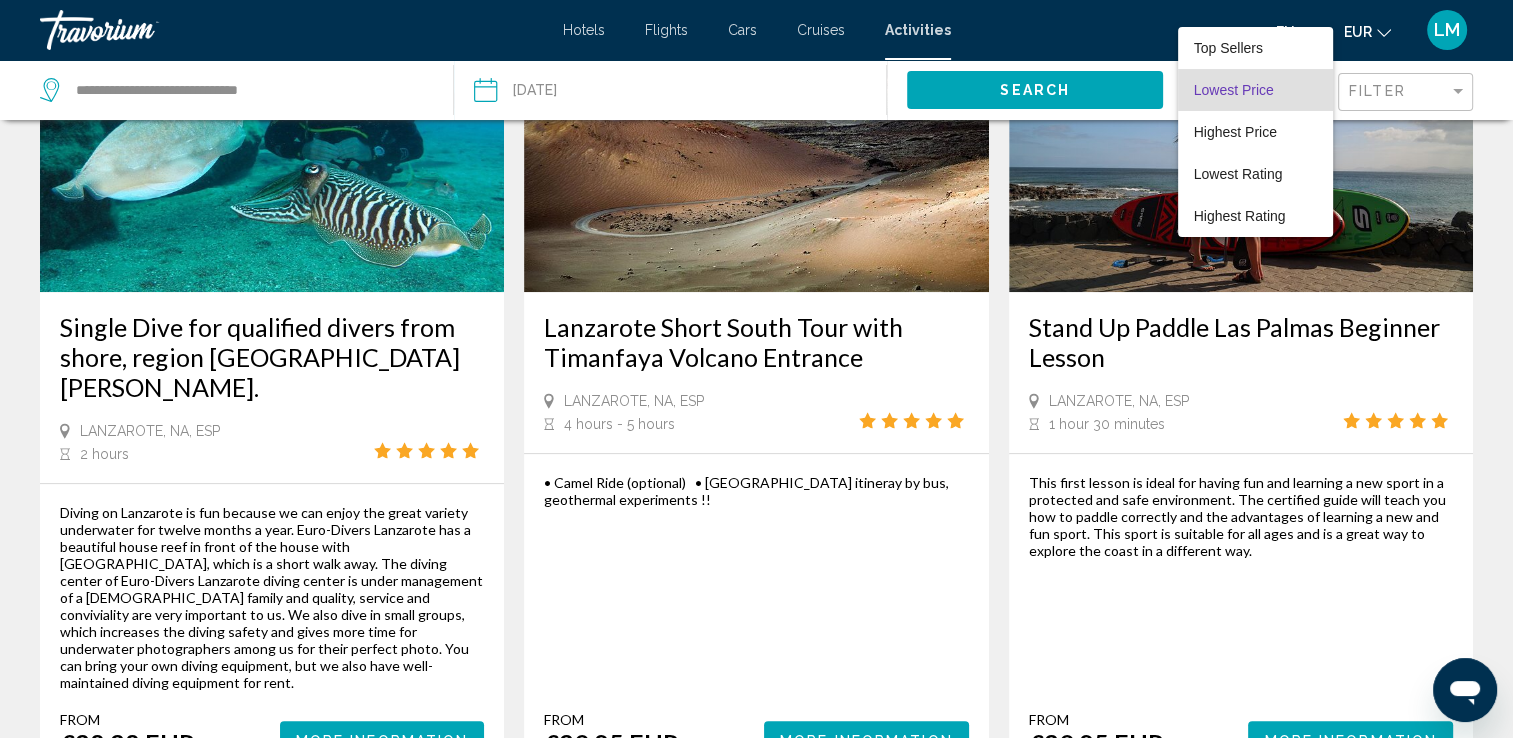 click at bounding box center [756, 369] 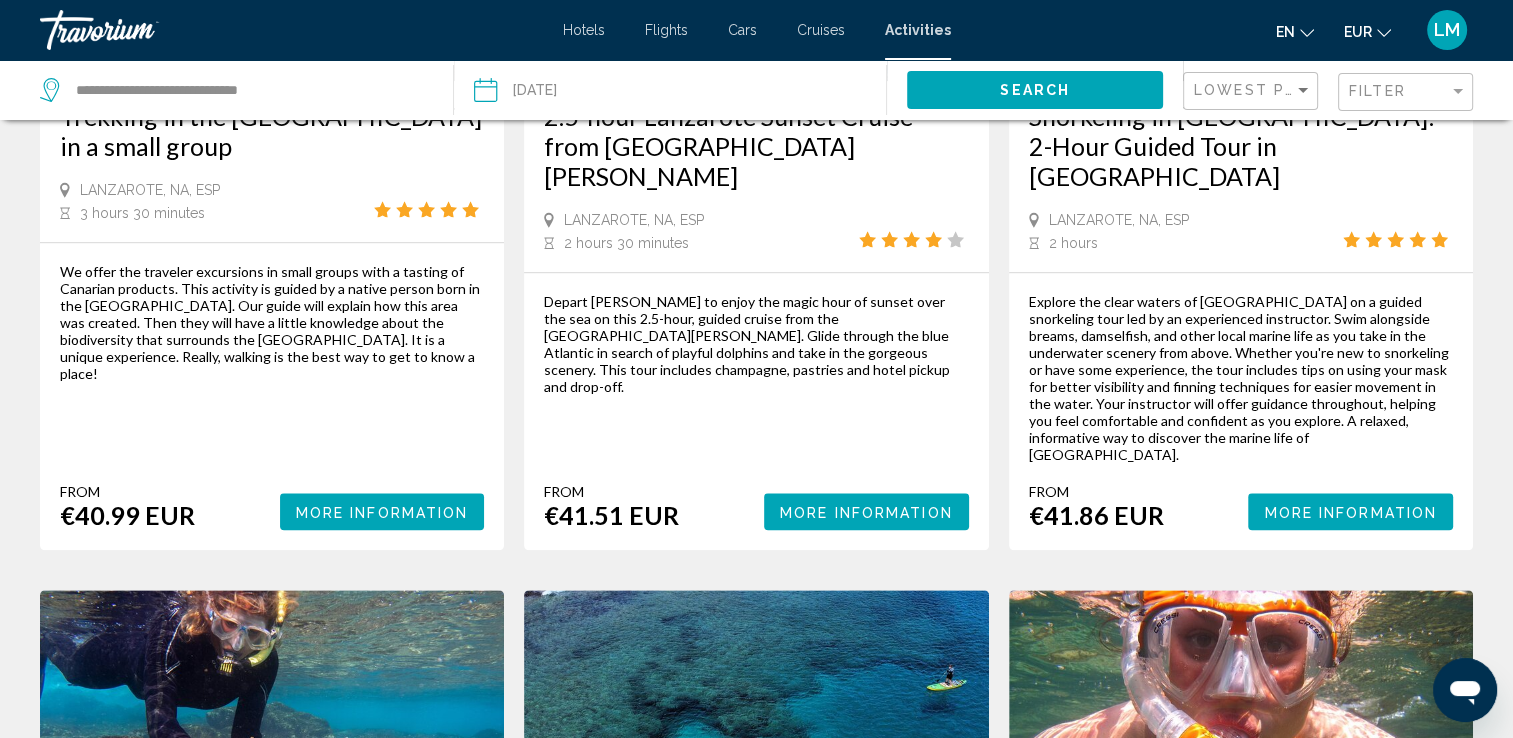 scroll, scrollTop: 2600, scrollLeft: 0, axis: vertical 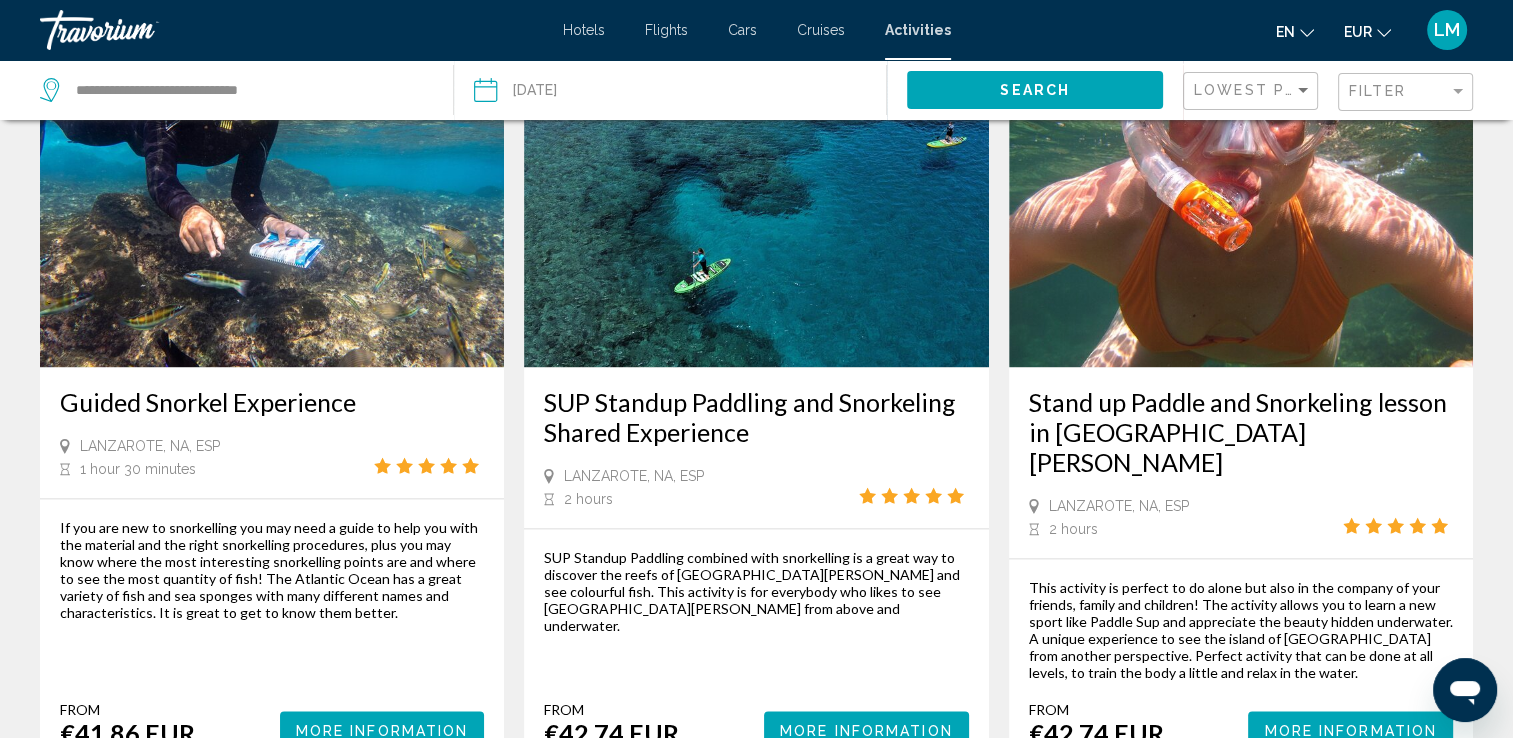 click on "page  4" at bounding box center (756, 828) 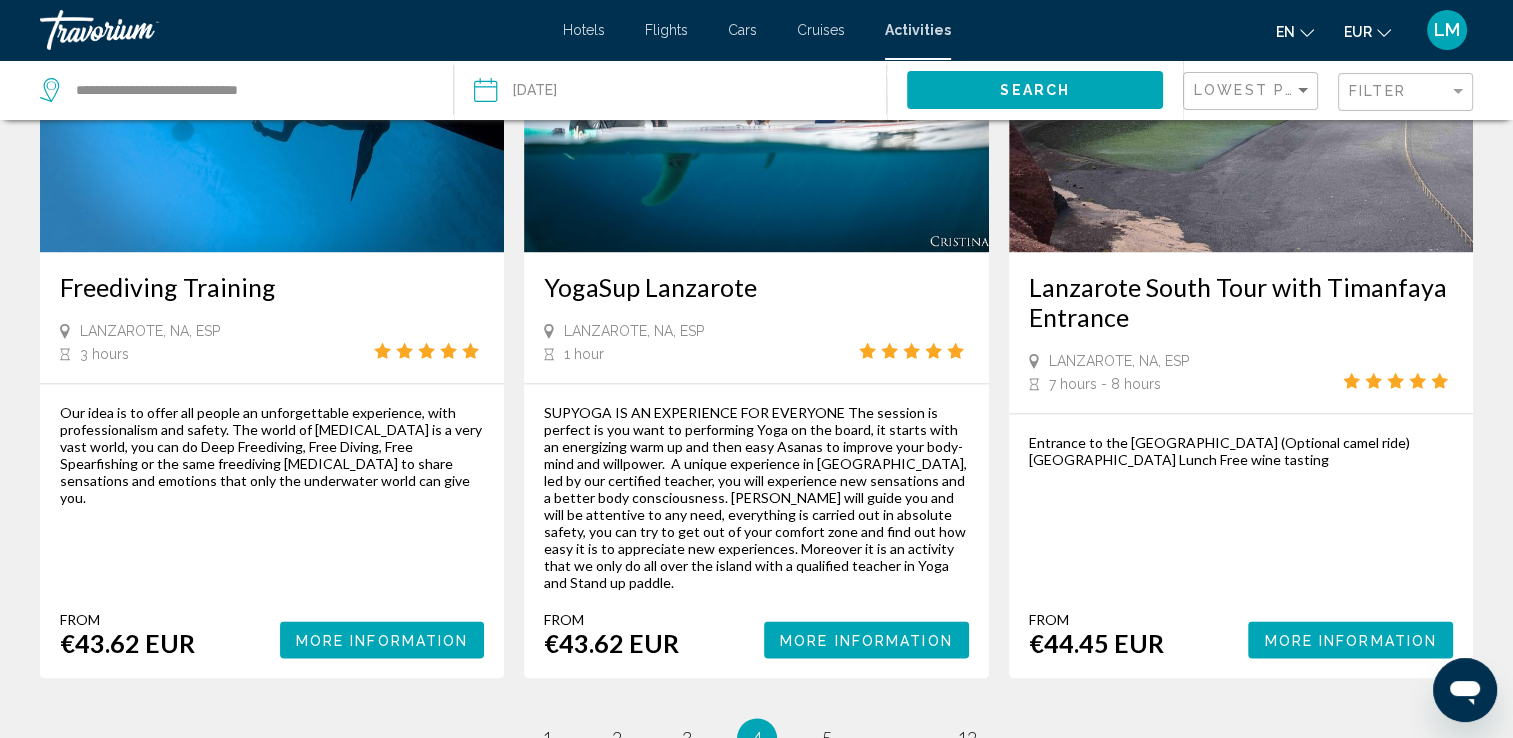 scroll, scrollTop: 0, scrollLeft: 0, axis: both 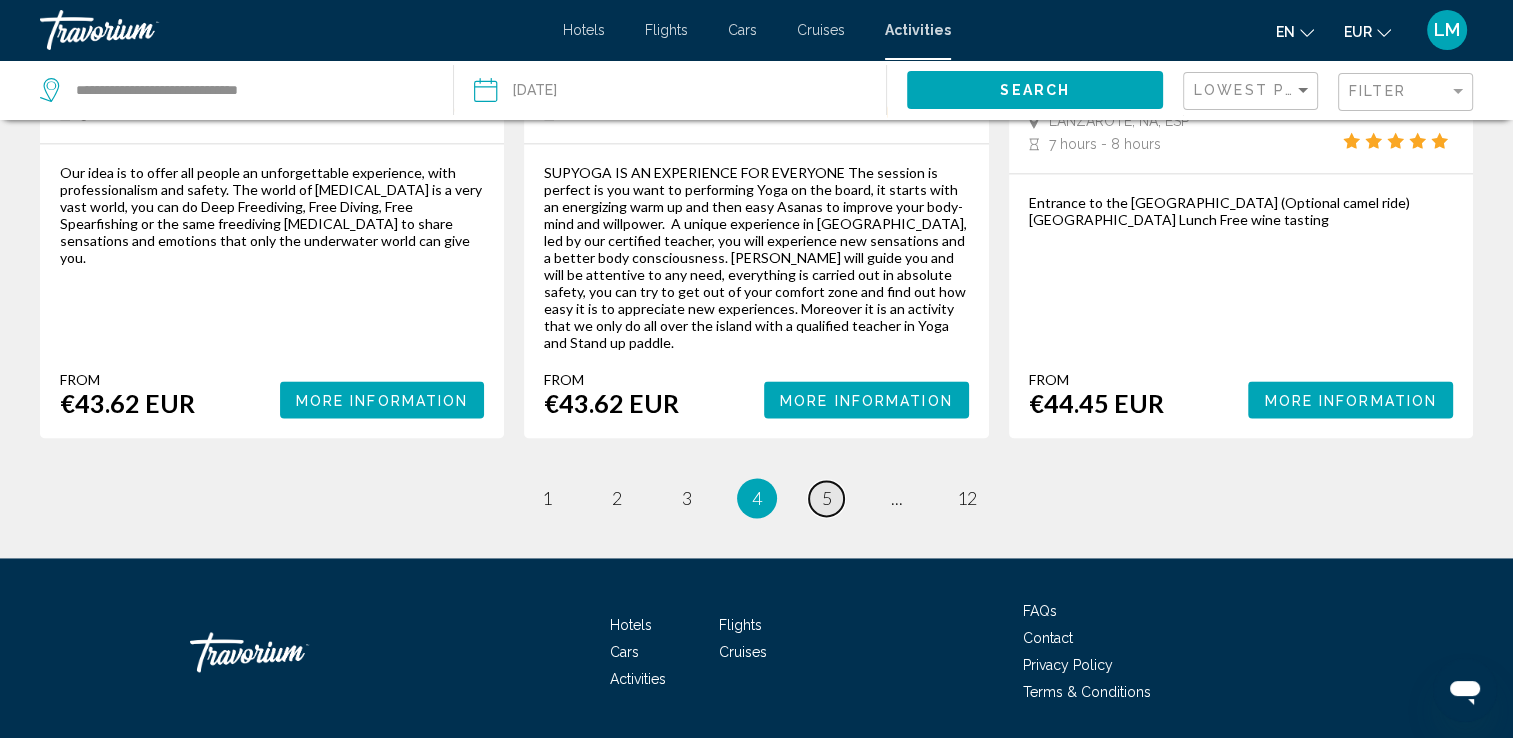 click on "5" at bounding box center [827, 498] 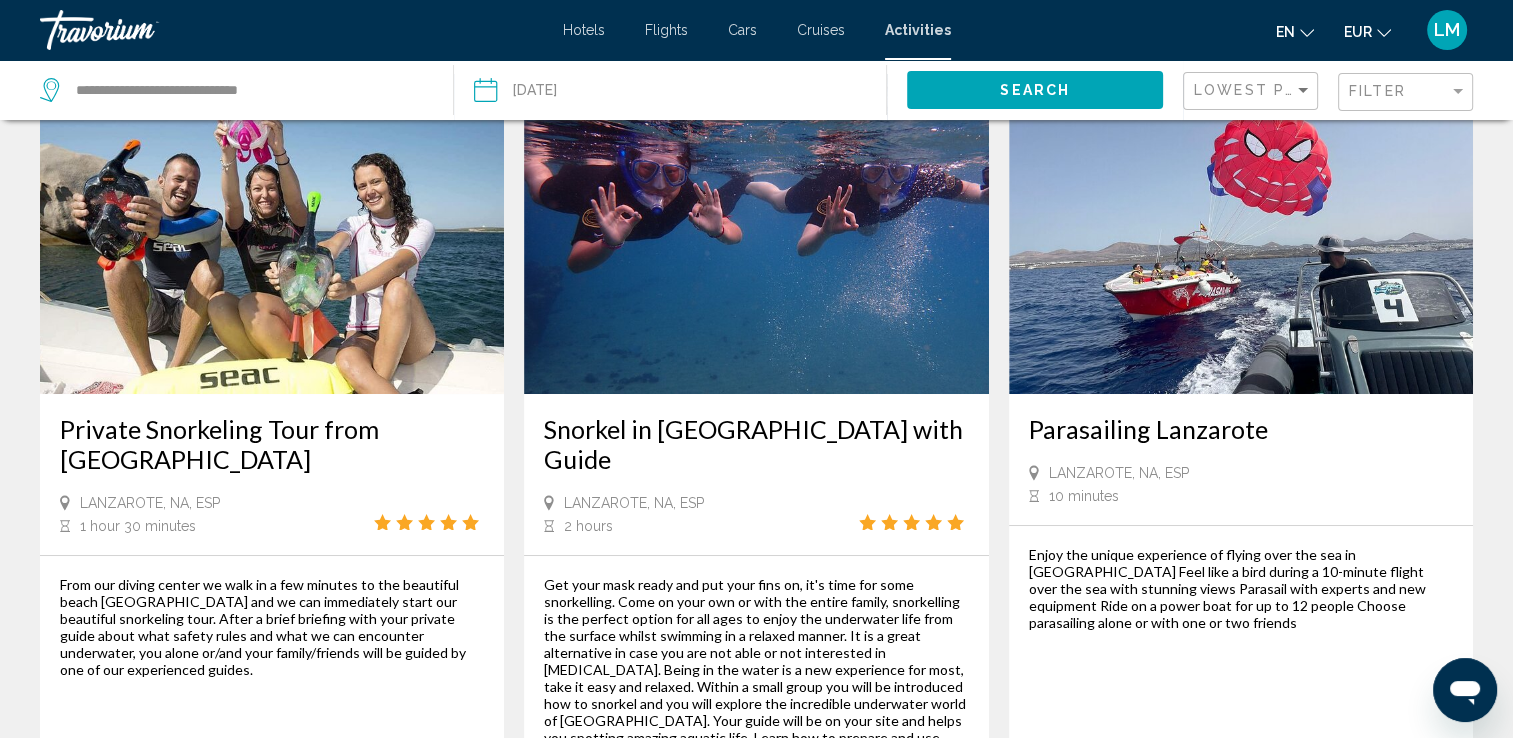 scroll, scrollTop: 0, scrollLeft: 0, axis: both 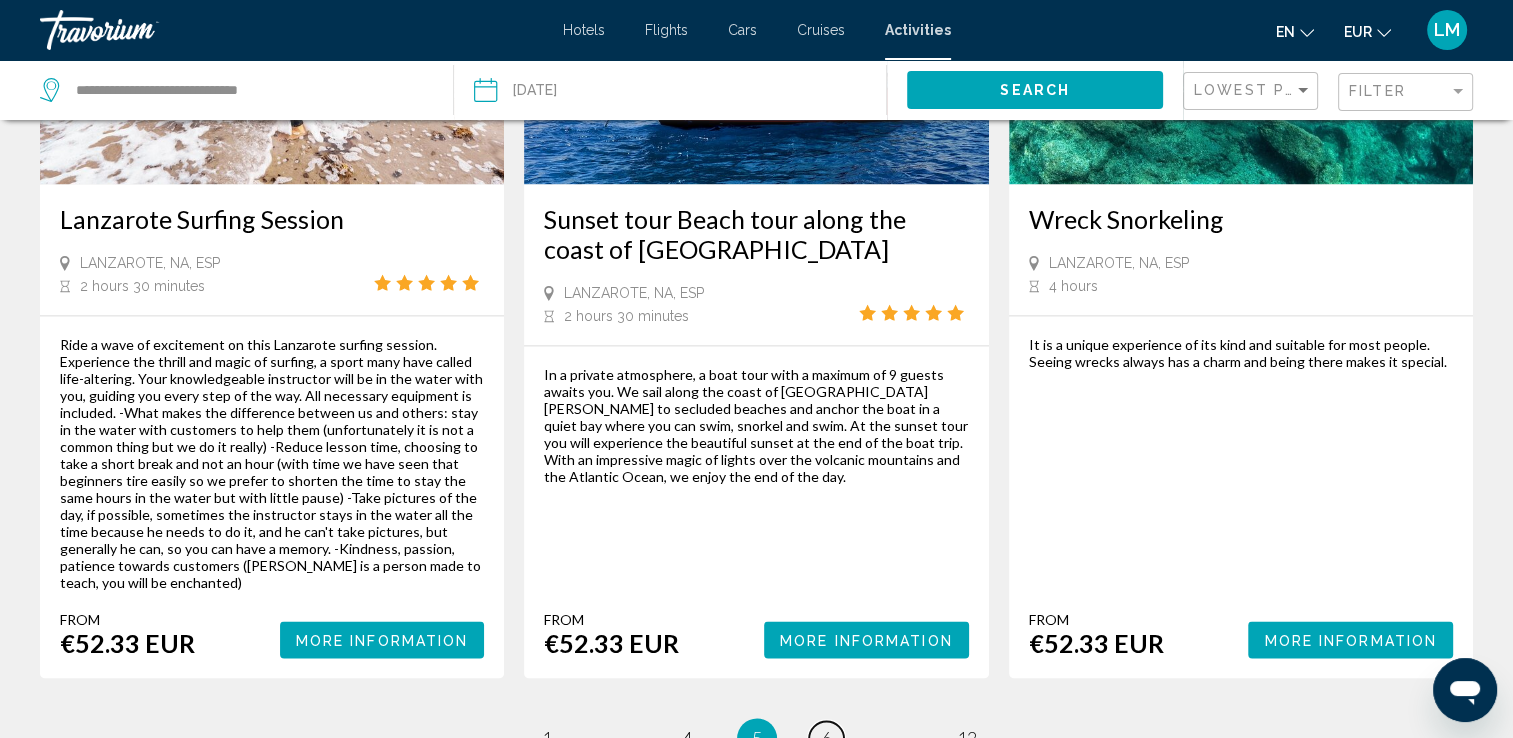 click on "6" at bounding box center (827, 738) 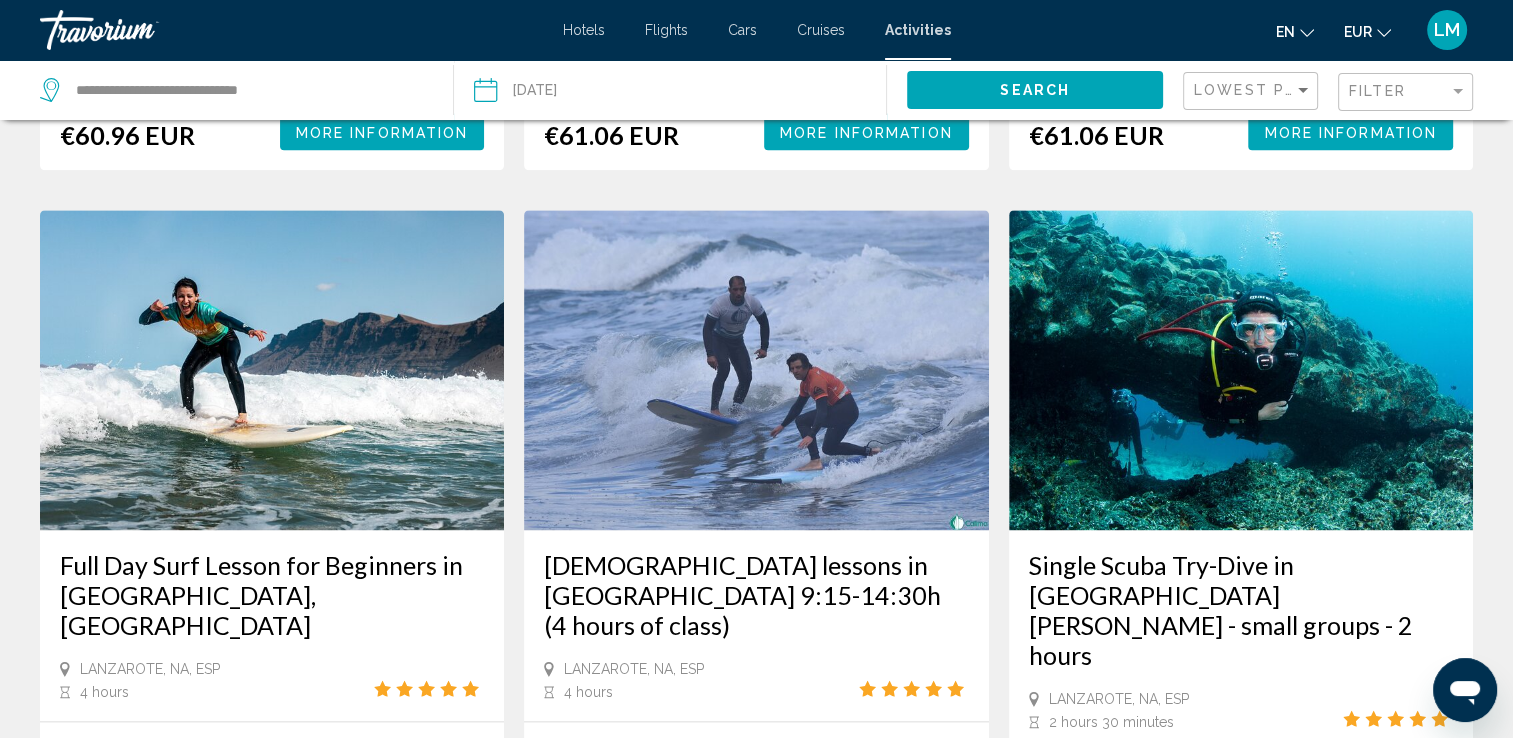 scroll, scrollTop: 2800, scrollLeft: 0, axis: vertical 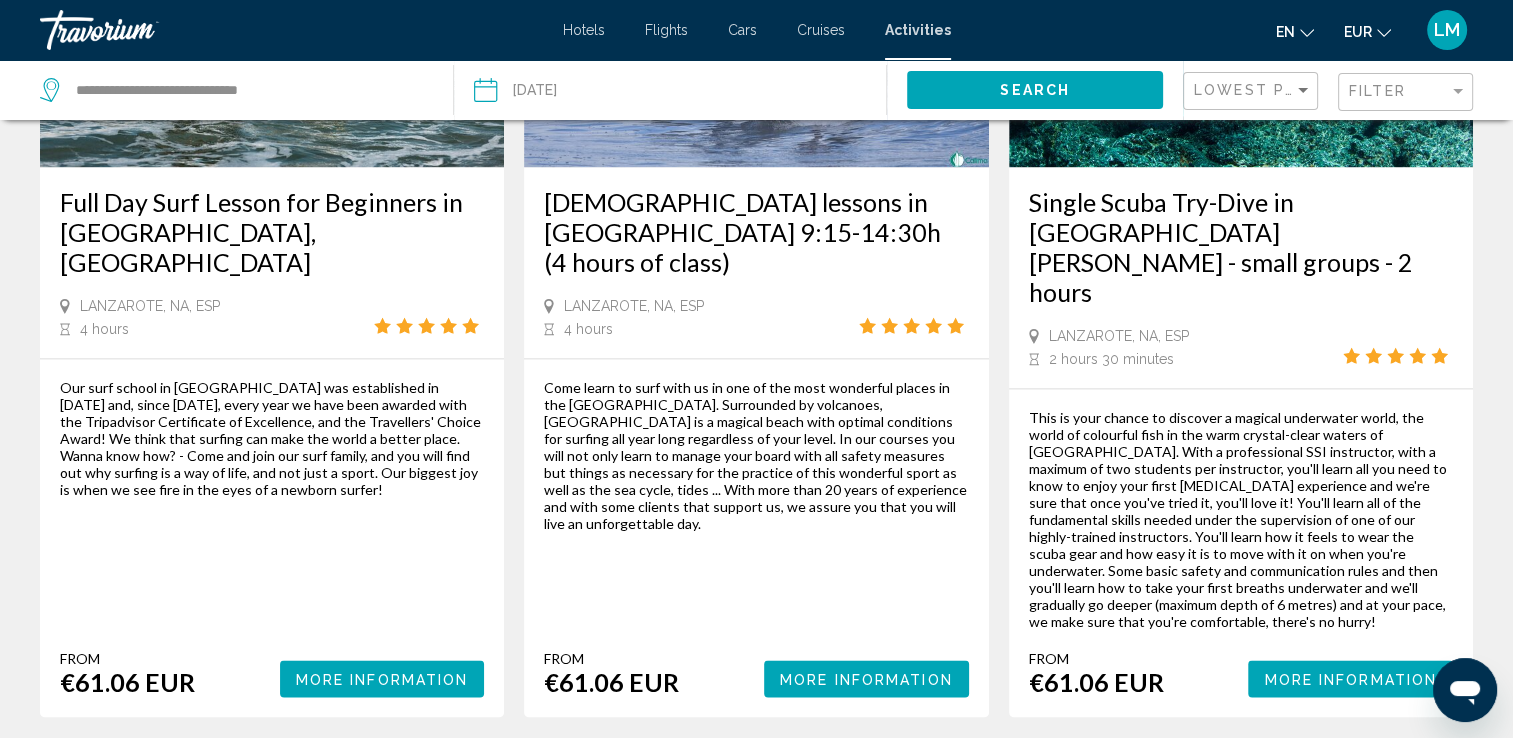 click on "7" at bounding box center [827, 777] 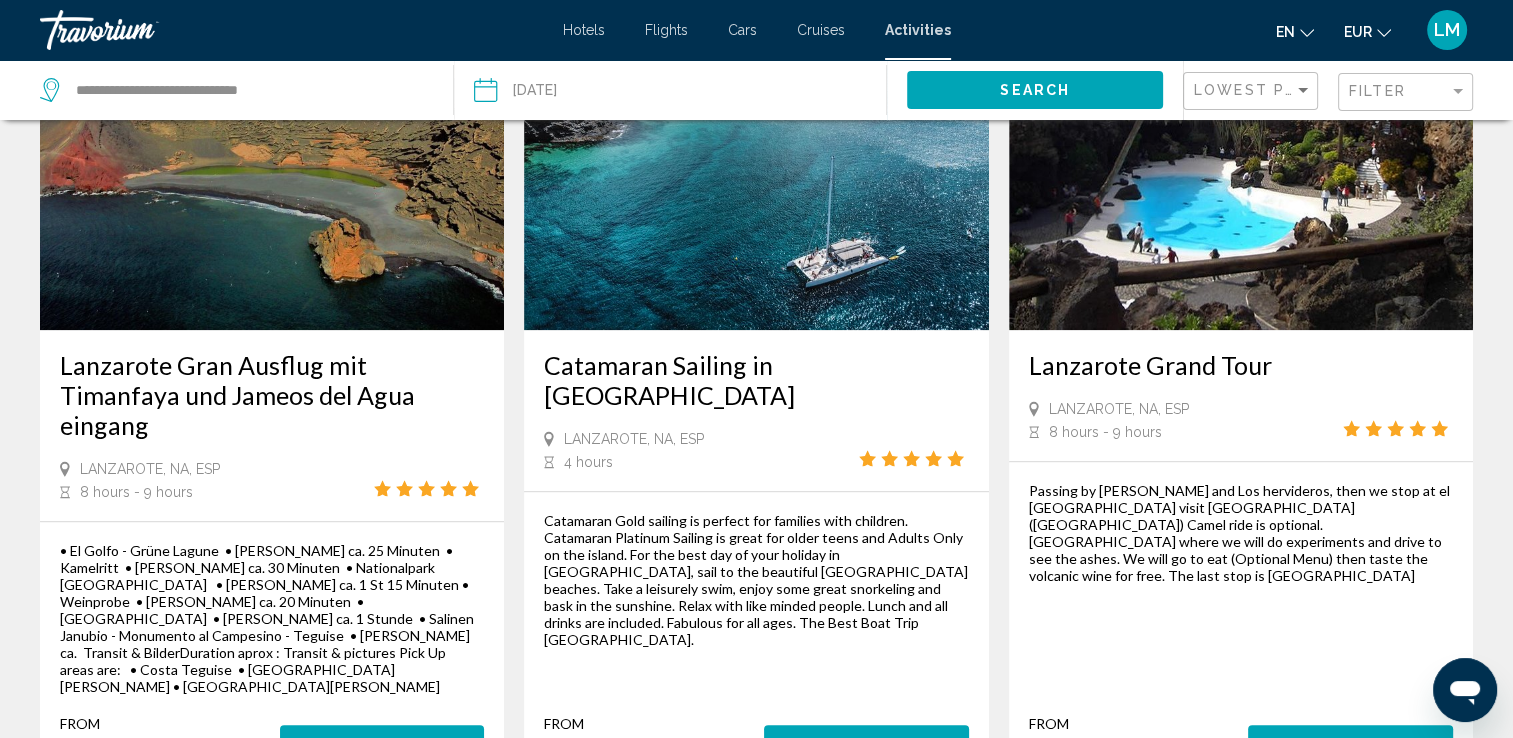 scroll, scrollTop: 2000, scrollLeft: 0, axis: vertical 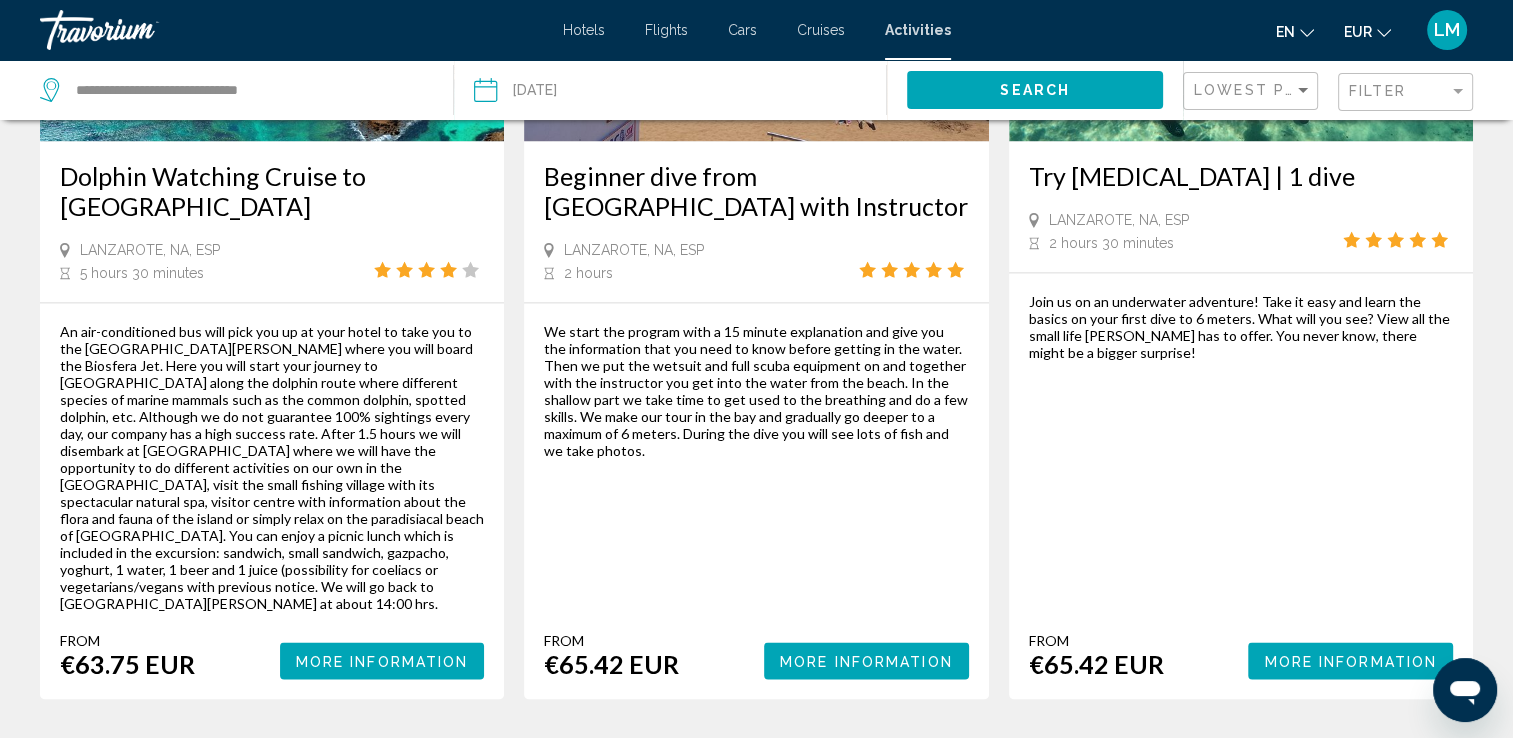click on "page  8" at bounding box center (826, 759) 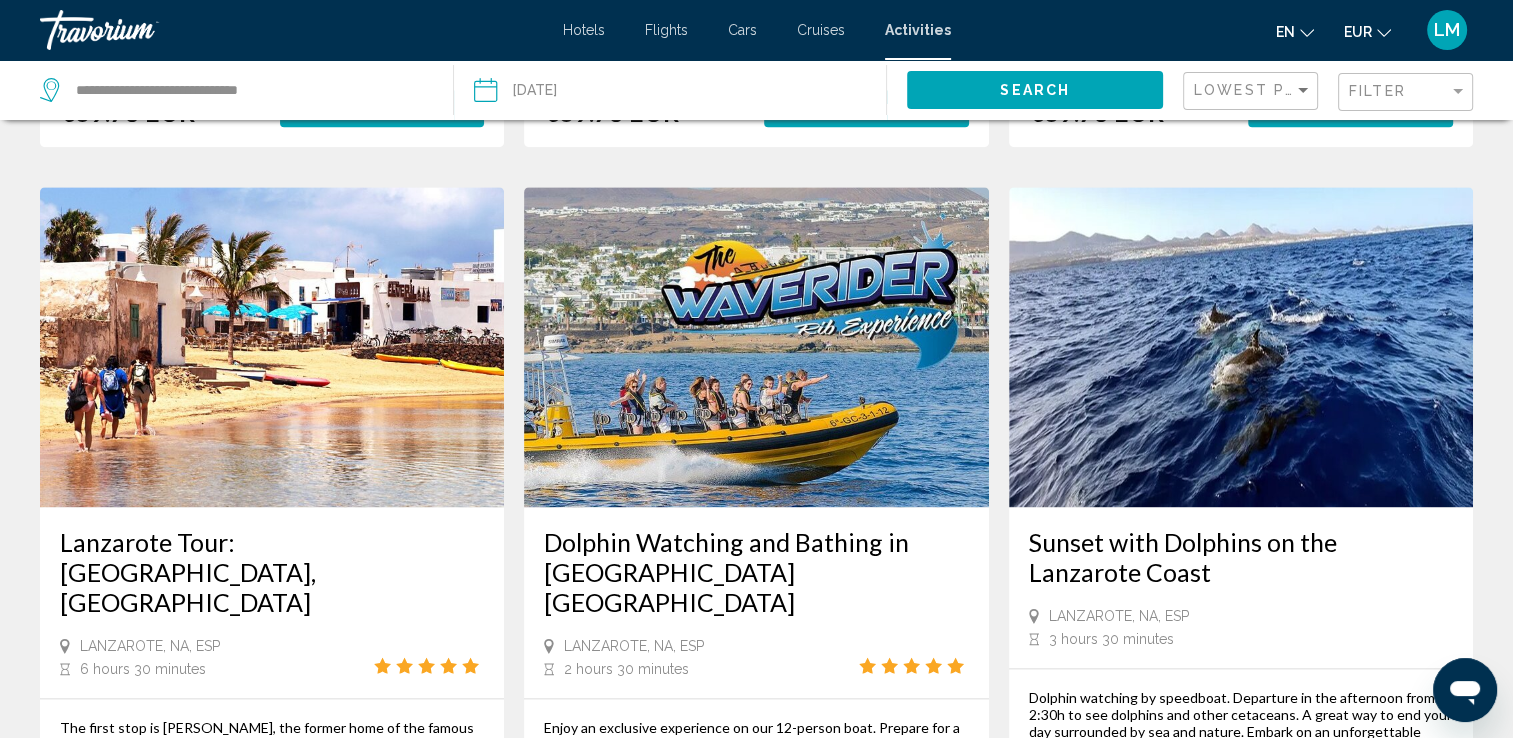 scroll, scrollTop: 3022, scrollLeft: 0, axis: vertical 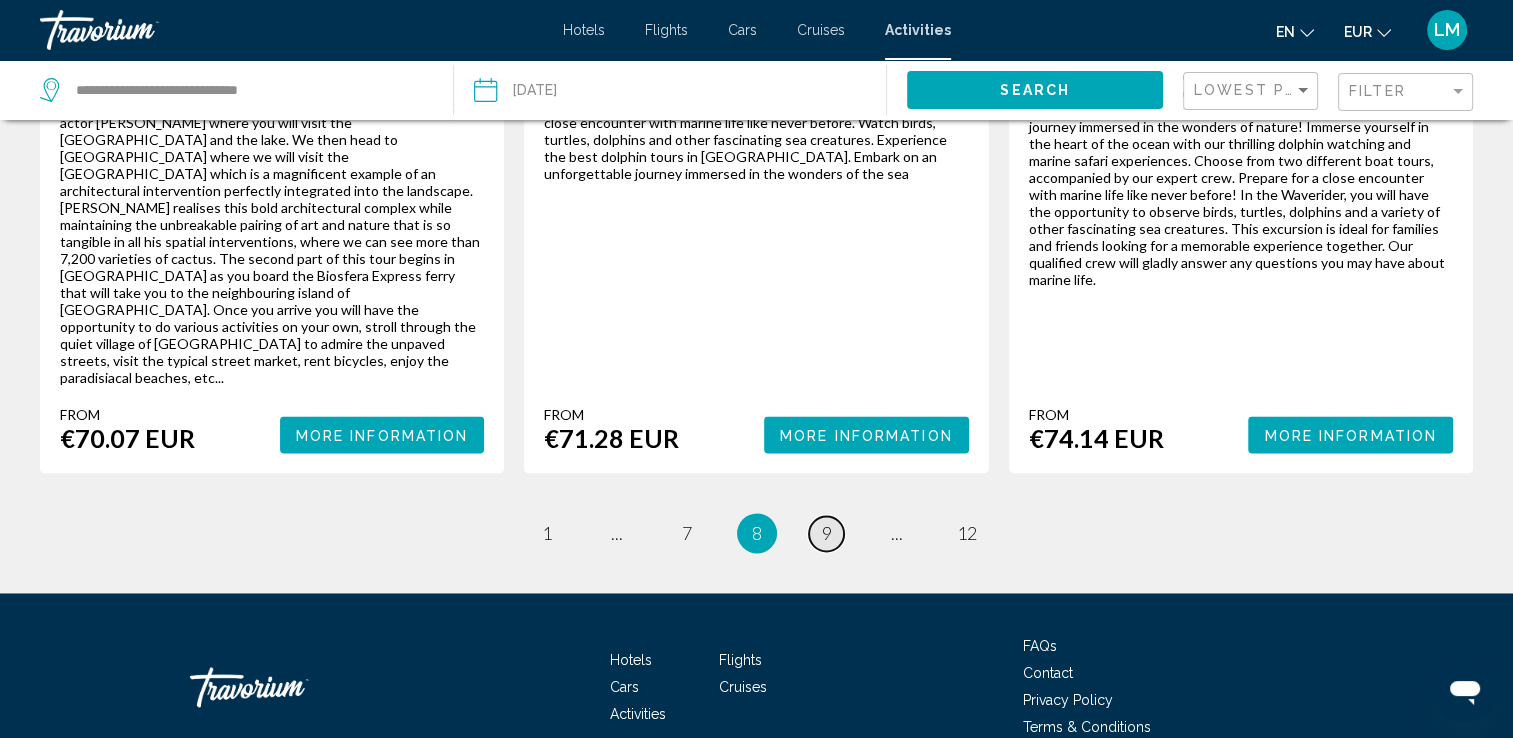 click on "9" at bounding box center [827, 533] 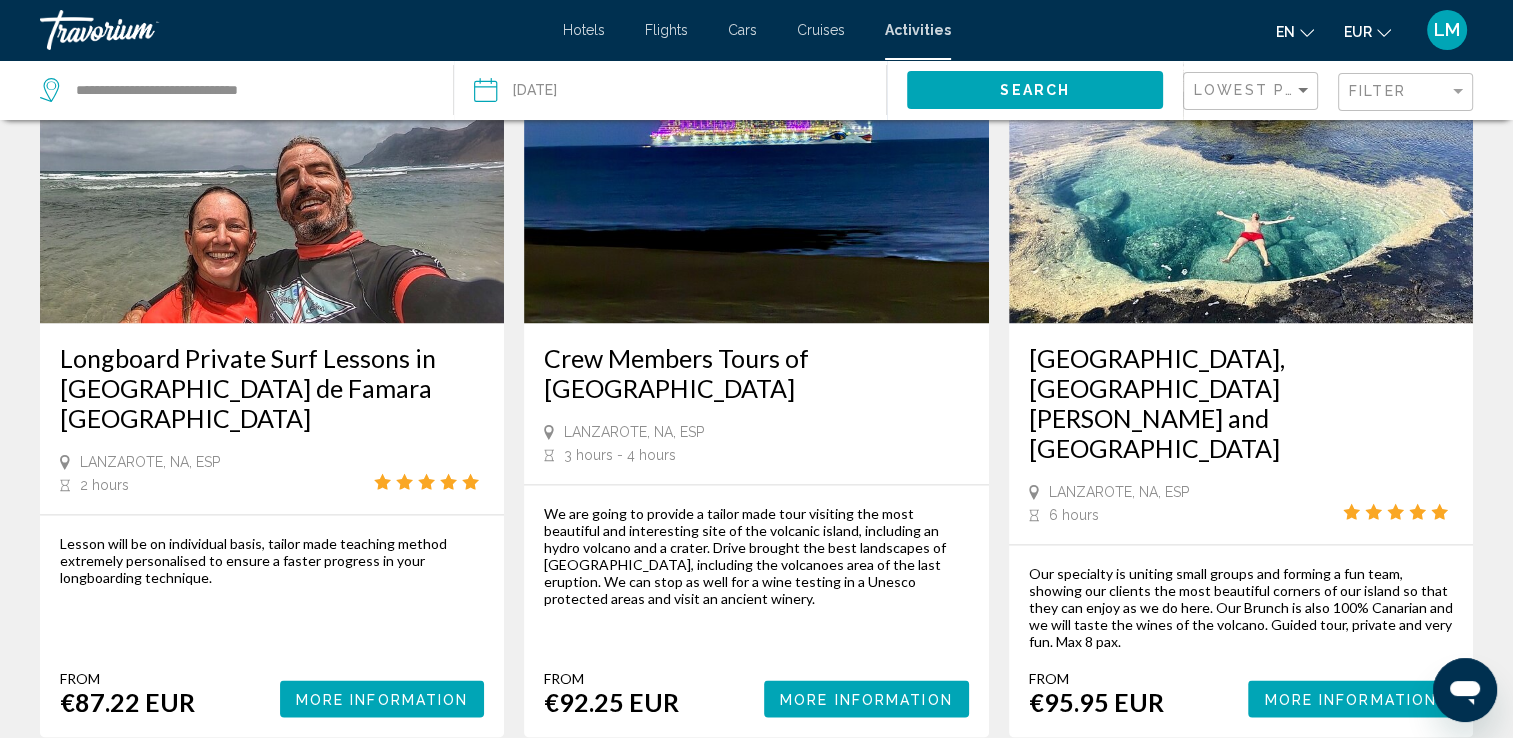 scroll, scrollTop: 3077, scrollLeft: 0, axis: vertical 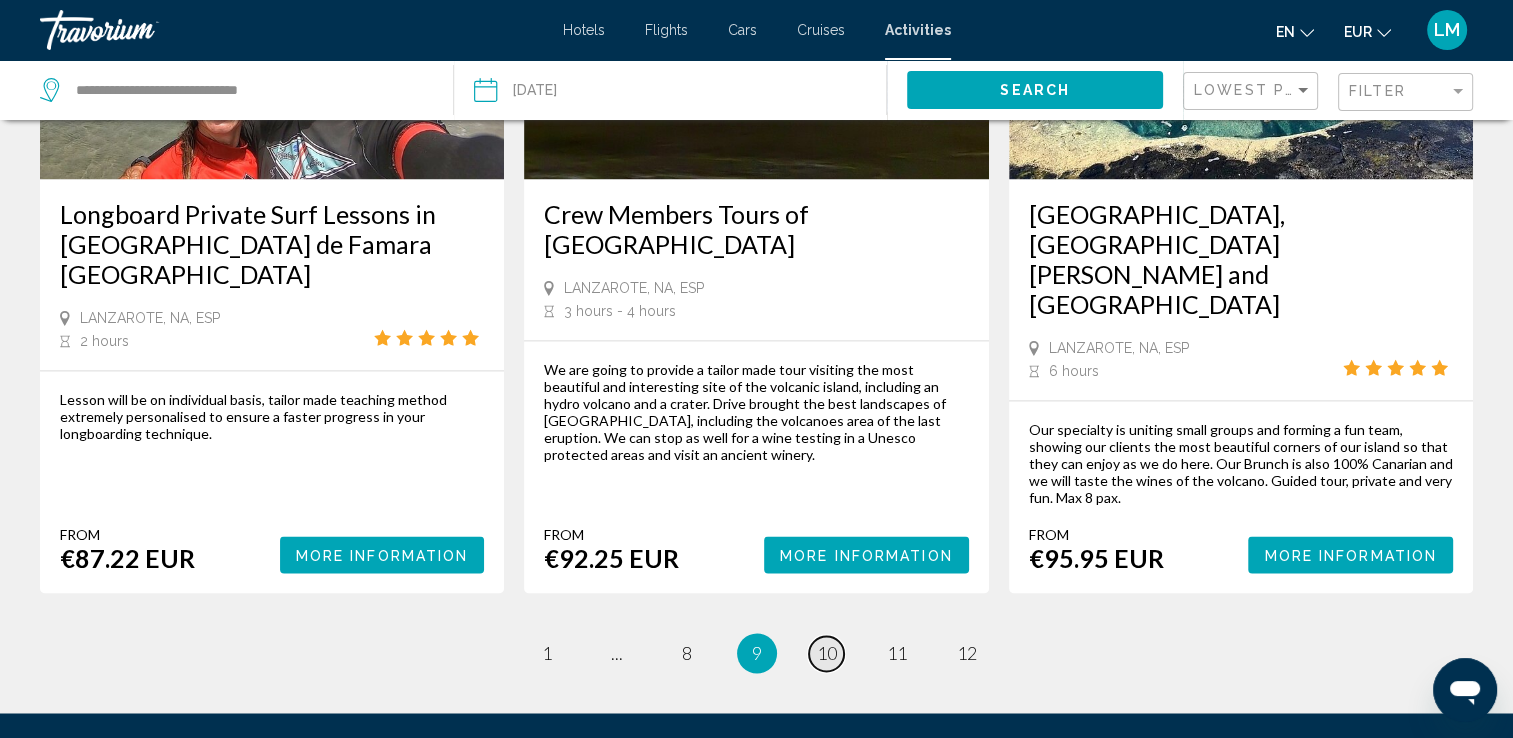 click on "page  10" at bounding box center (826, 653) 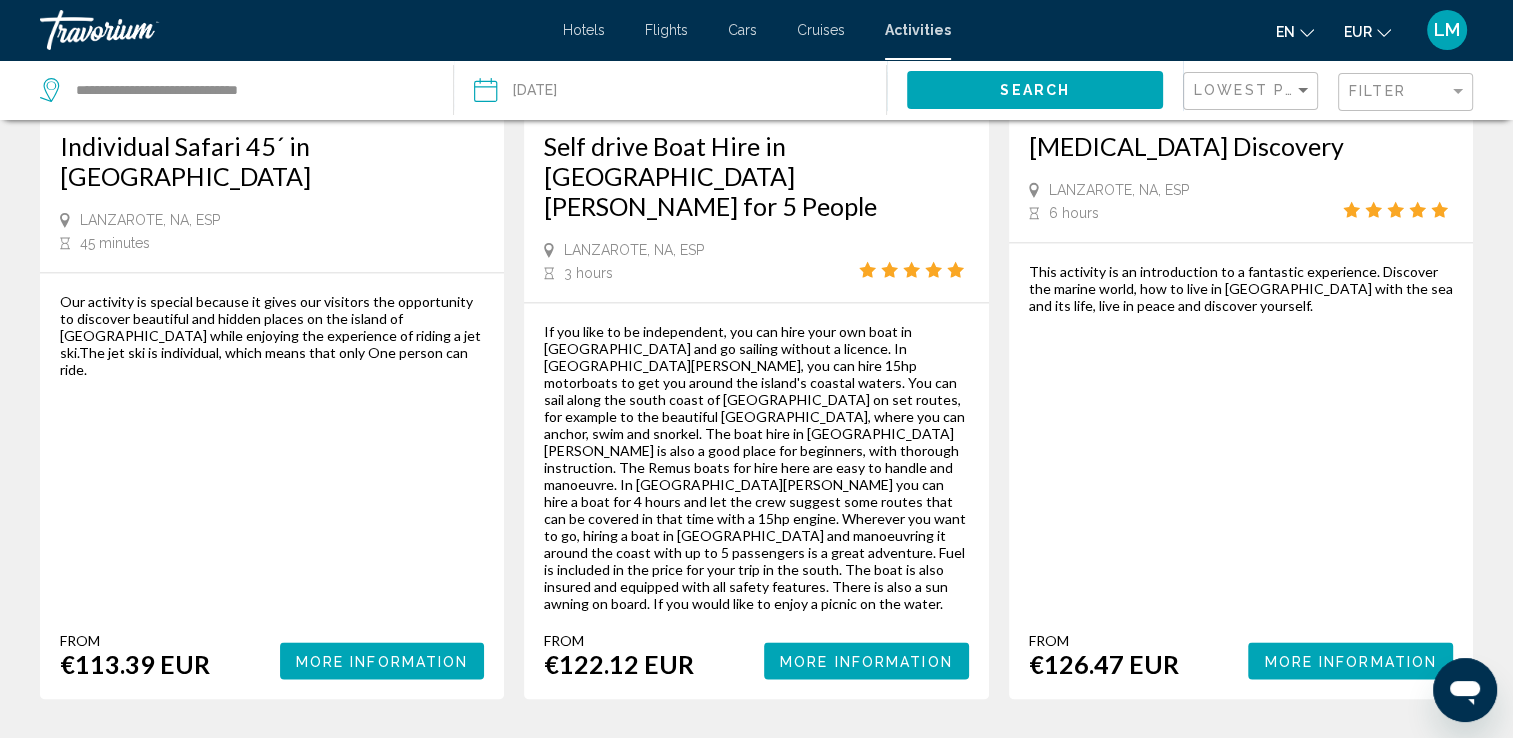 scroll, scrollTop: 2869, scrollLeft: 0, axis: vertical 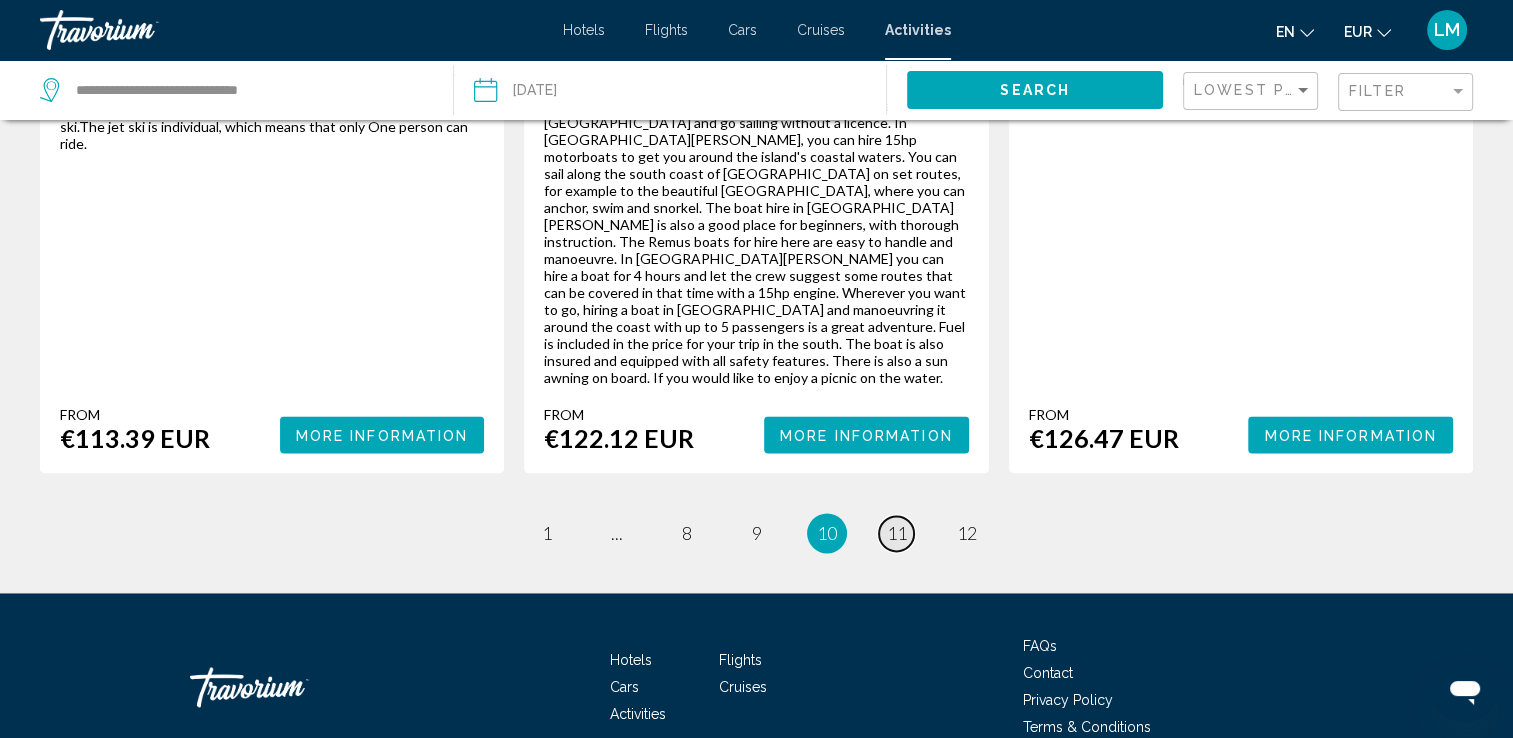 click on "11" at bounding box center (897, 533) 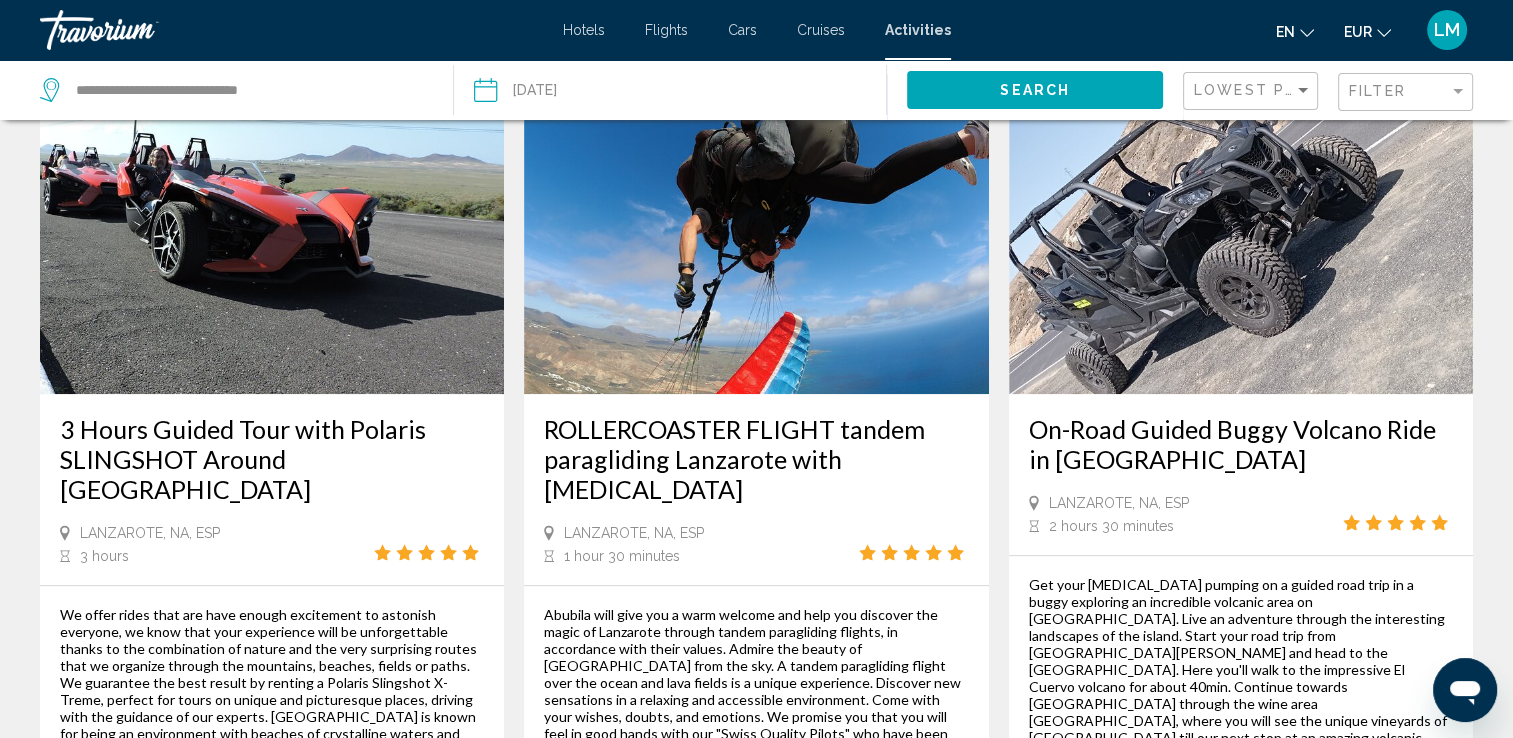scroll, scrollTop: 1100, scrollLeft: 0, axis: vertical 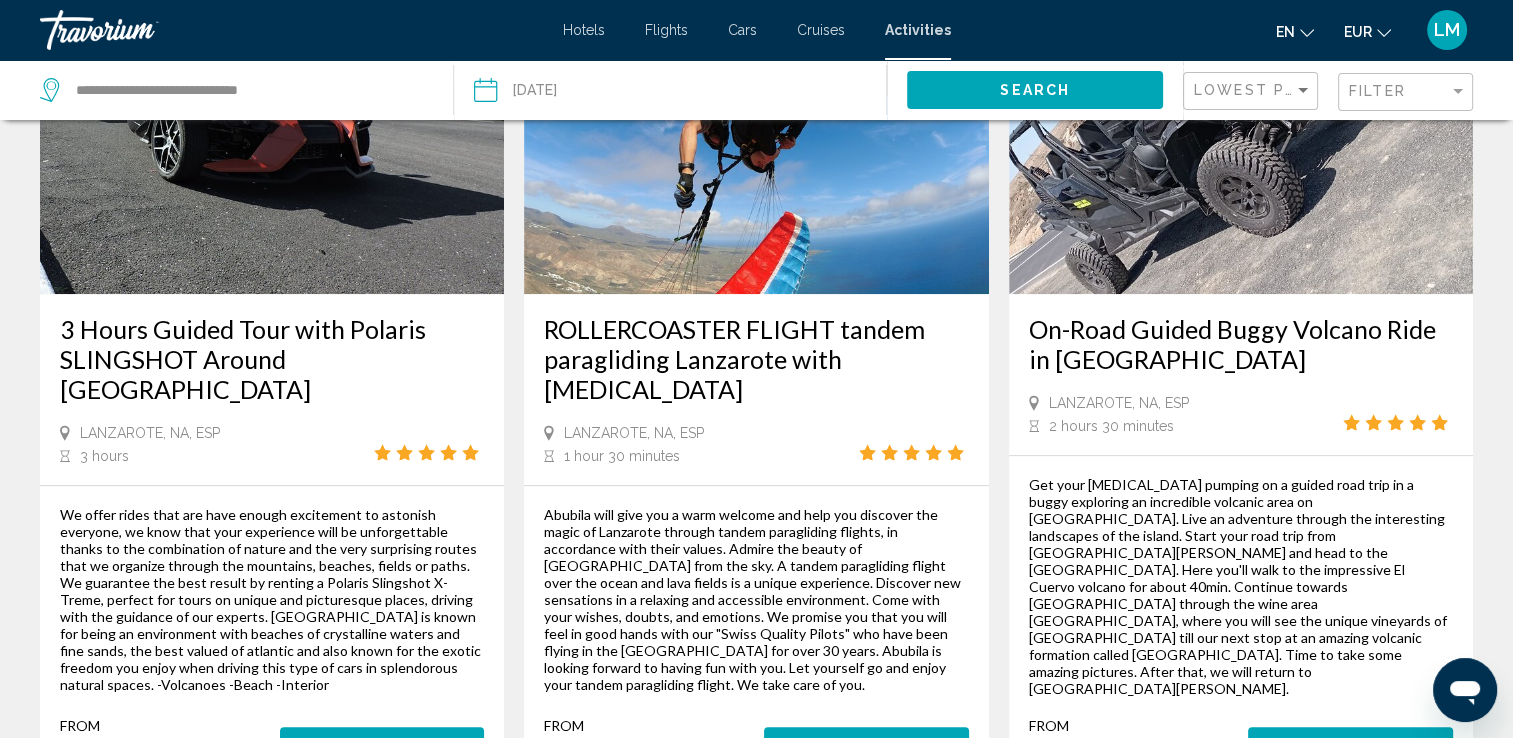 click at bounding box center [1241, 134] 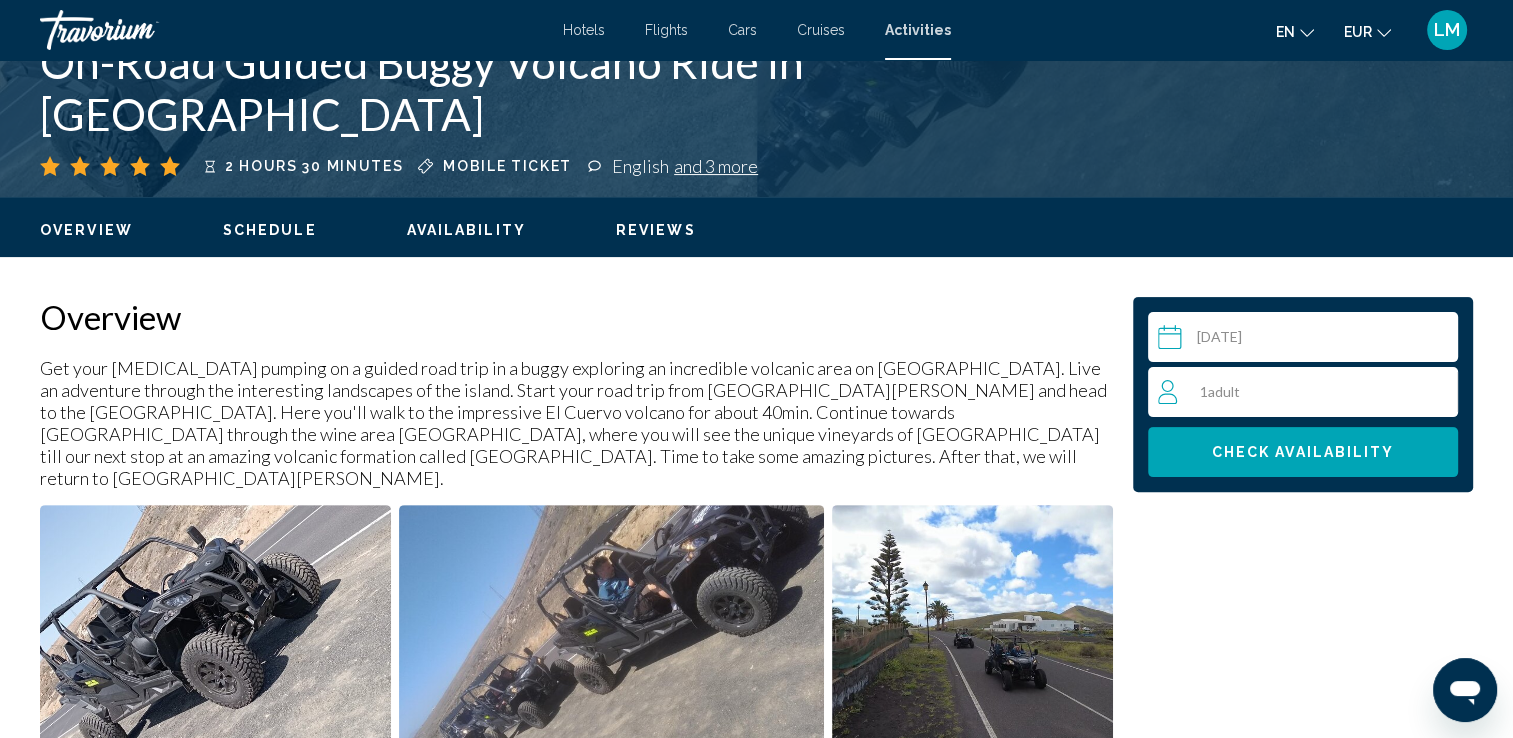 scroll, scrollTop: 500, scrollLeft: 0, axis: vertical 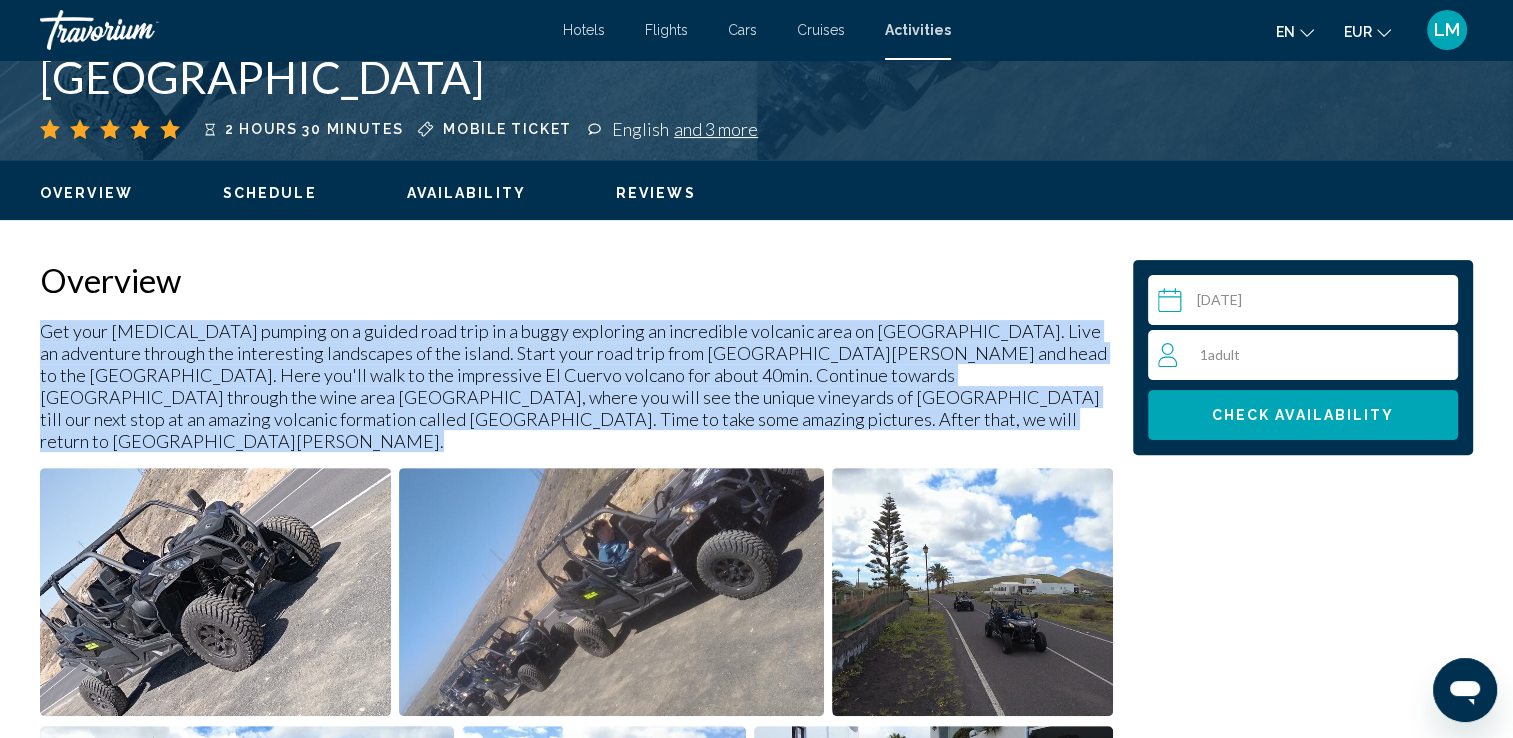 drag, startPoint x: 41, startPoint y: 330, endPoint x: 312, endPoint y: 438, distance: 291.7276 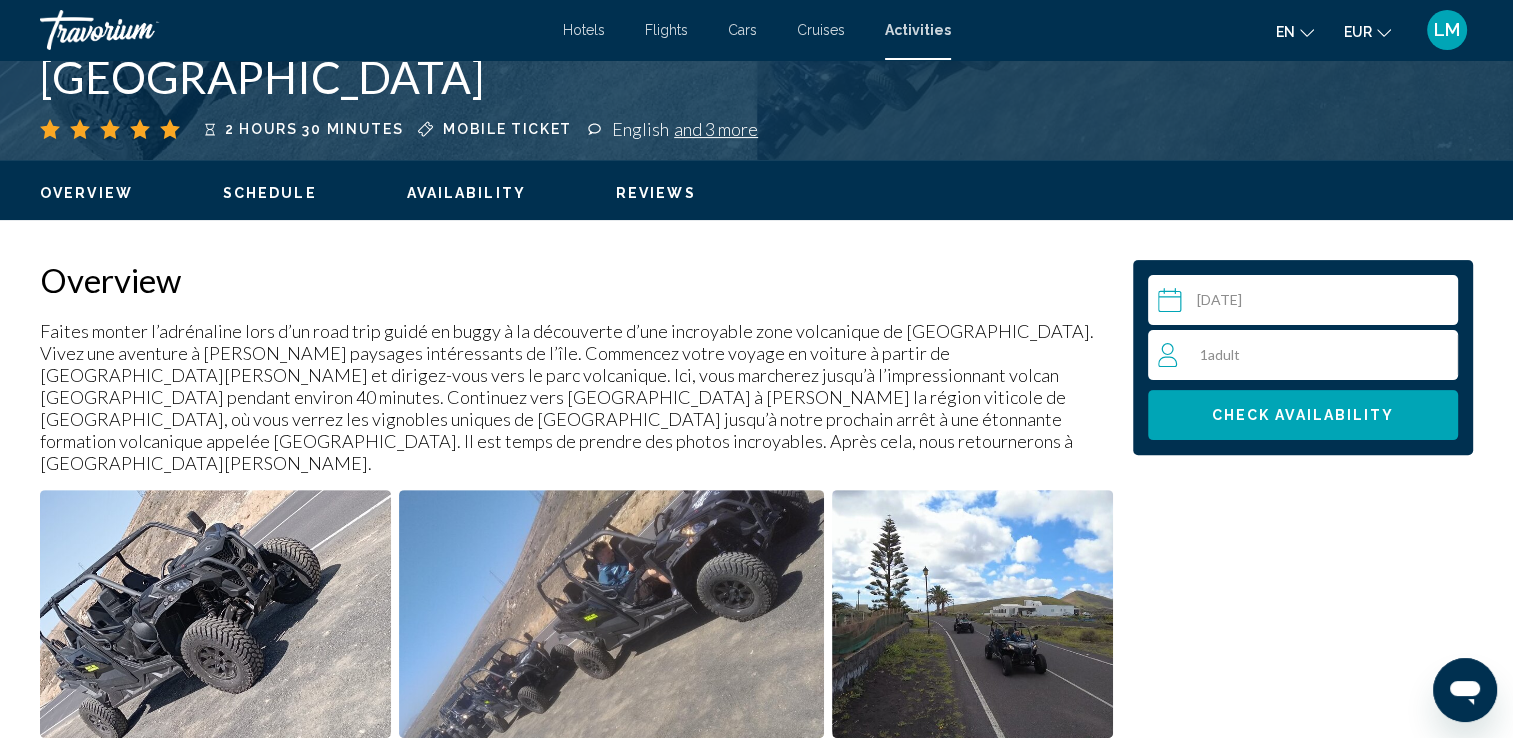 click on "Overview" at bounding box center [576, 280] 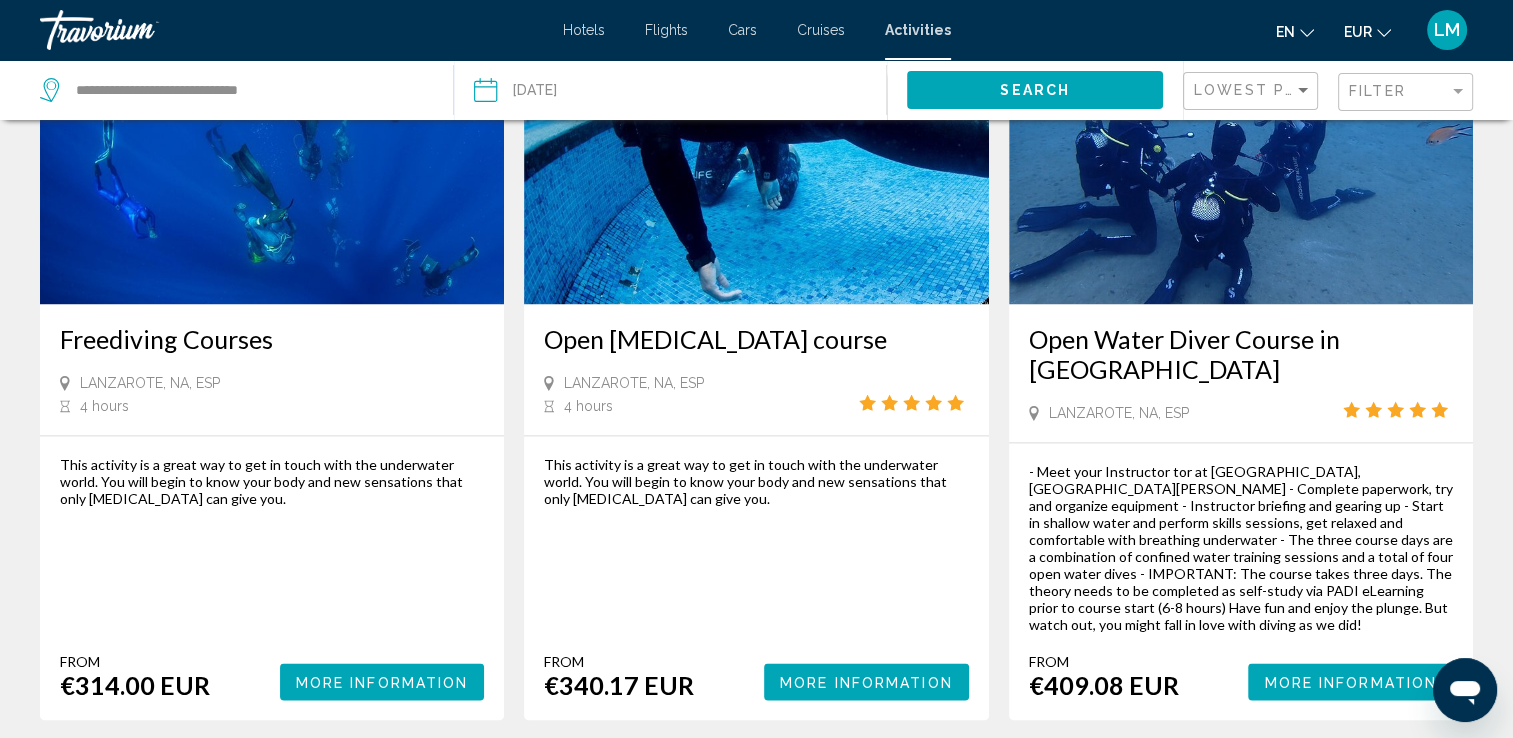 scroll, scrollTop: 2900, scrollLeft: 0, axis: vertical 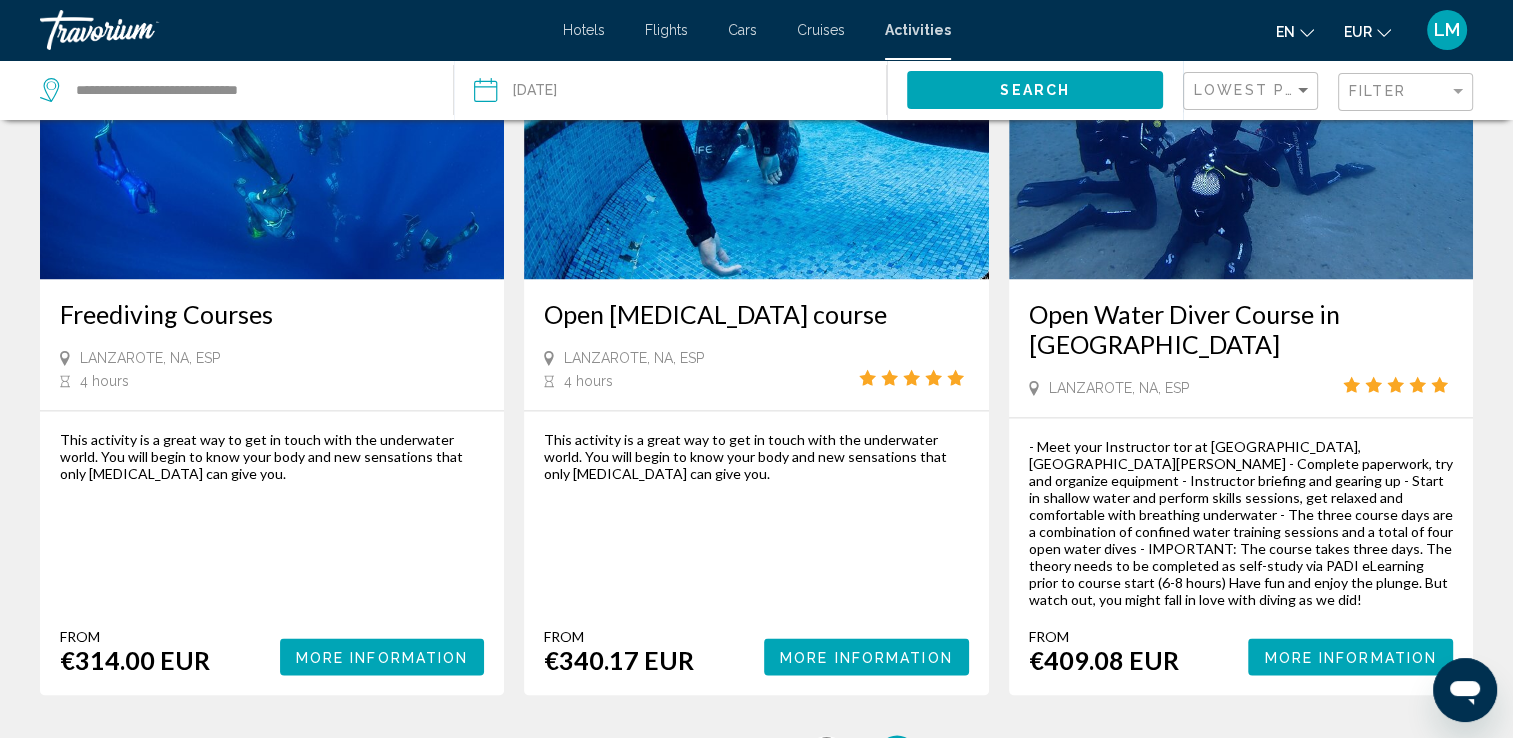 click on "10" at bounding box center [827, 755] 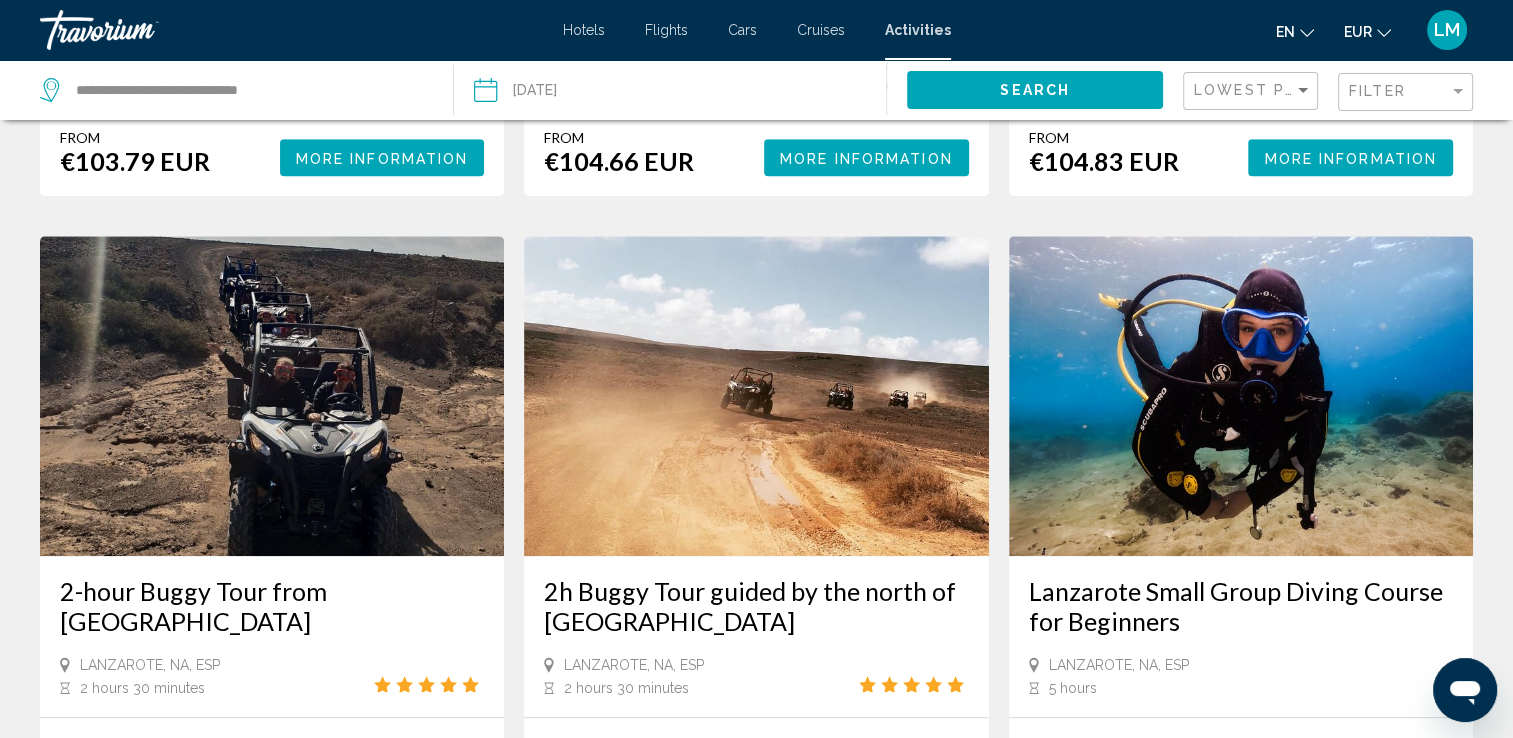 scroll, scrollTop: 1600, scrollLeft: 0, axis: vertical 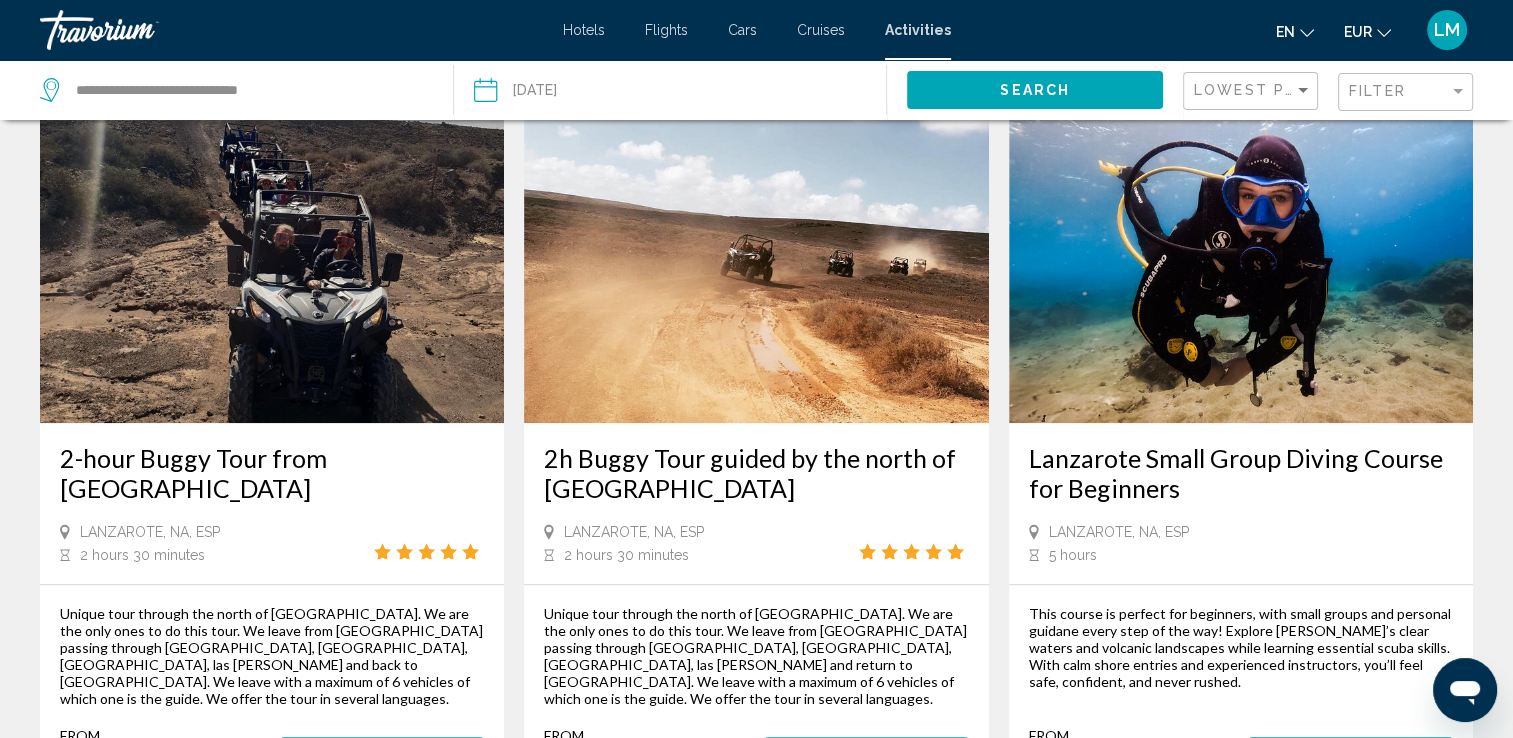 click at bounding box center [756, 263] 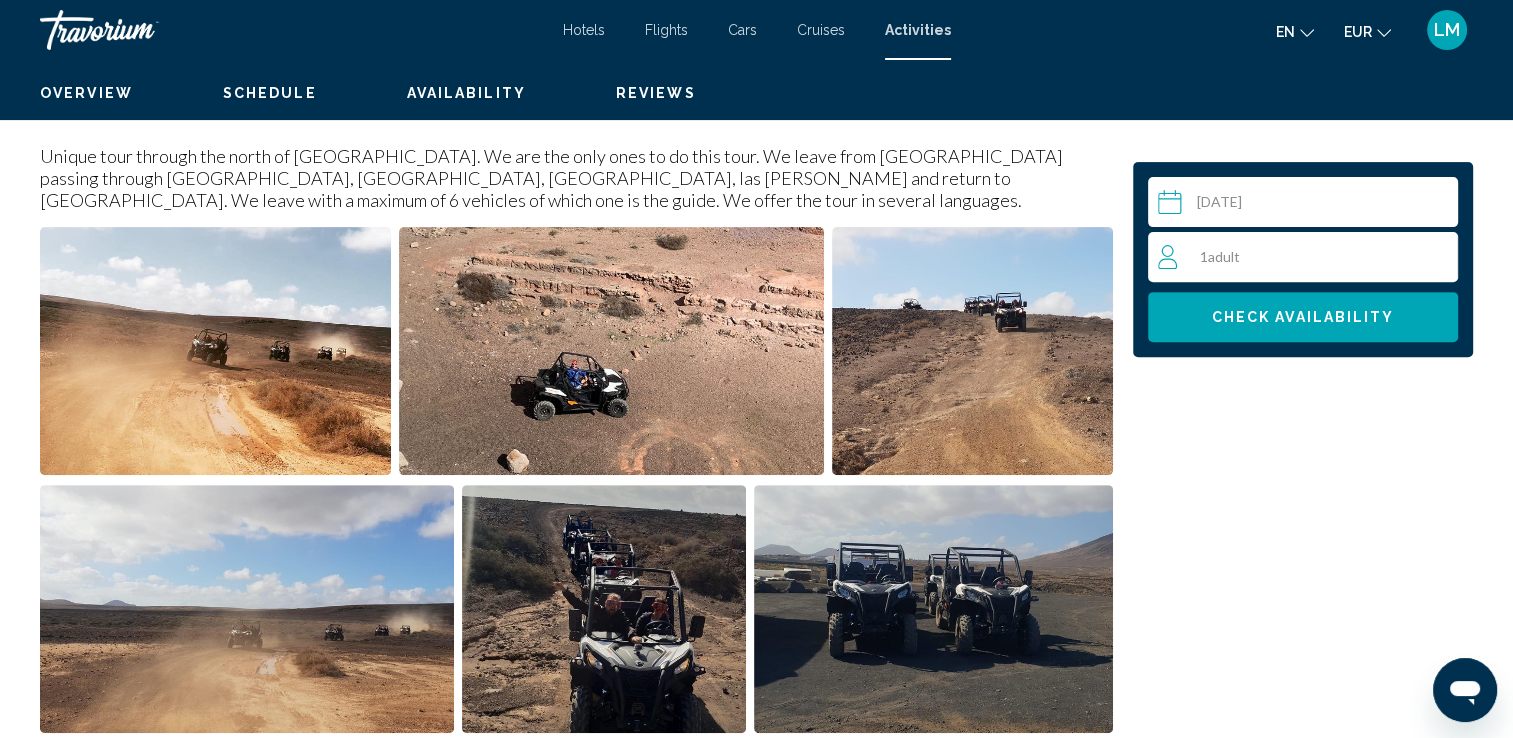 scroll, scrollTop: 700, scrollLeft: 0, axis: vertical 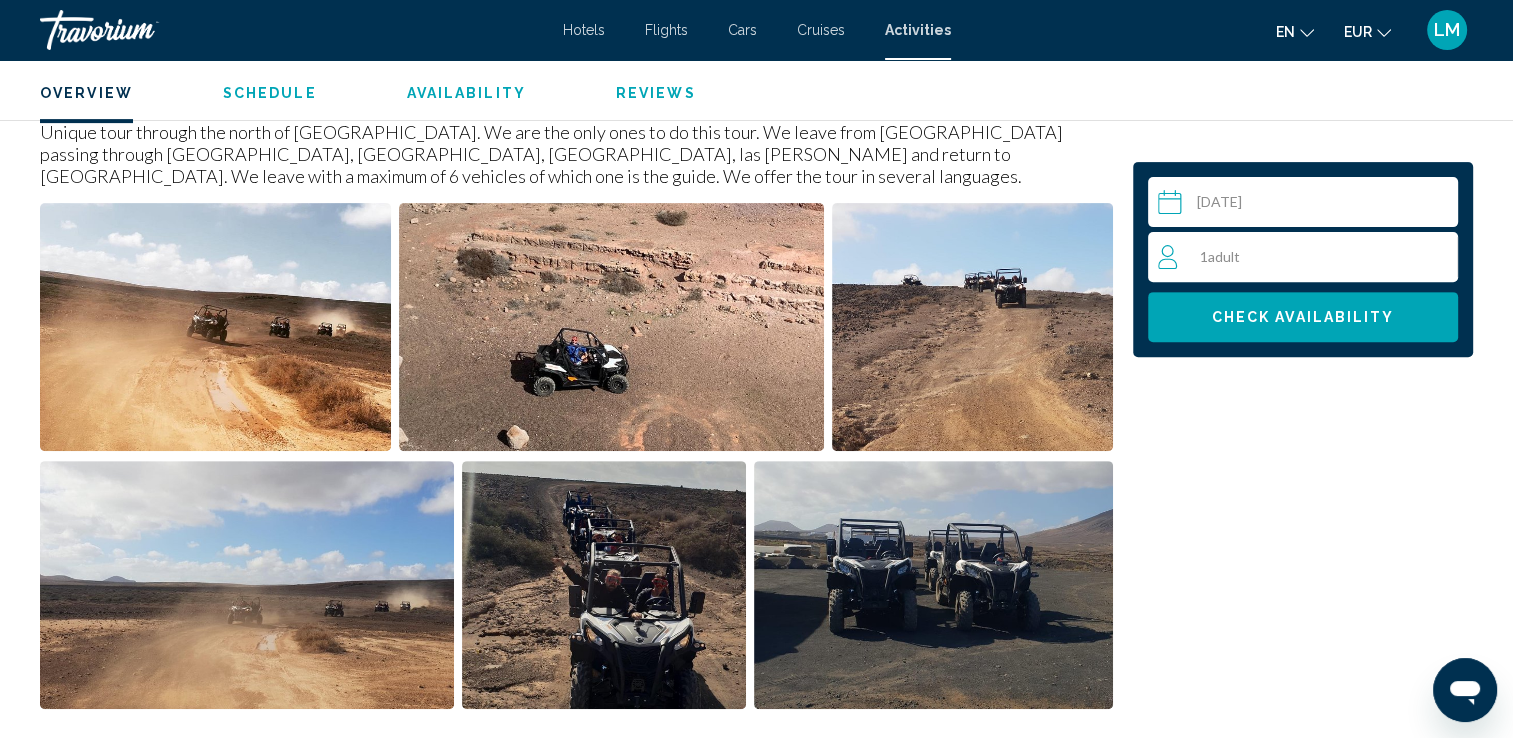 click on "1  Adult Adults" at bounding box center [1307, 257] 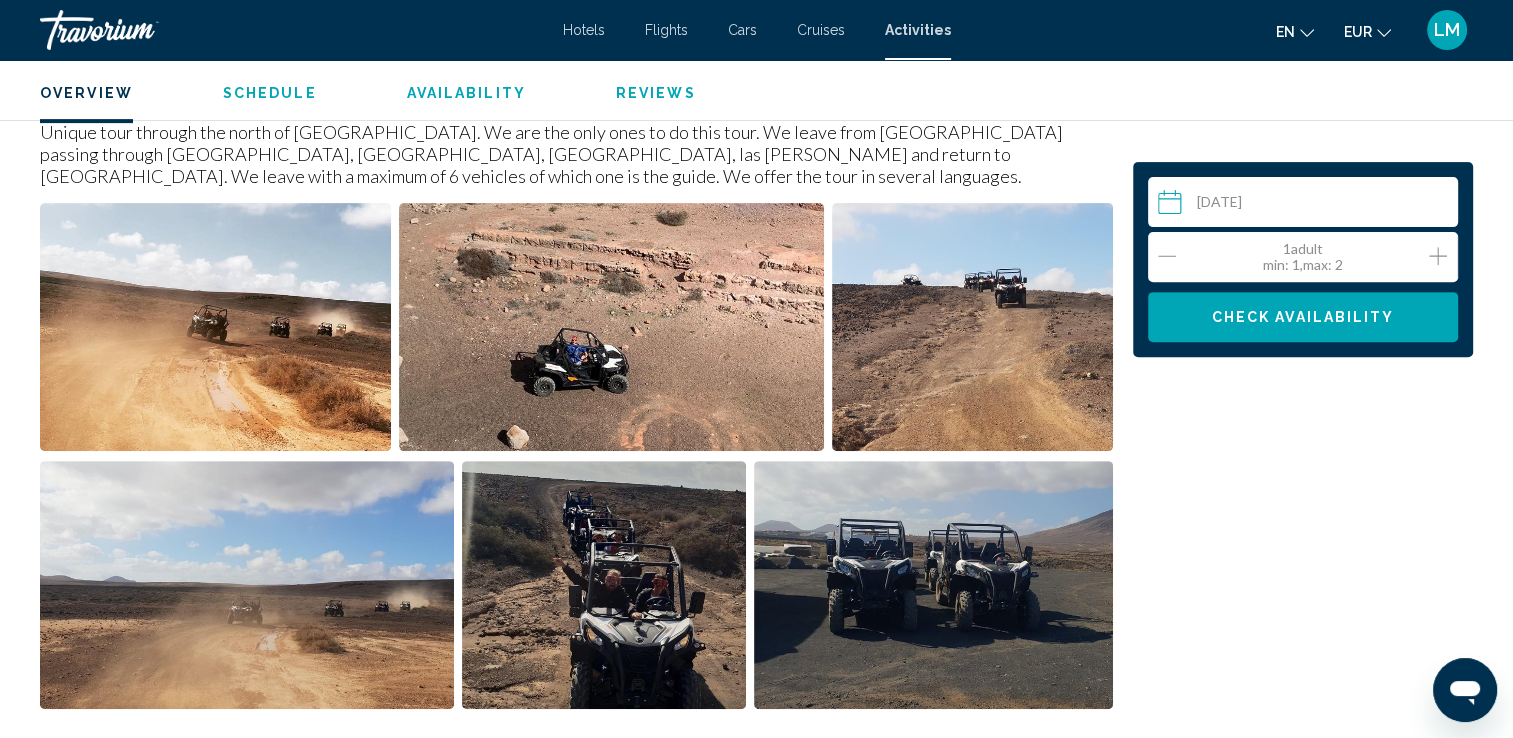 drag, startPoint x: 1460, startPoint y: 525, endPoint x: 1453, endPoint y: 516, distance: 11.401754 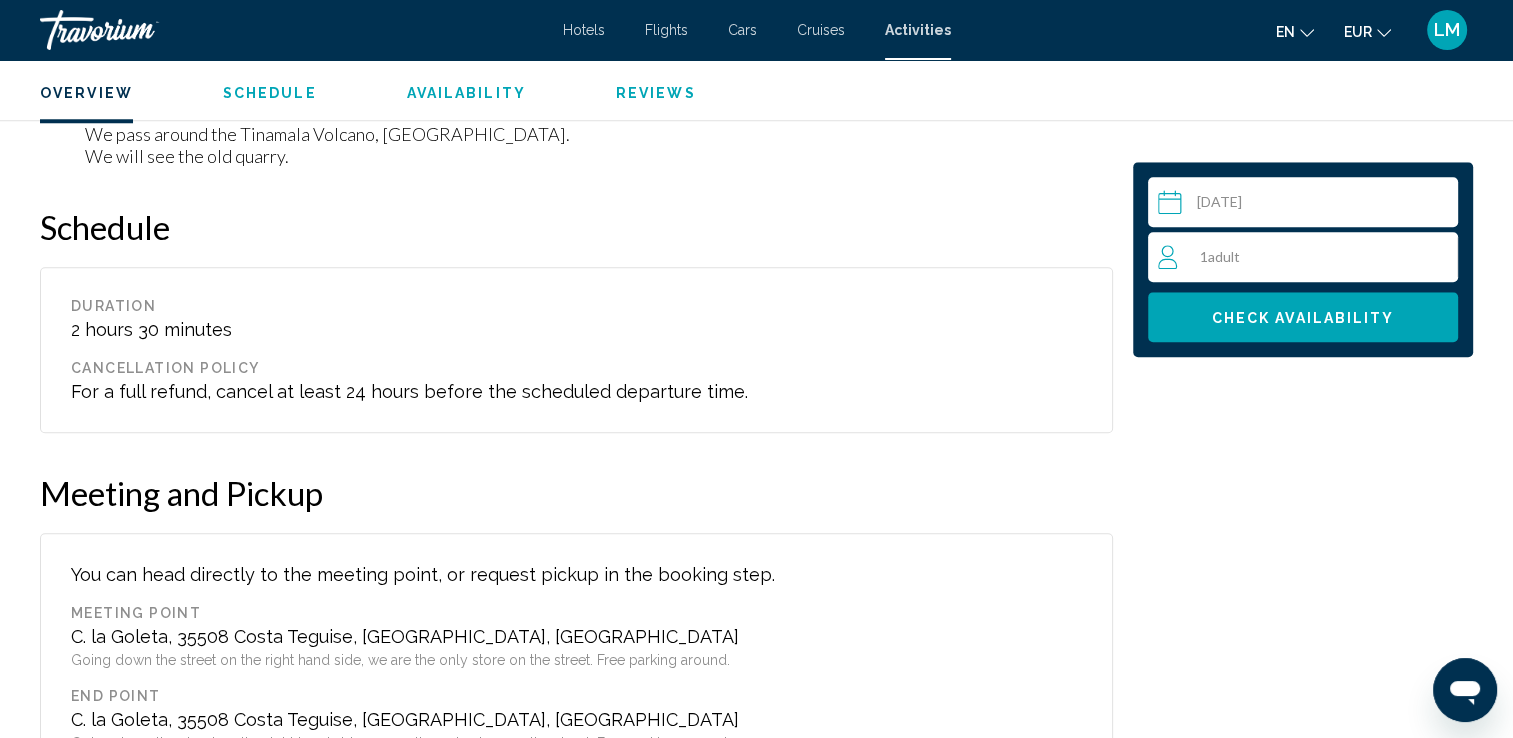 scroll, scrollTop: 1872, scrollLeft: 0, axis: vertical 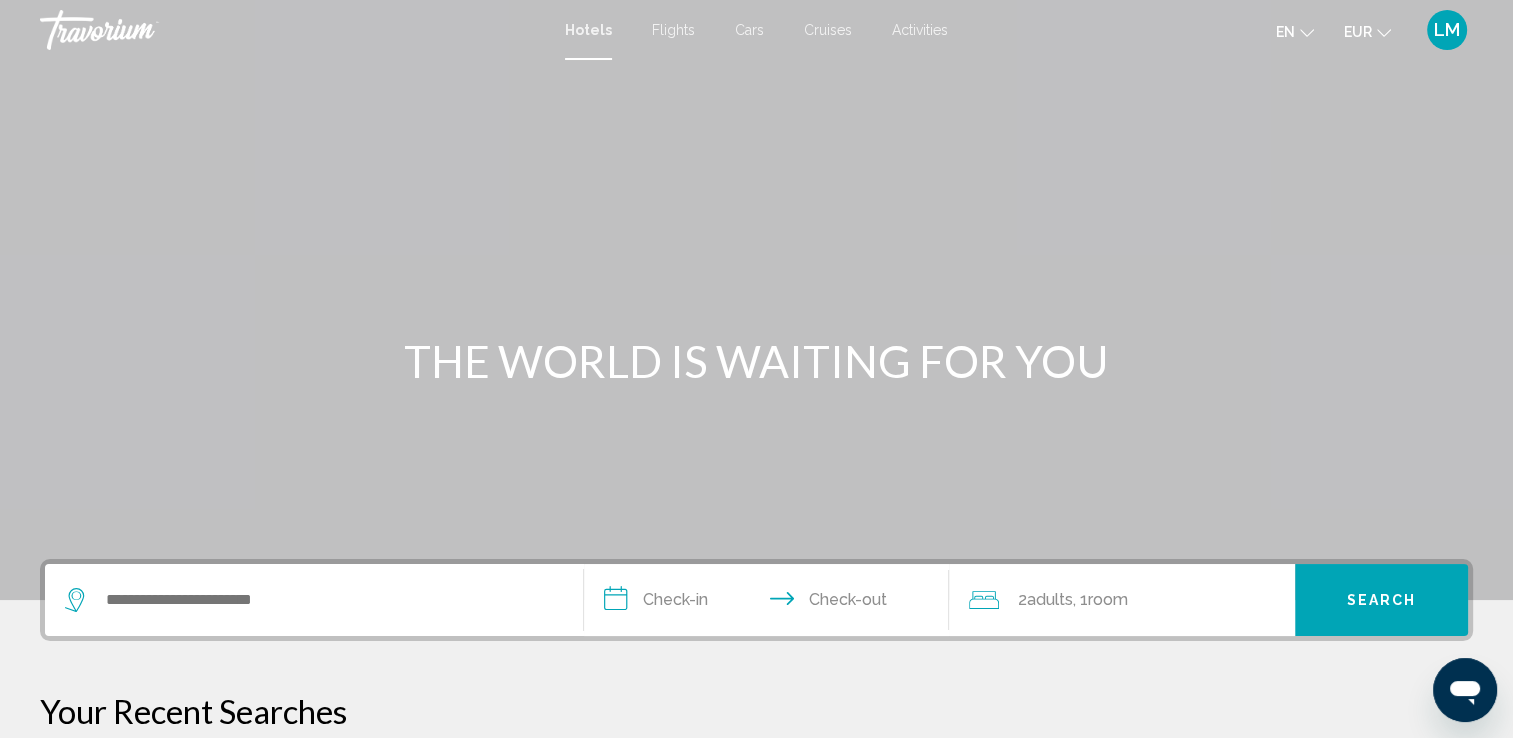 click on "Activities" at bounding box center [920, 30] 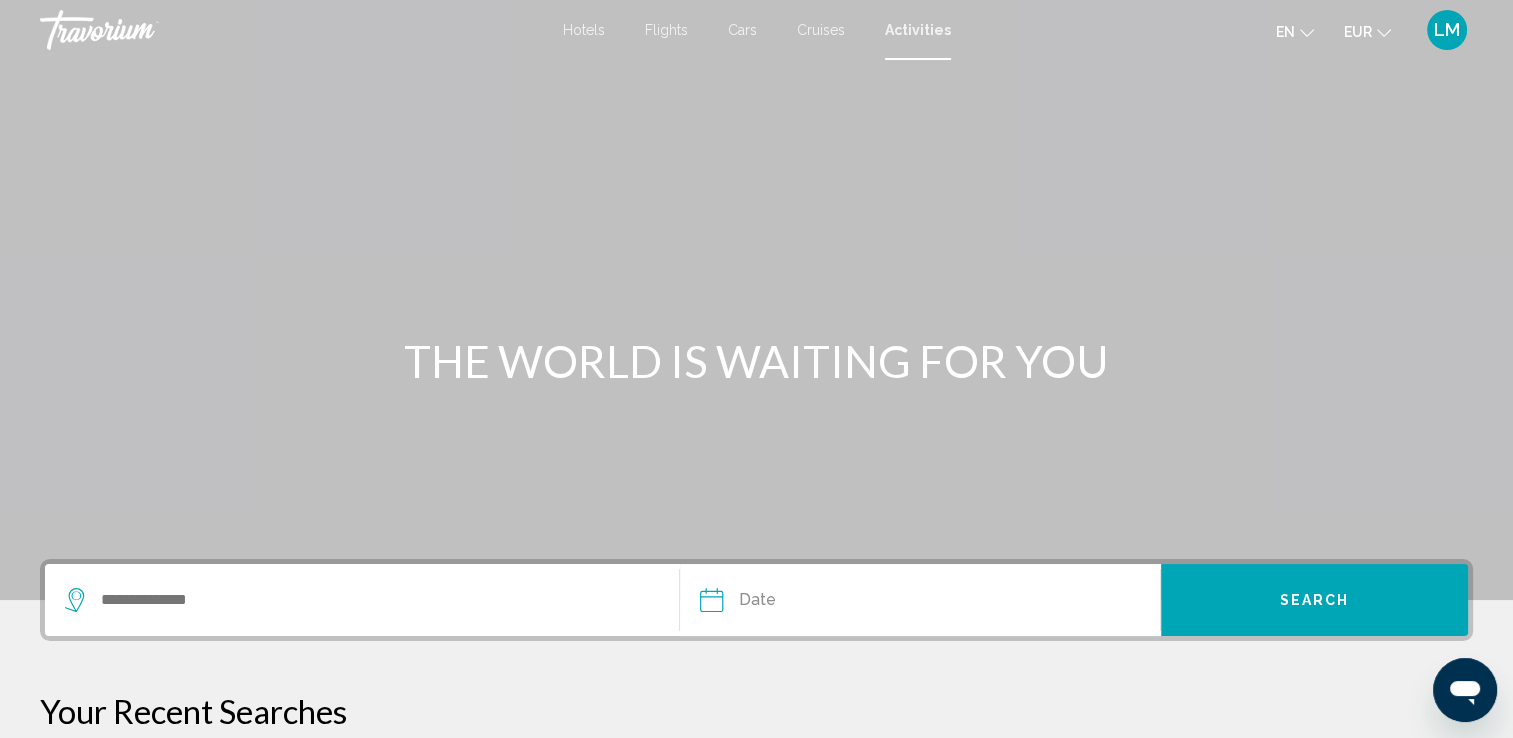 click at bounding box center (814, 603) 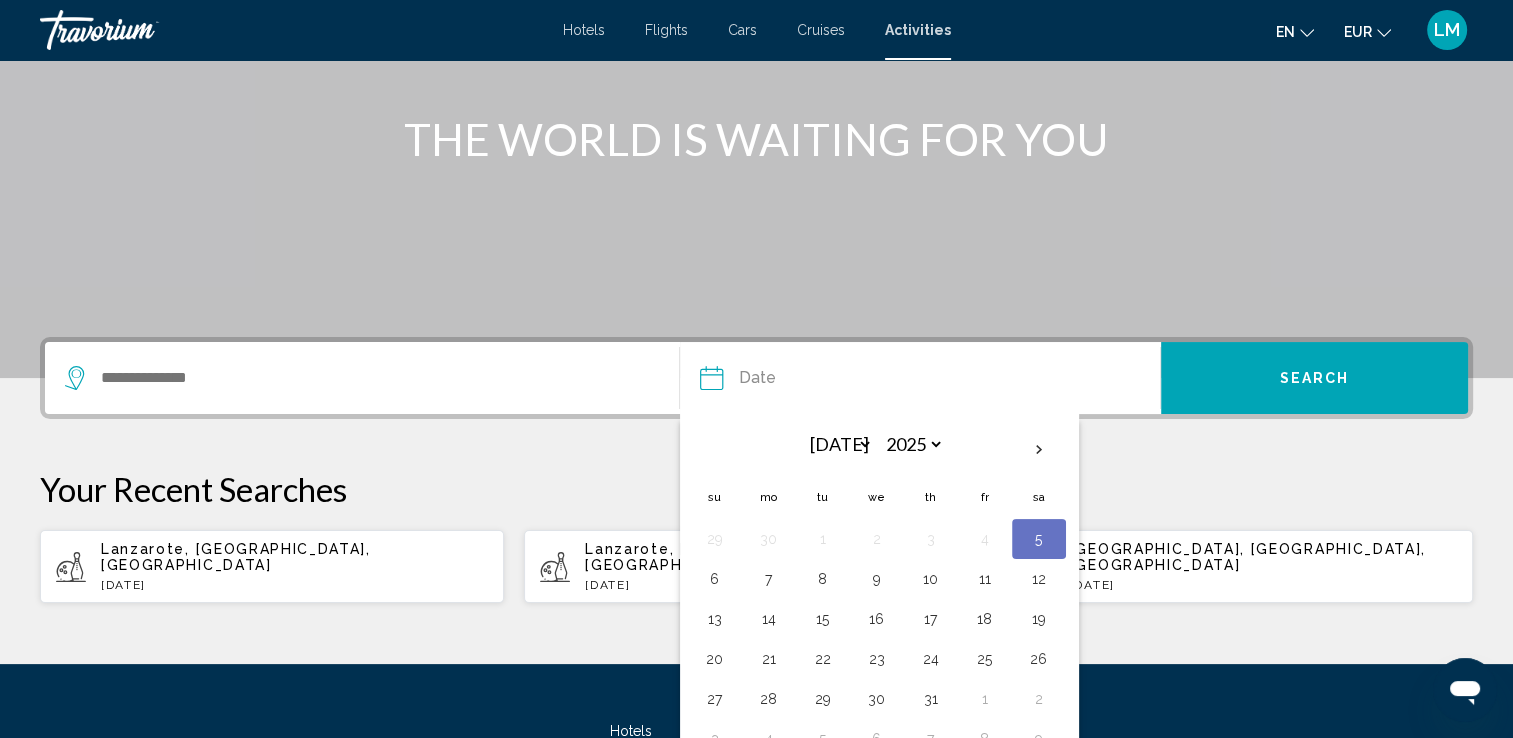 scroll, scrollTop: 376, scrollLeft: 0, axis: vertical 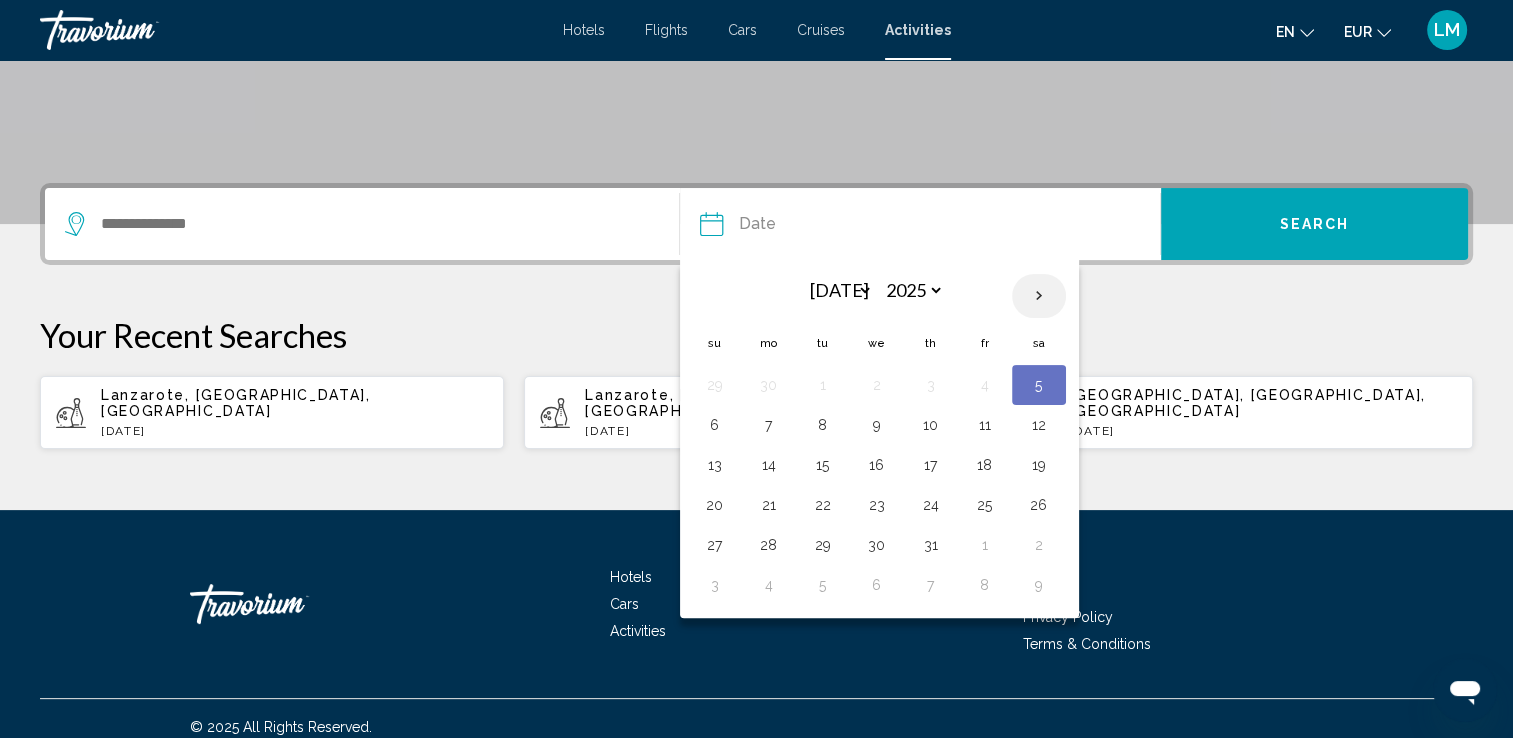 click at bounding box center (1039, 296) 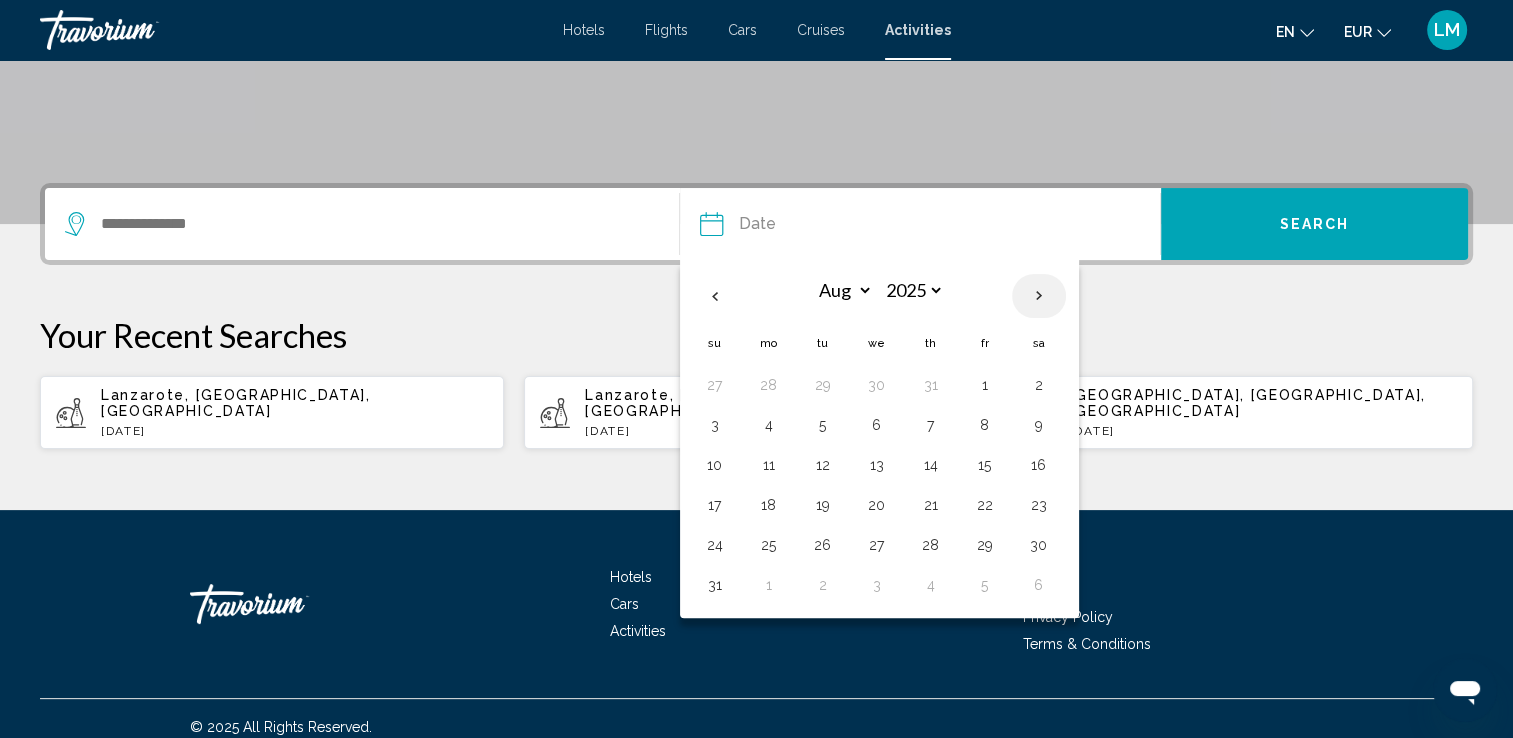 select on "*" 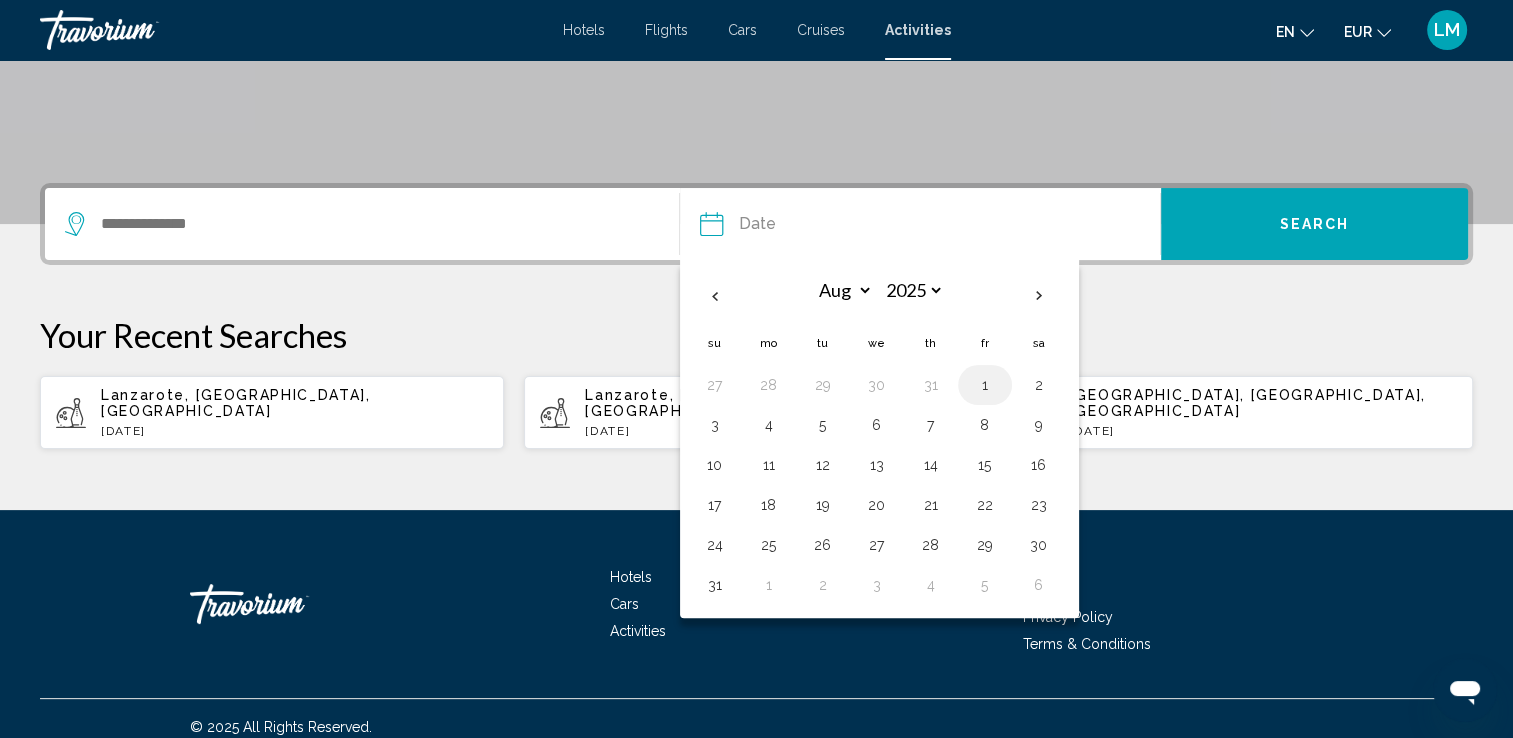click on "1" at bounding box center (985, 385) 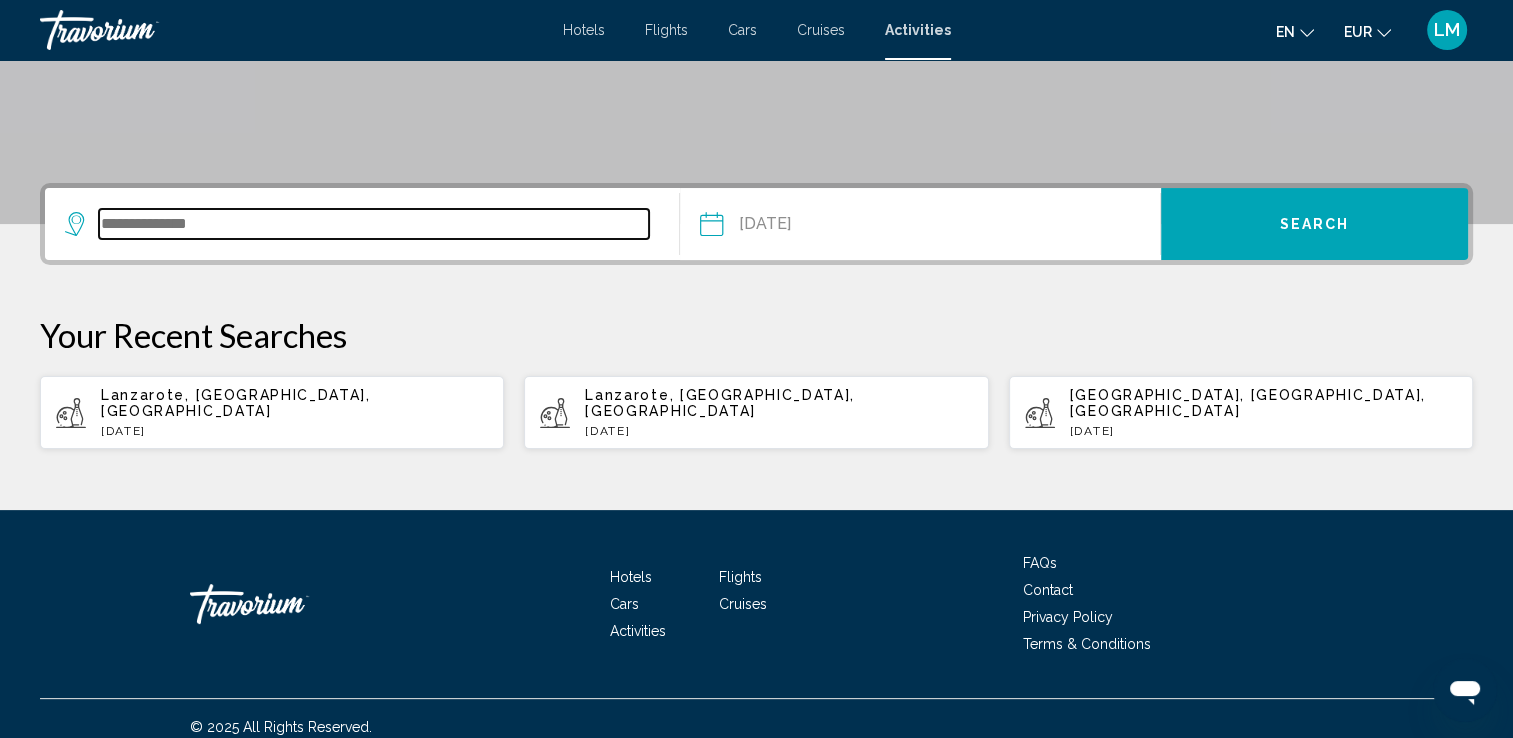 click at bounding box center [374, 224] 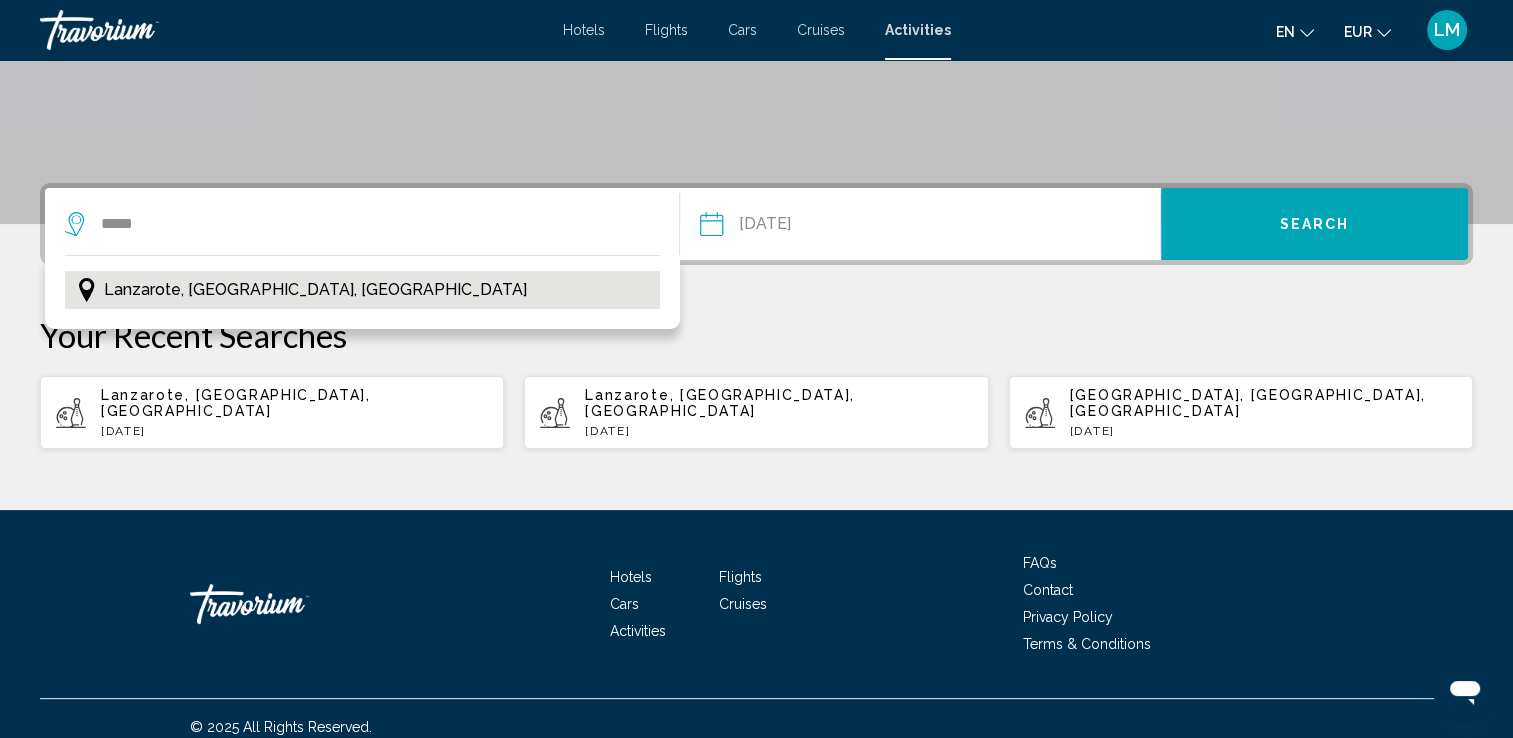 click on "Lanzarote, [GEOGRAPHIC_DATA], [GEOGRAPHIC_DATA]" at bounding box center (362, 290) 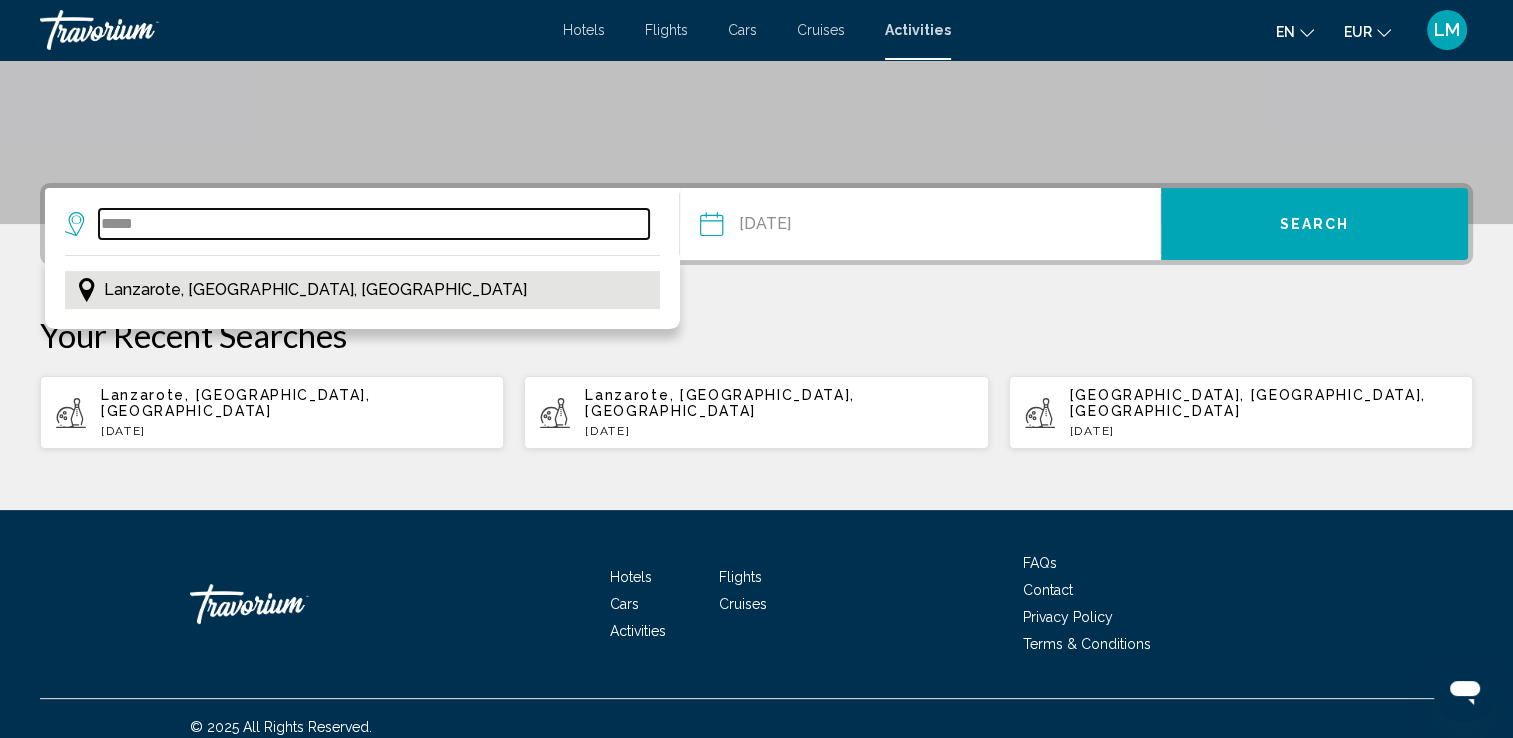 type on "**********" 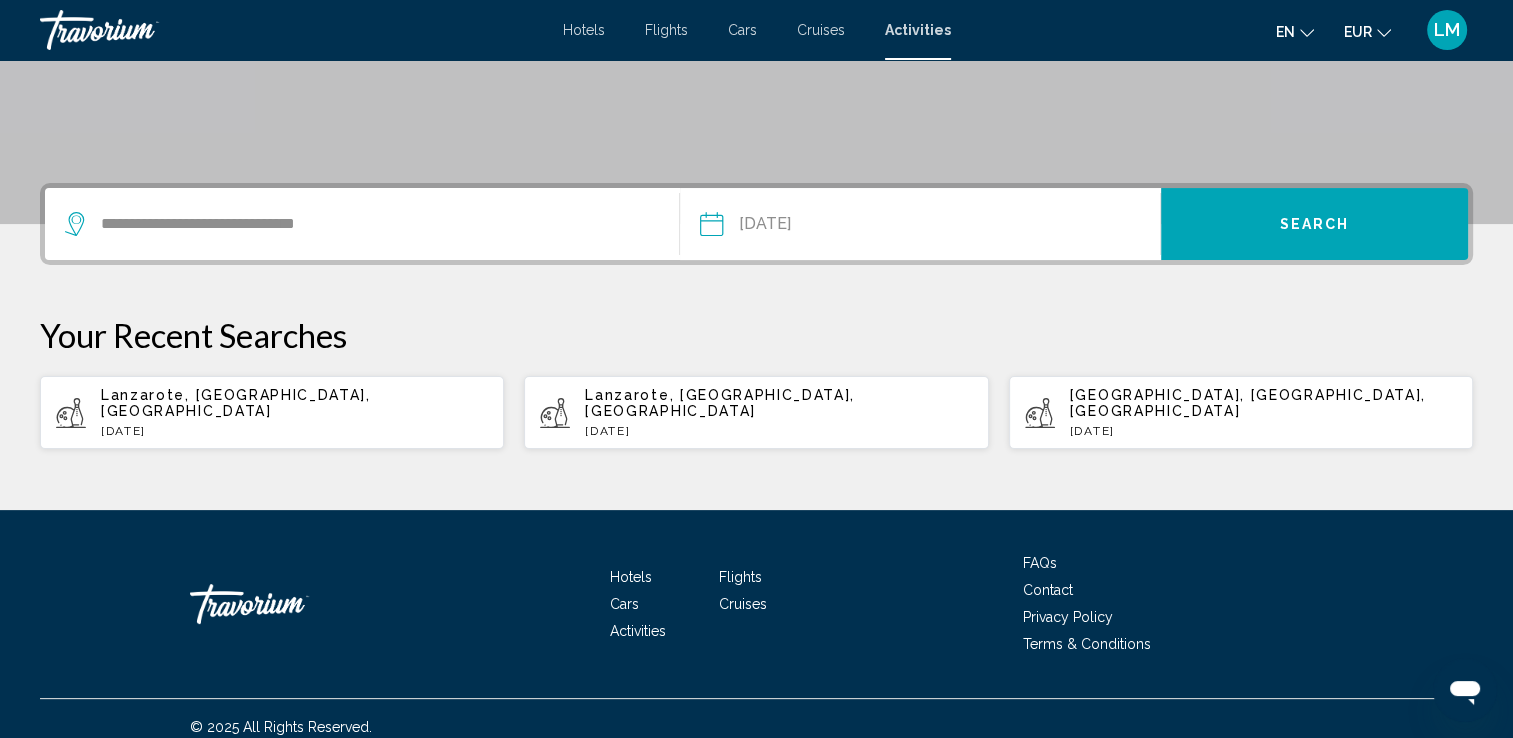 click on "Search" at bounding box center [1314, 224] 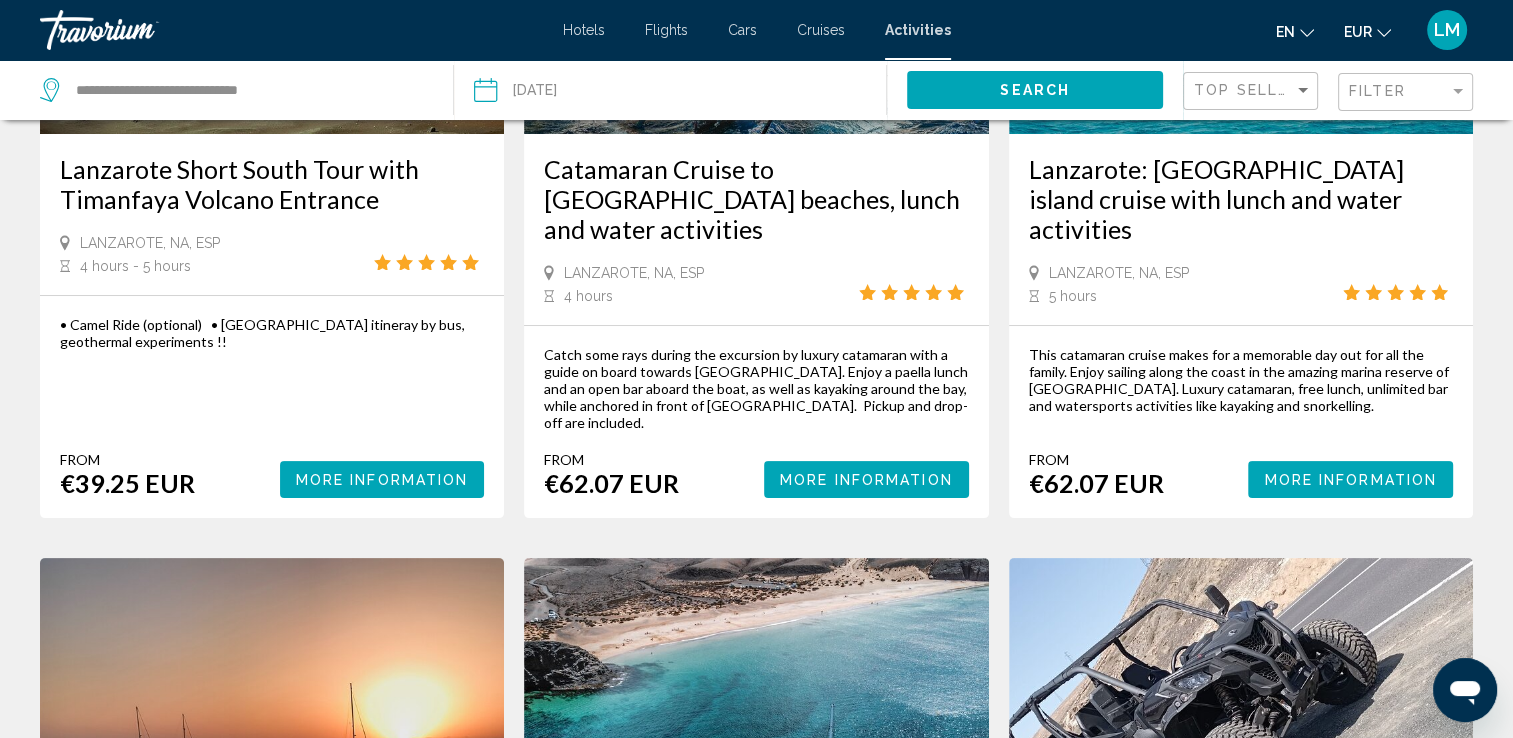 scroll, scrollTop: 0, scrollLeft: 0, axis: both 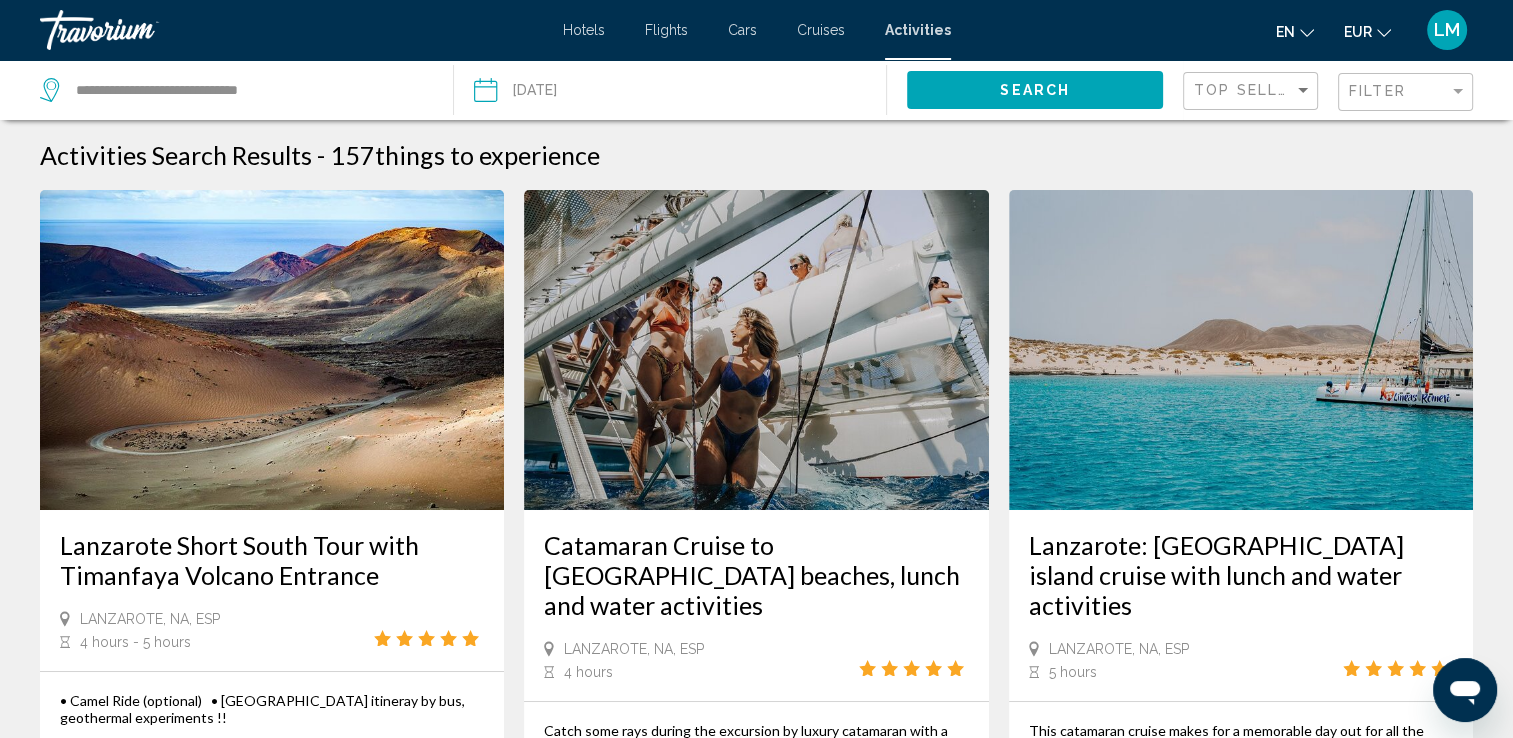 click on "Top Sellers Filter" 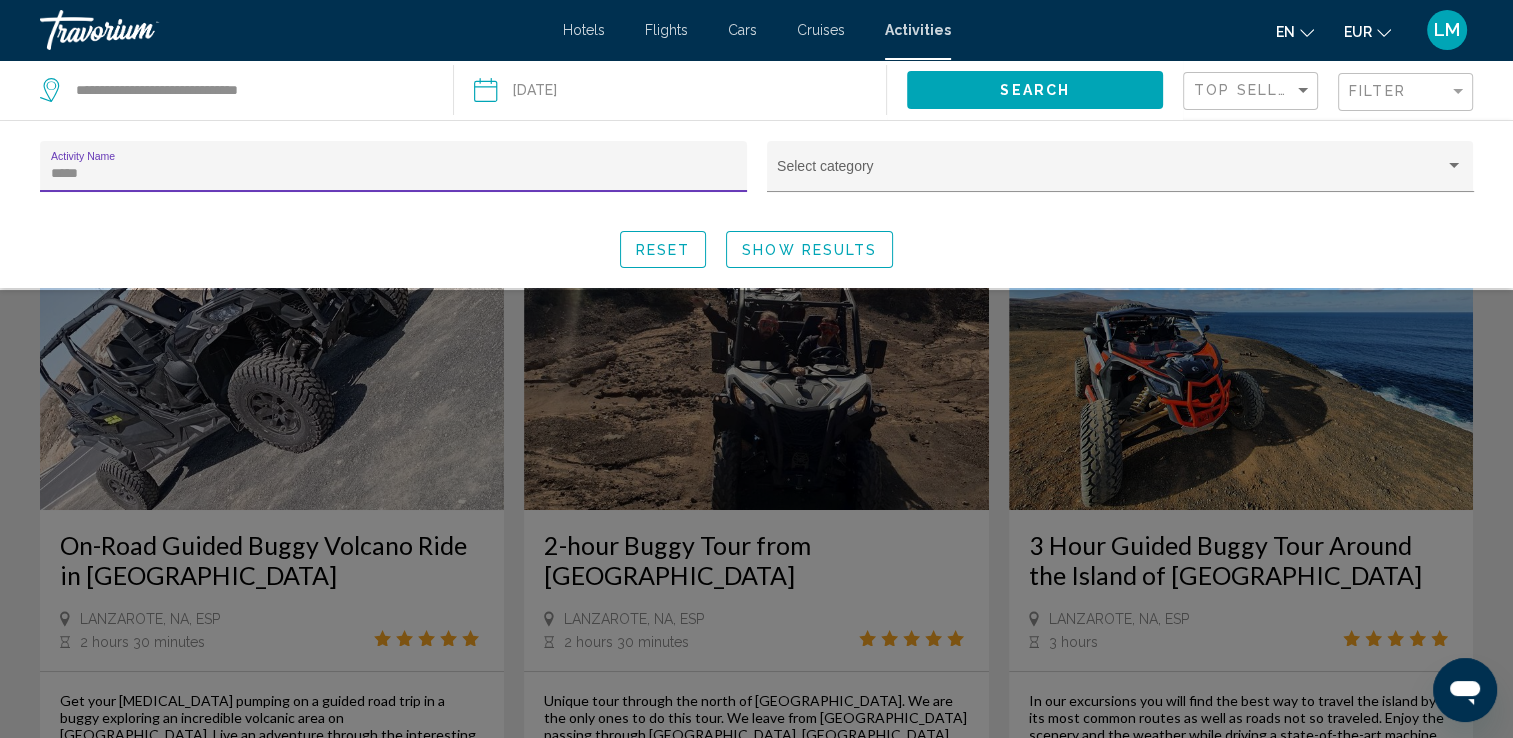 type on "*****" 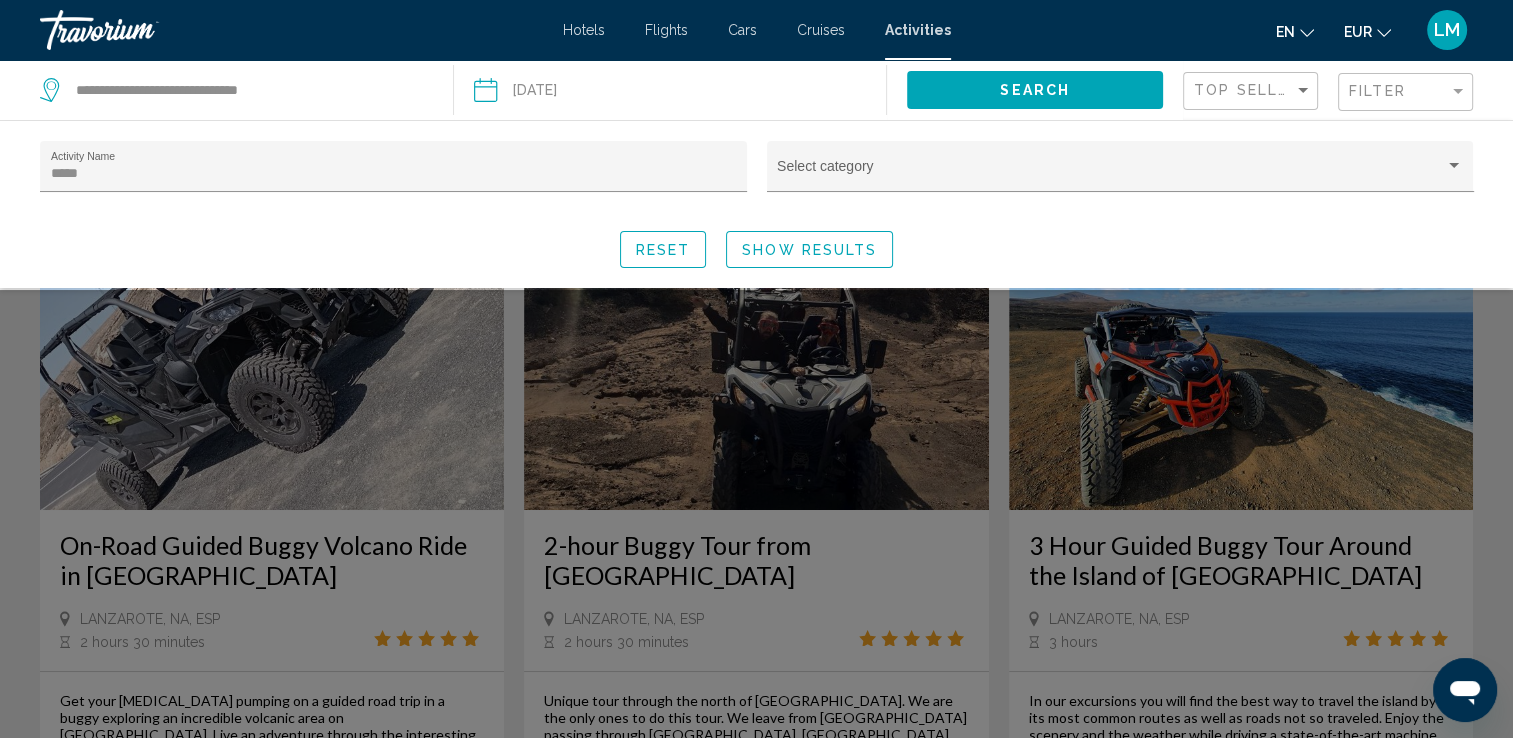 click 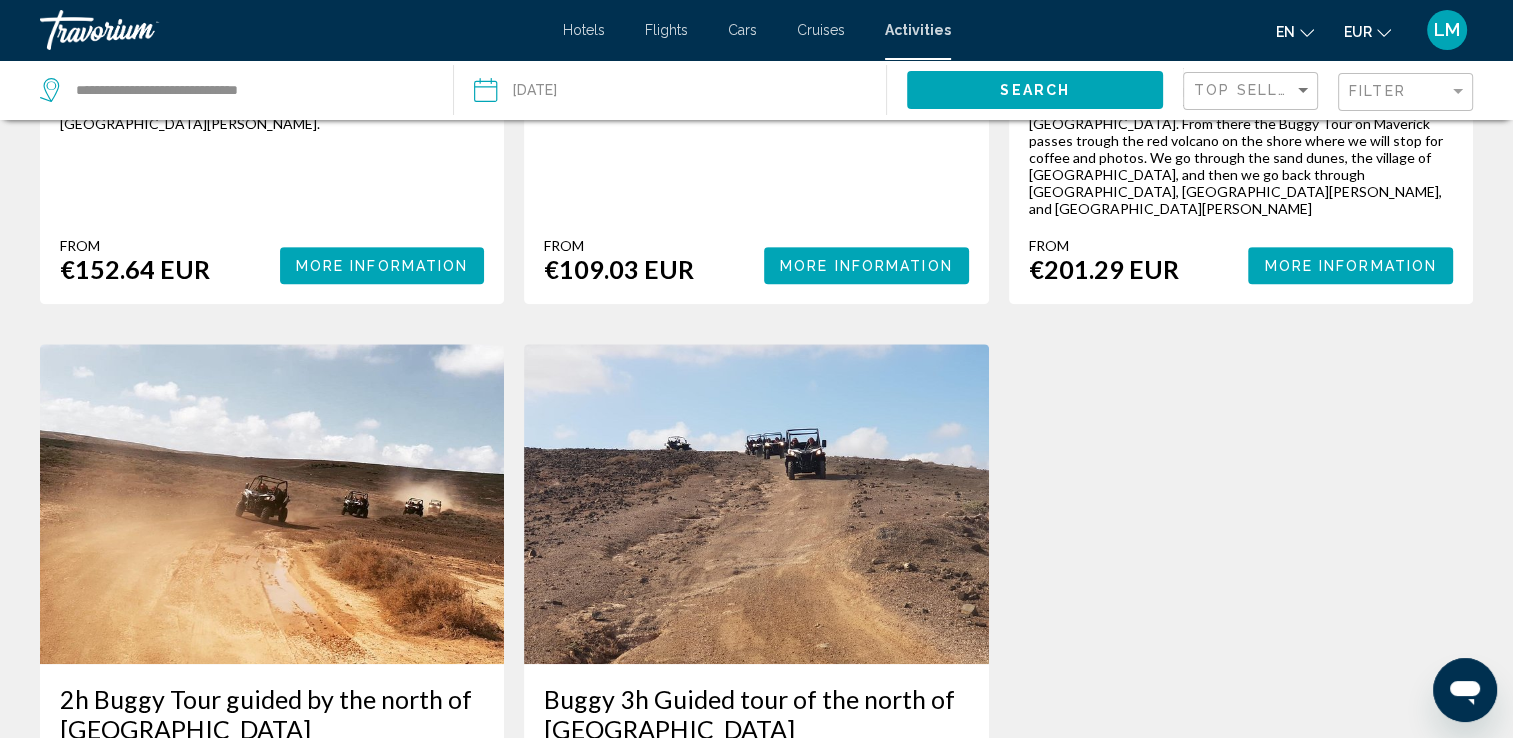 scroll, scrollTop: 500, scrollLeft: 0, axis: vertical 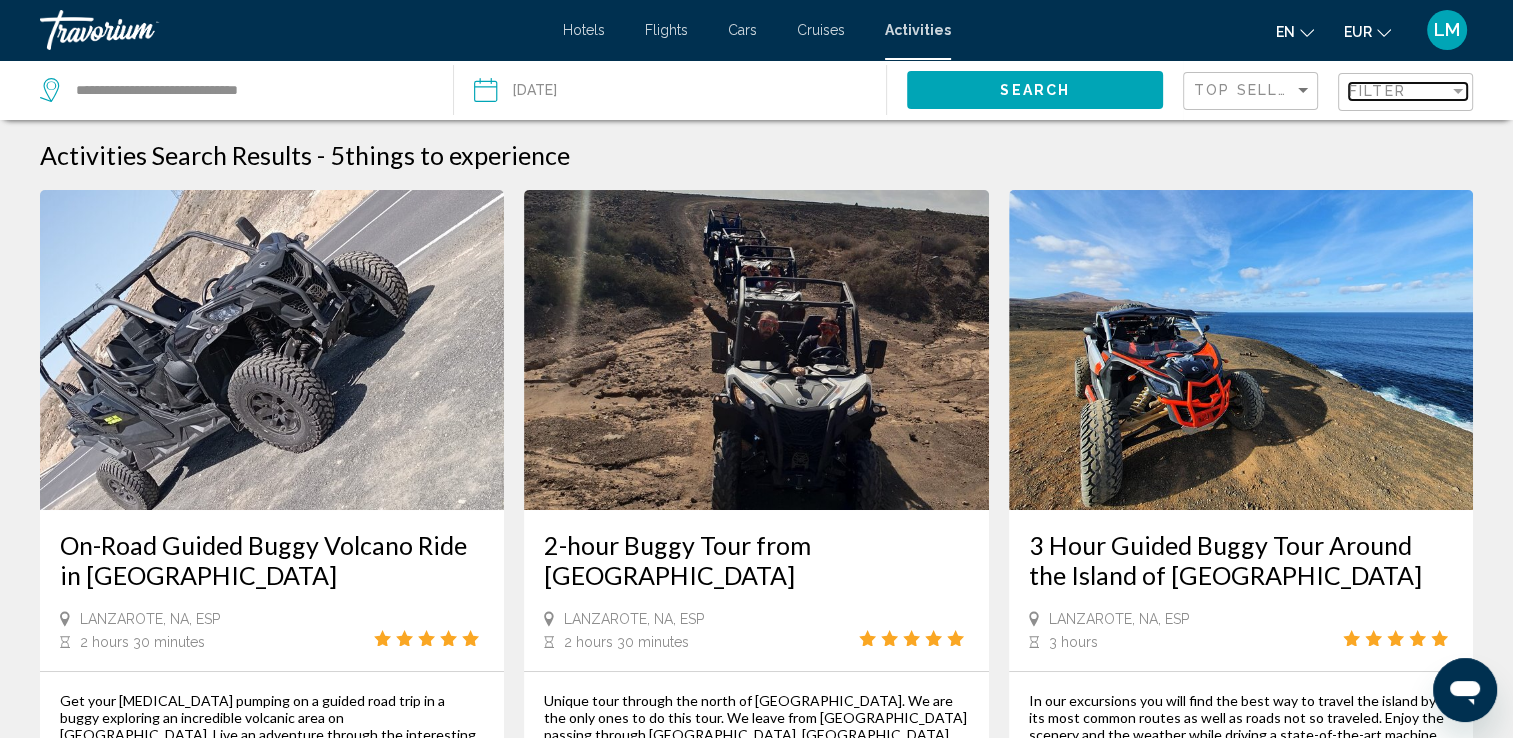 drag, startPoint x: 1353, startPoint y: 98, endPoint x: 1338, endPoint y: 107, distance: 17.492855 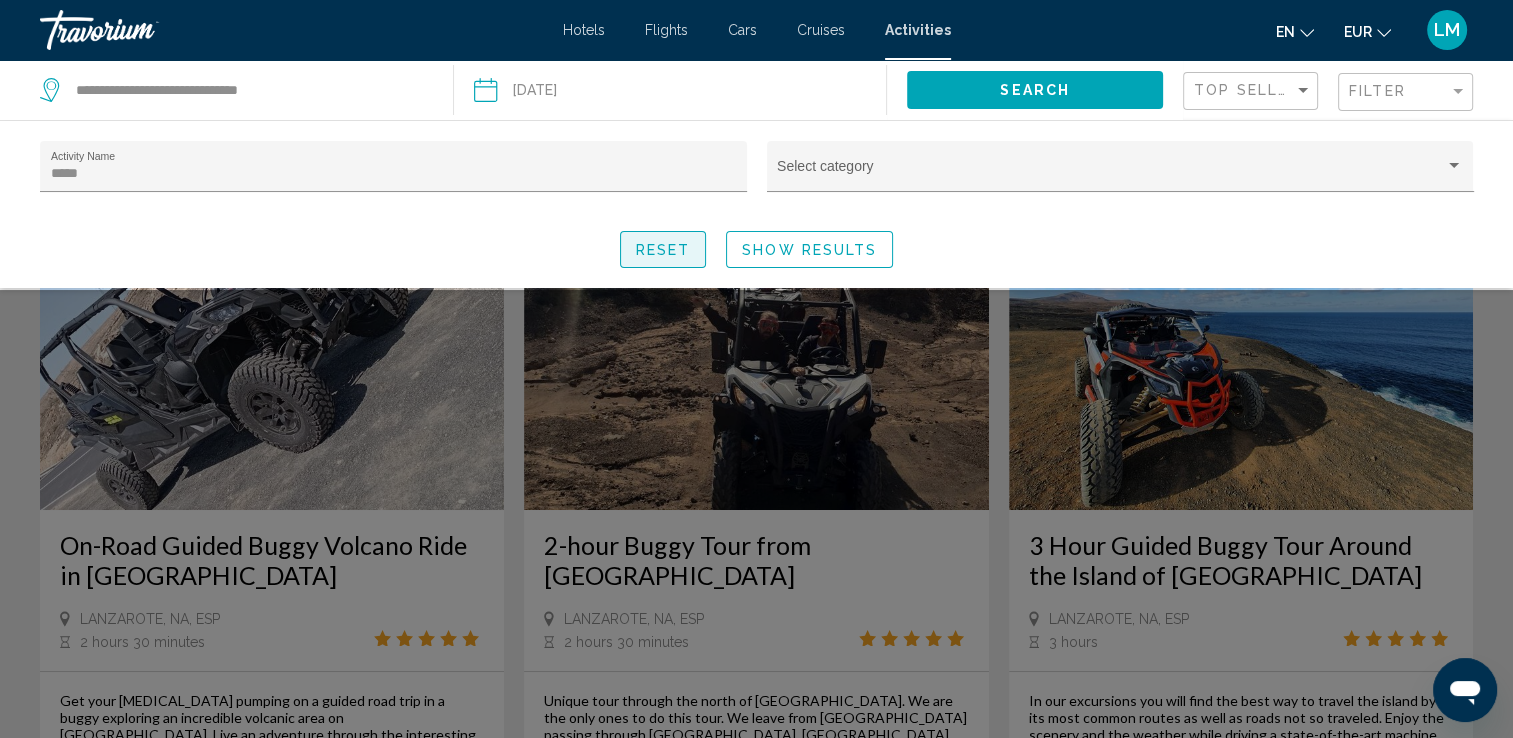 click on "Reset" 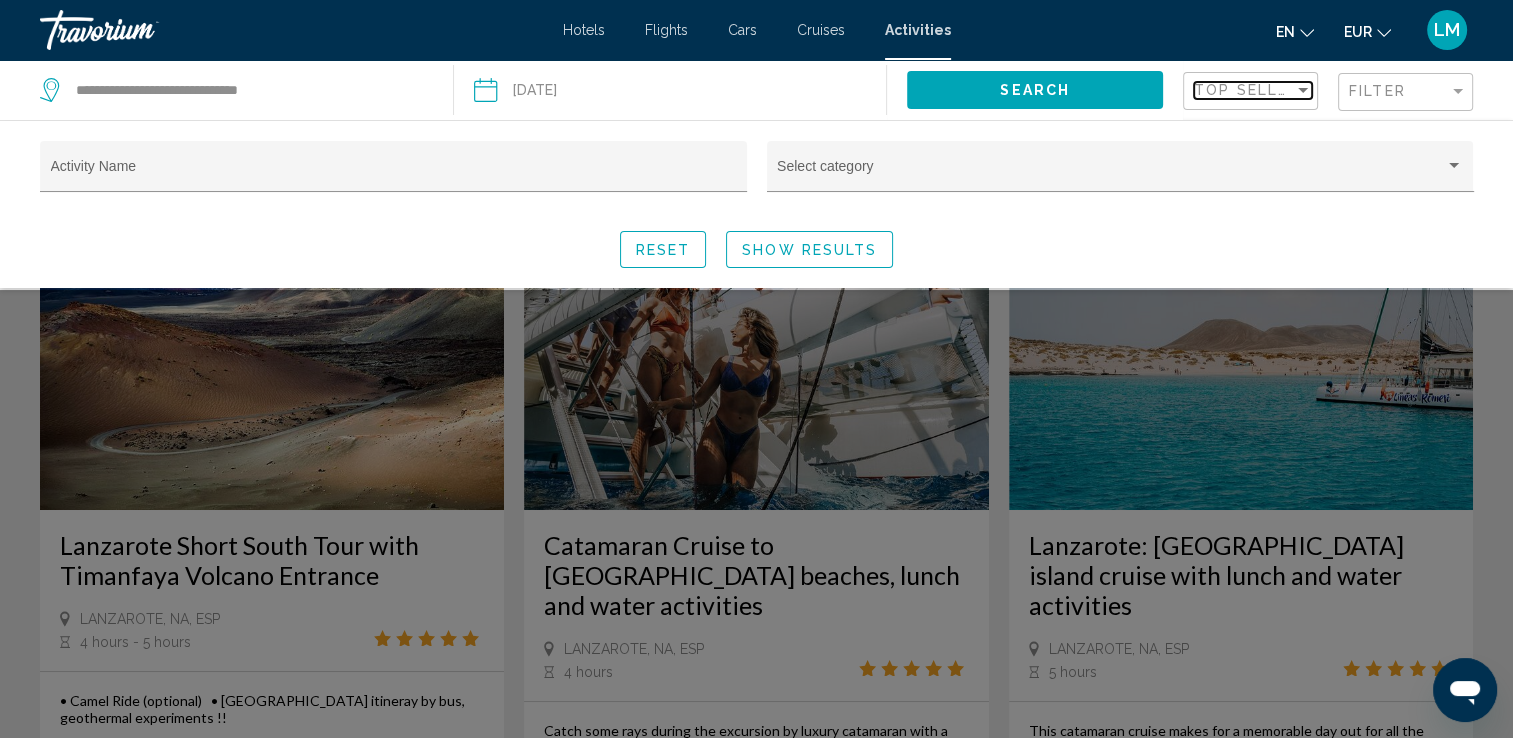 click on "Top Sellers" at bounding box center (1252, 90) 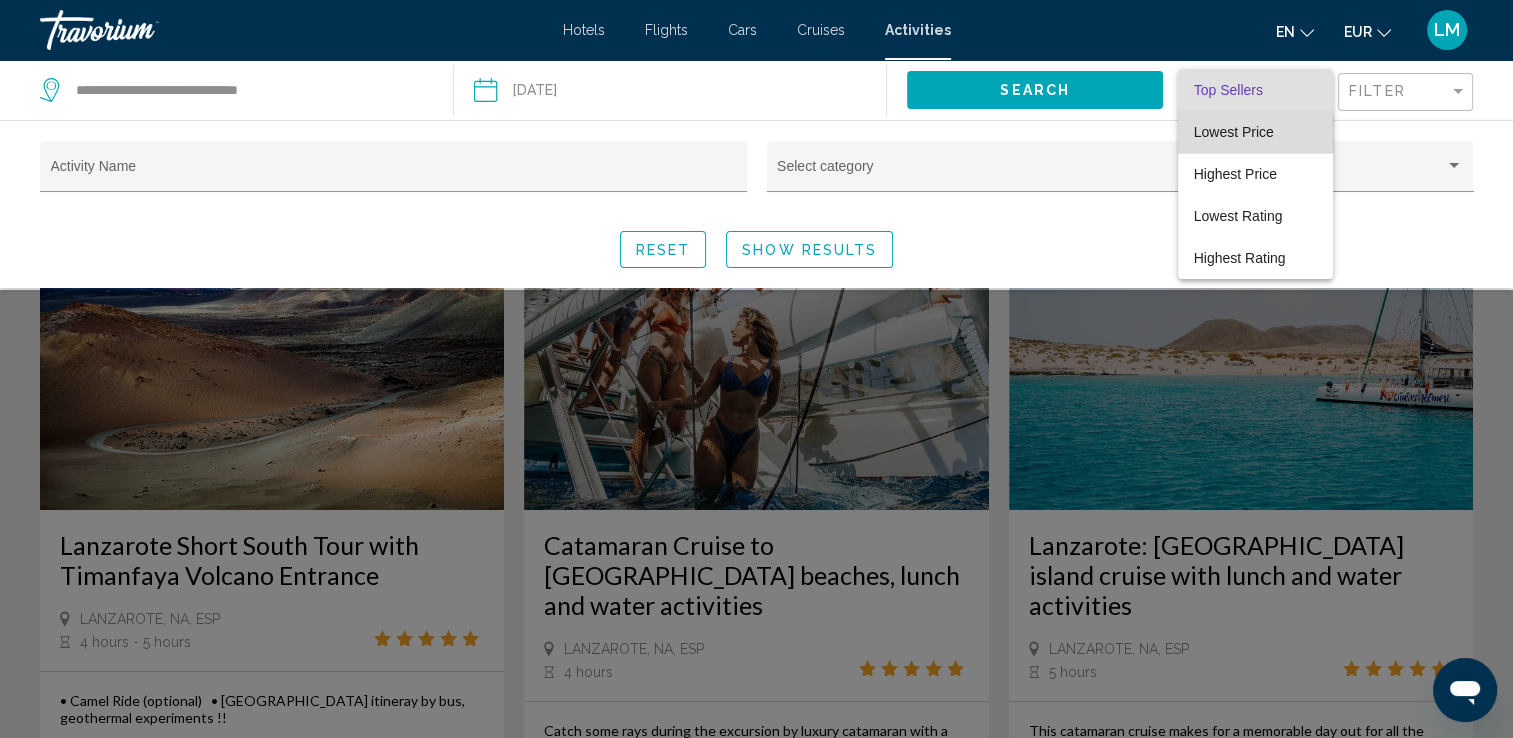 click on "Lowest Price" at bounding box center (1234, 132) 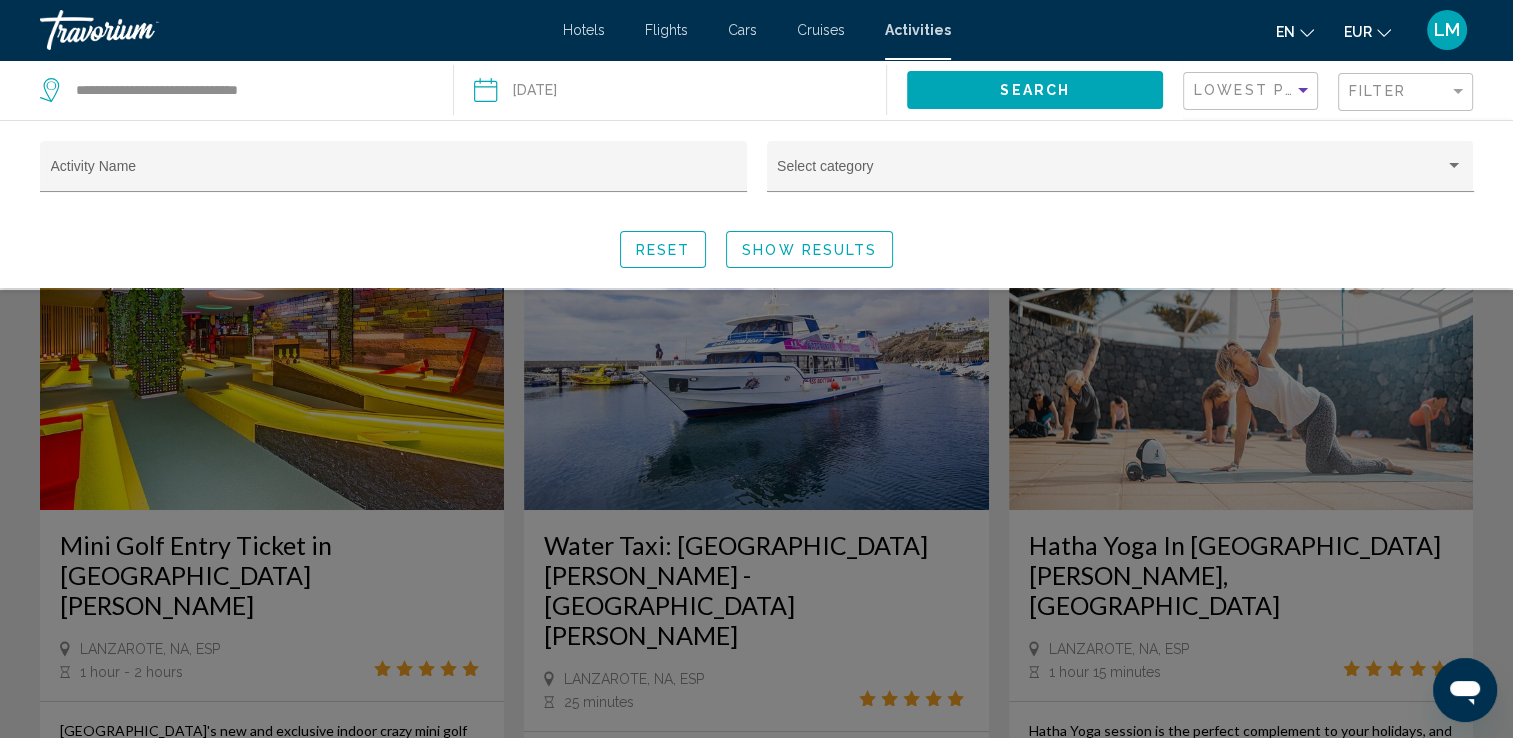 click 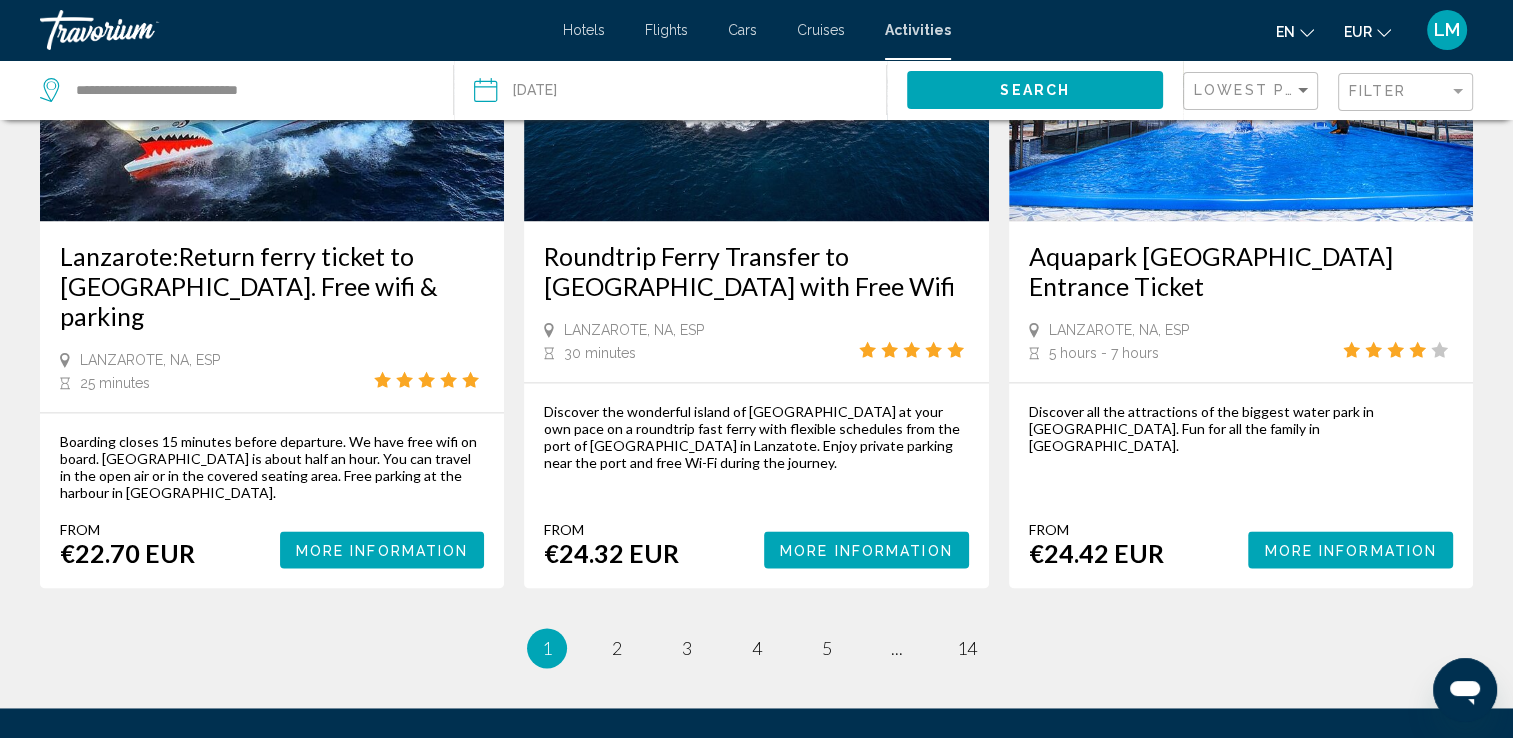scroll, scrollTop: 2904, scrollLeft: 0, axis: vertical 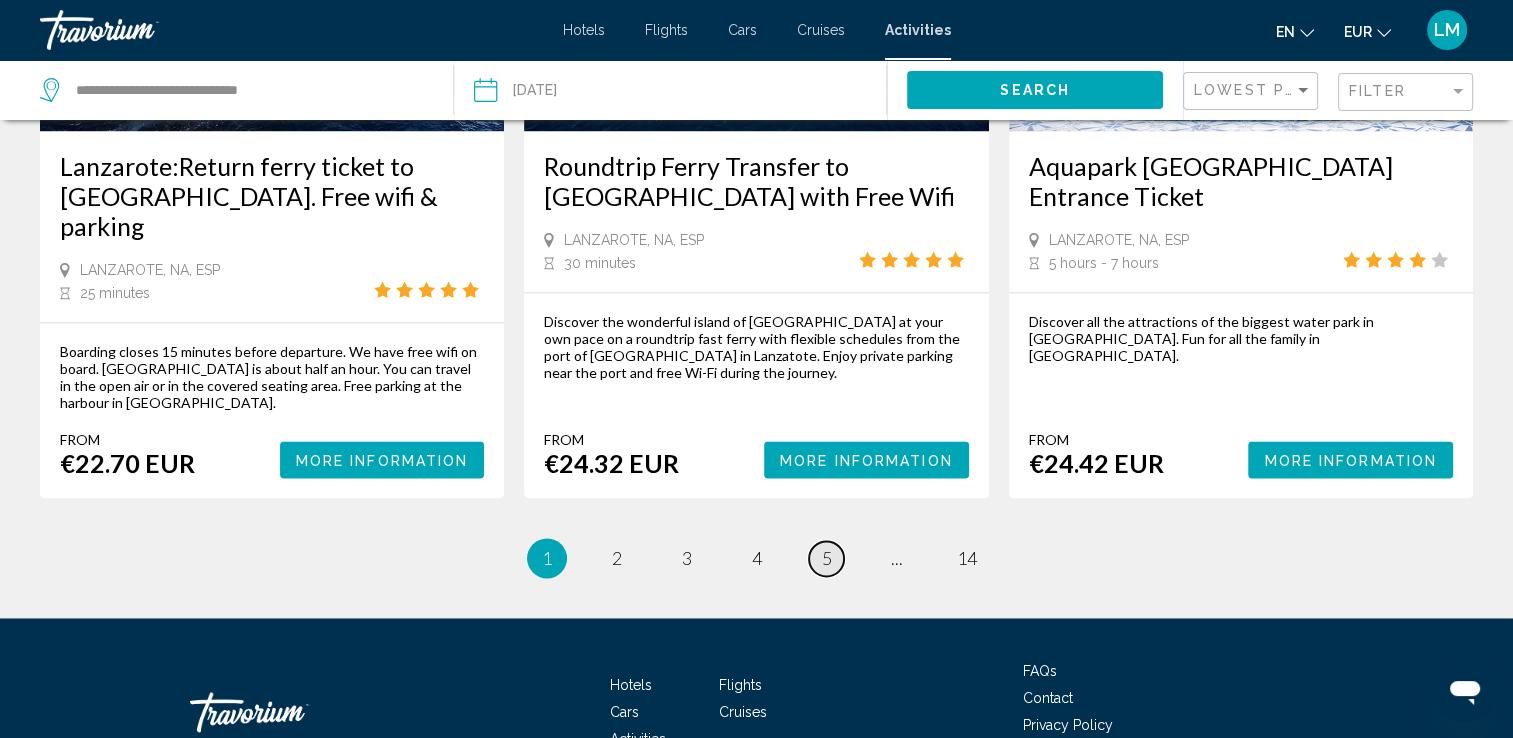 click on "5" at bounding box center [827, 558] 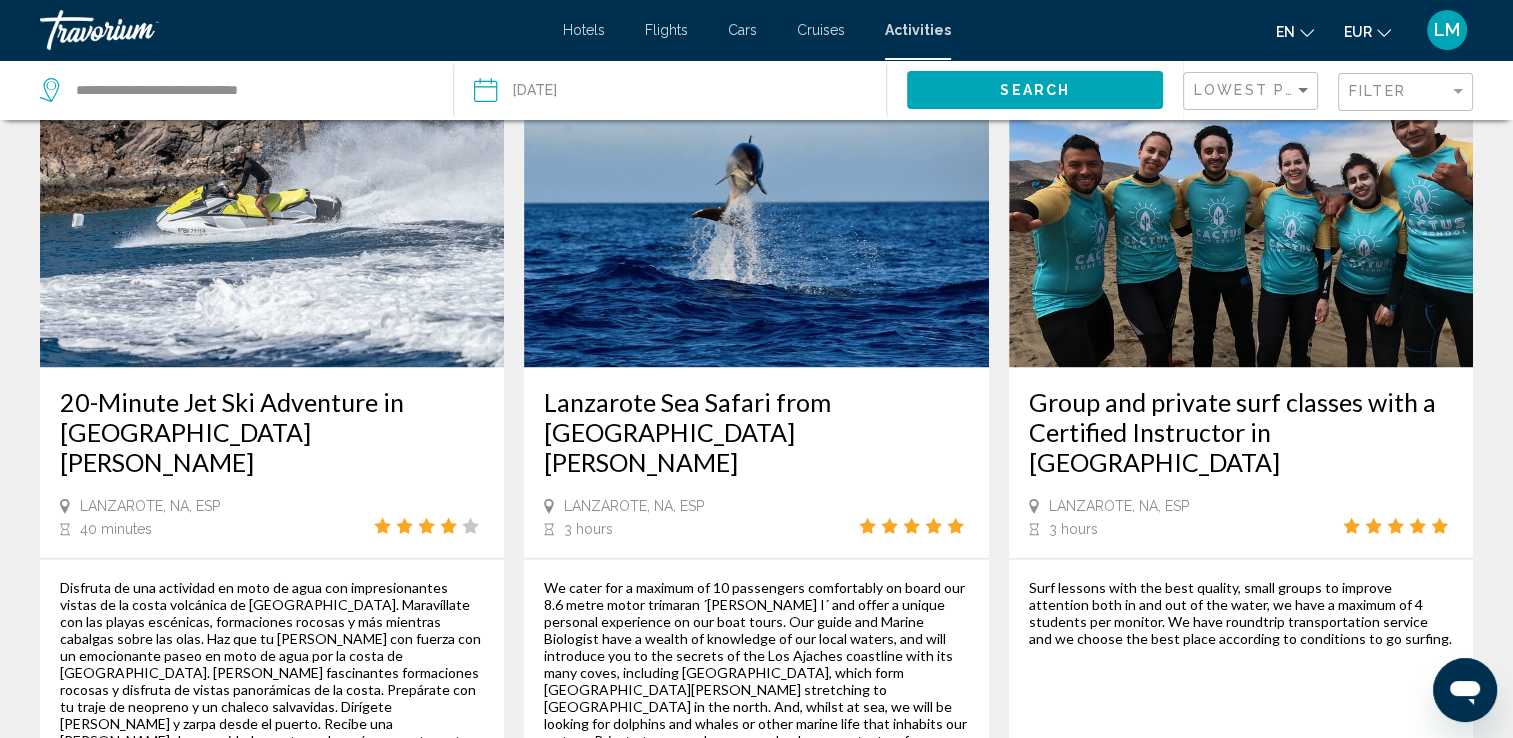 scroll, scrollTop: 3030, scrollLeft: 0, axis: vertical 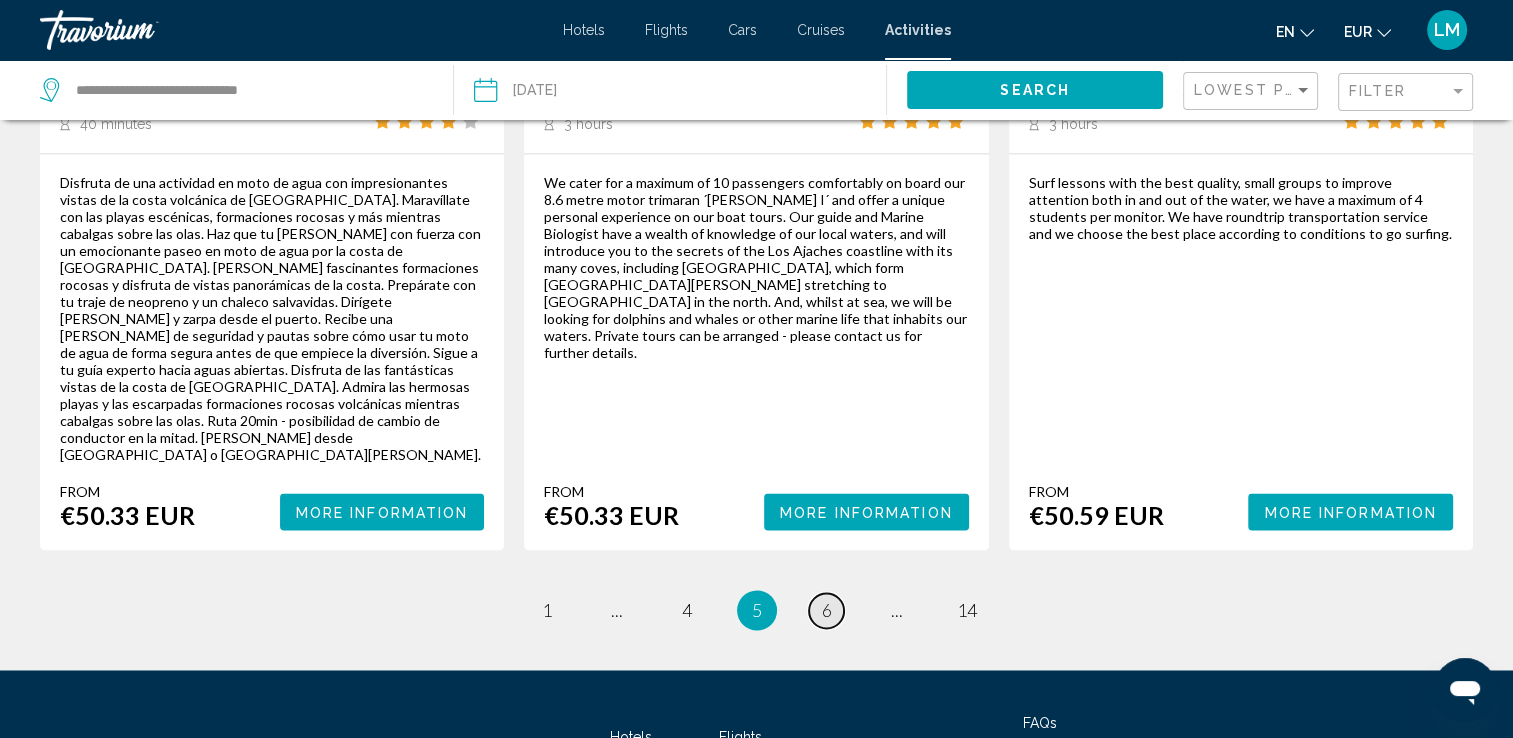 click on "page  6" at bounding box center [826, 610] 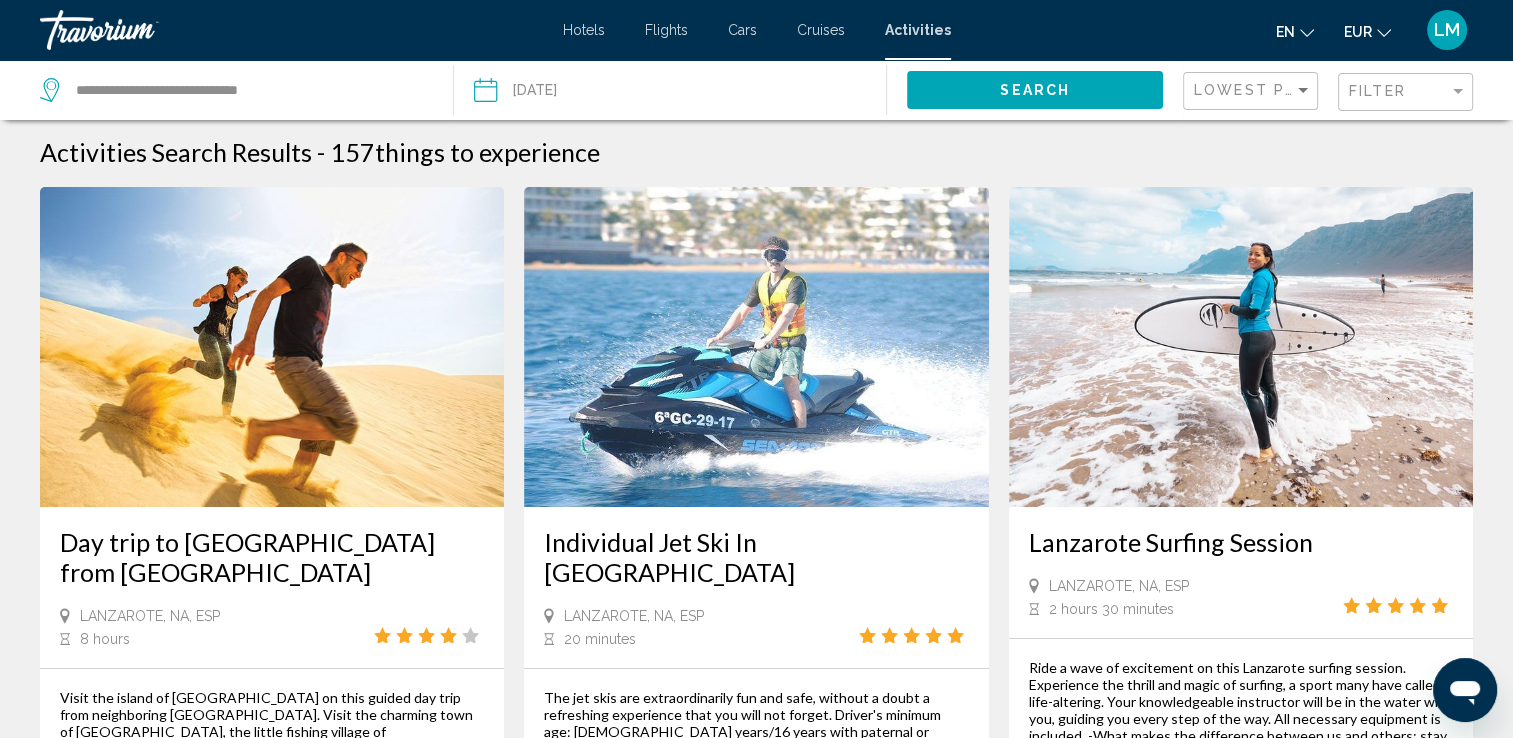 scroll, scrollTop: 0, scrollLeft: 0, axis: both 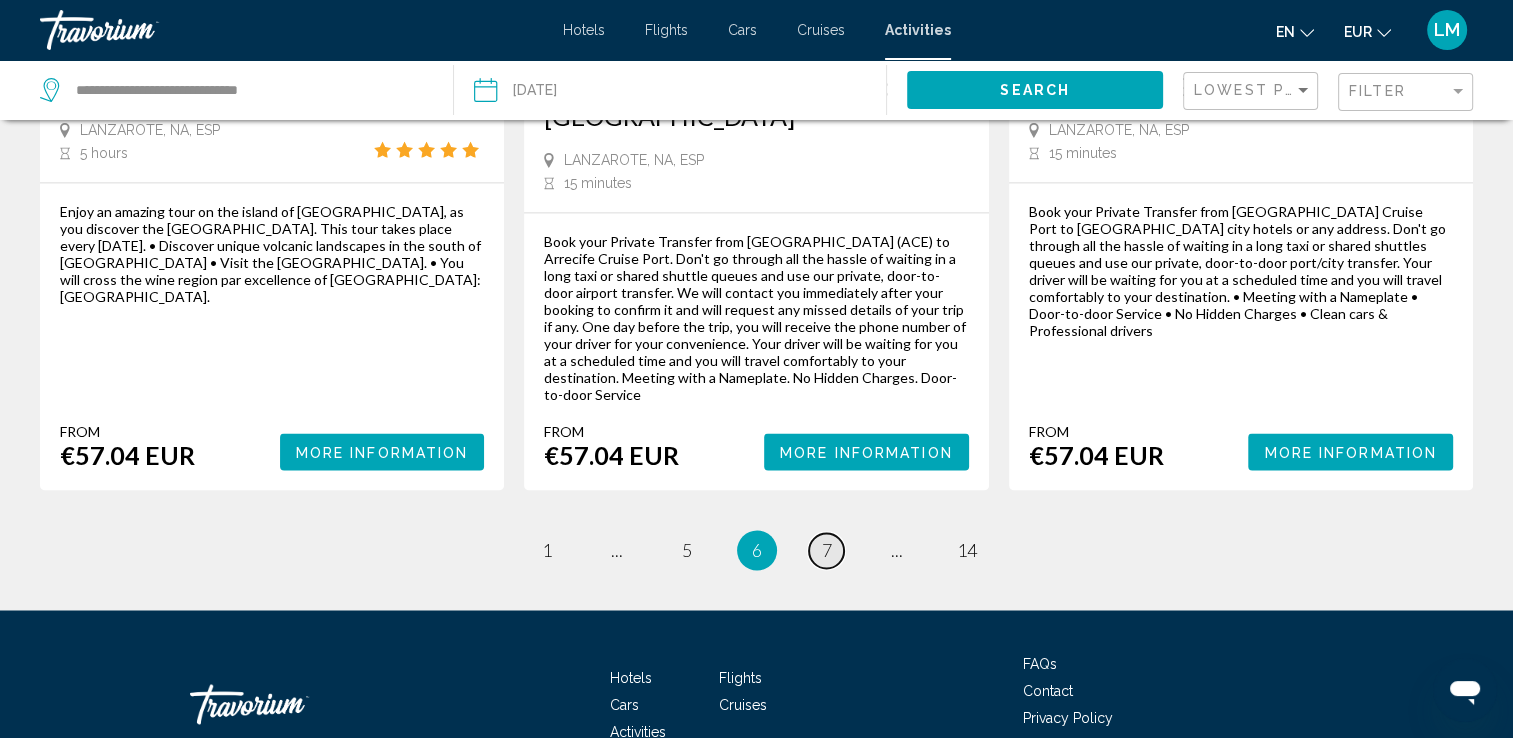 click on "page  7" at bounding box center [826, 550] 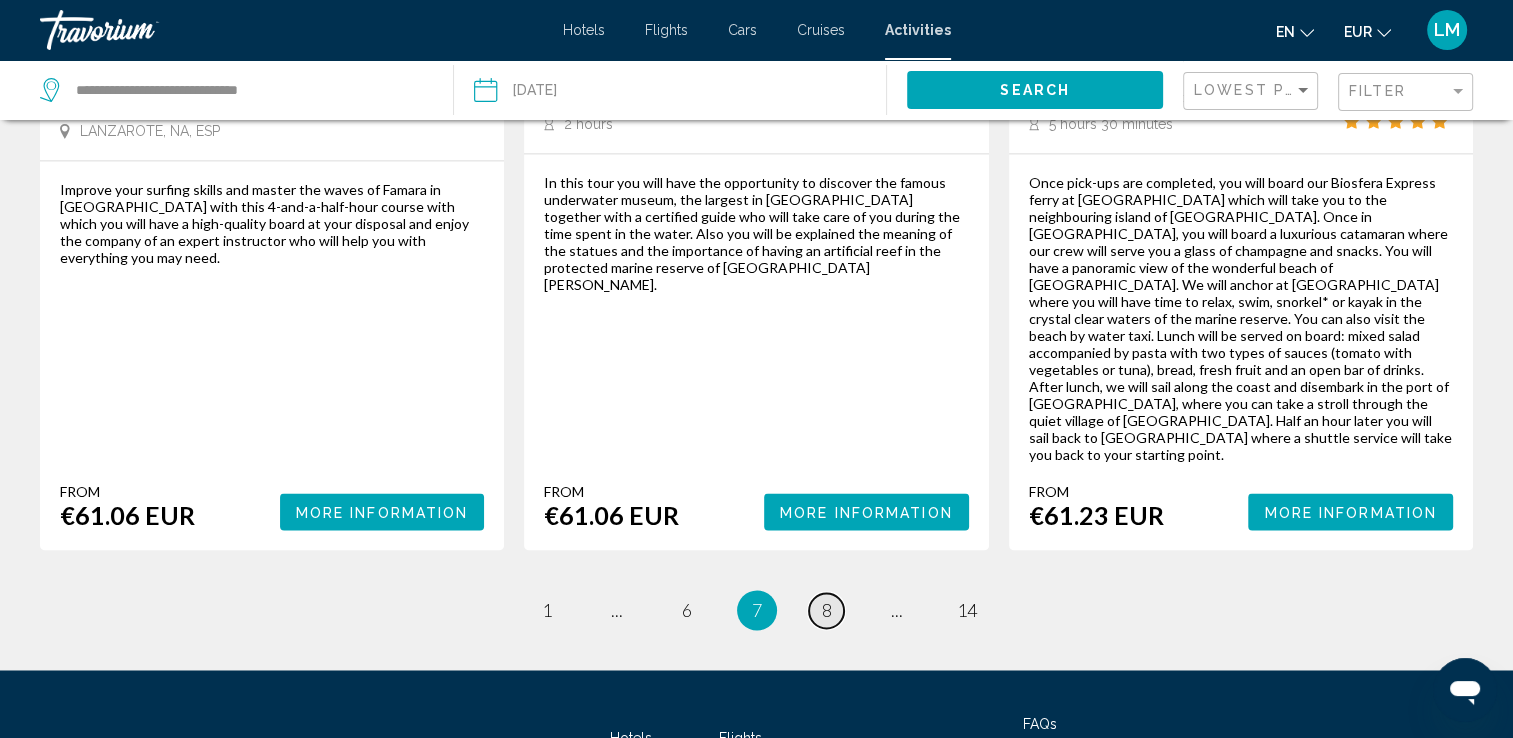click on "page  8" at bounding box center (826, 610) 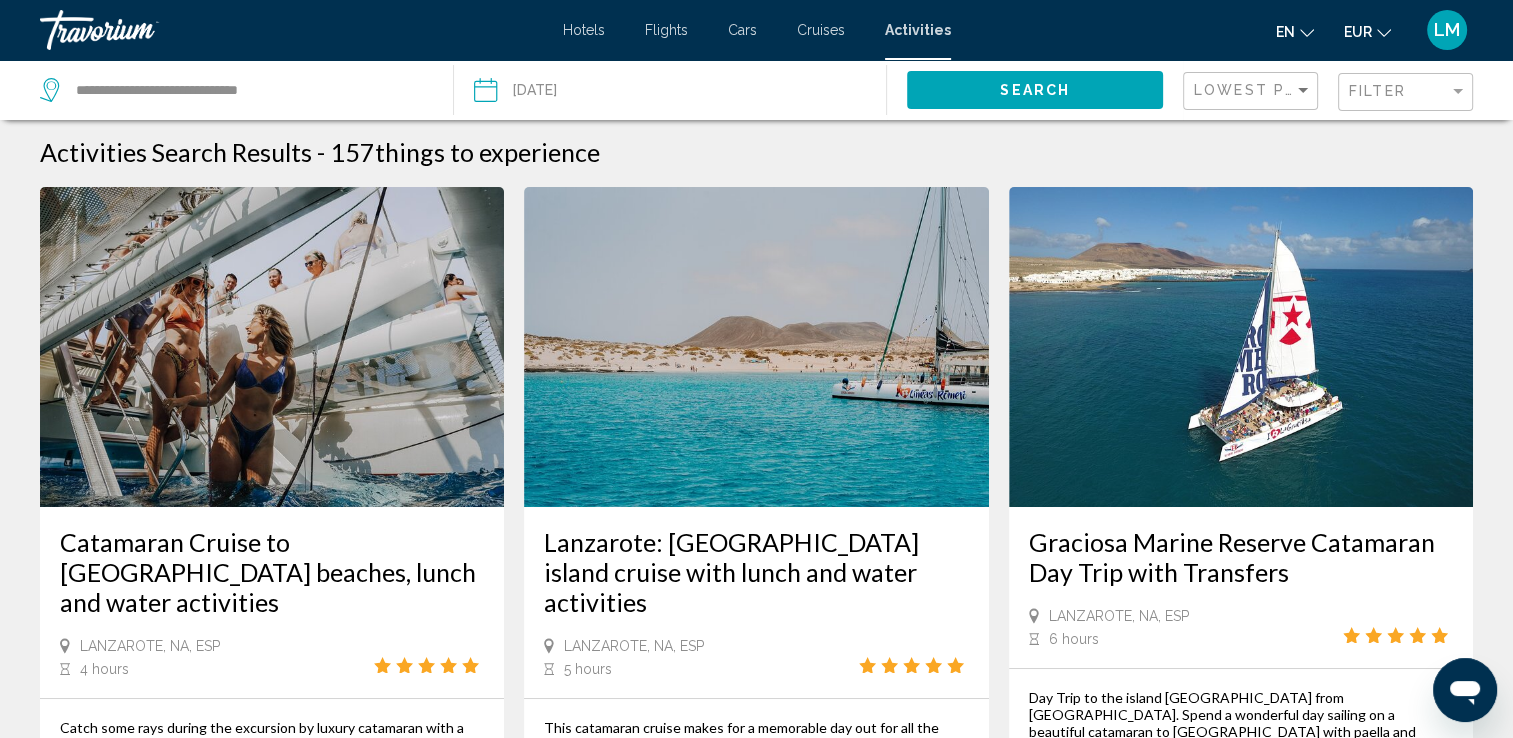 scroll, scrollTop: 0, scrollLeft: 0, axis: both 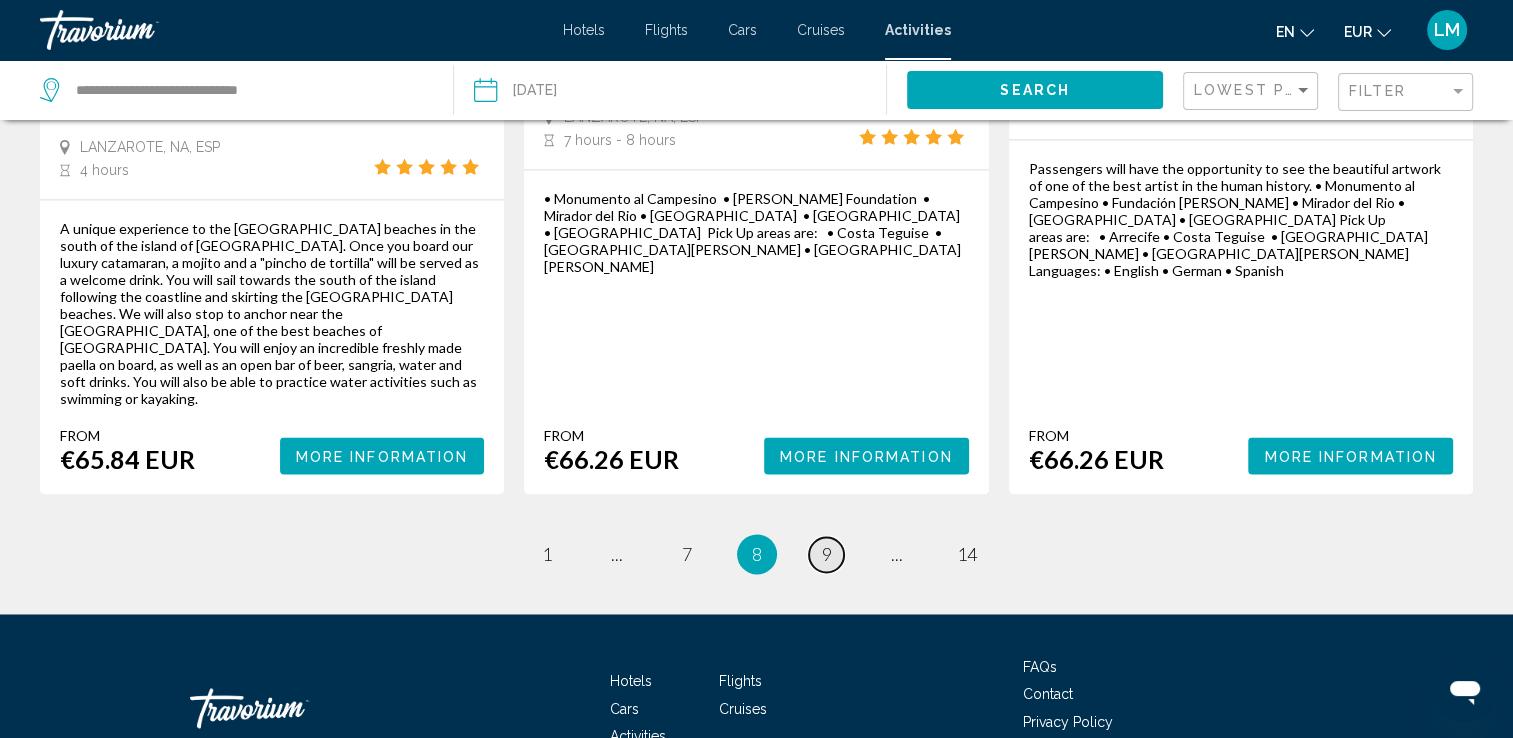 click on "9" at bounding box center (827, 554) 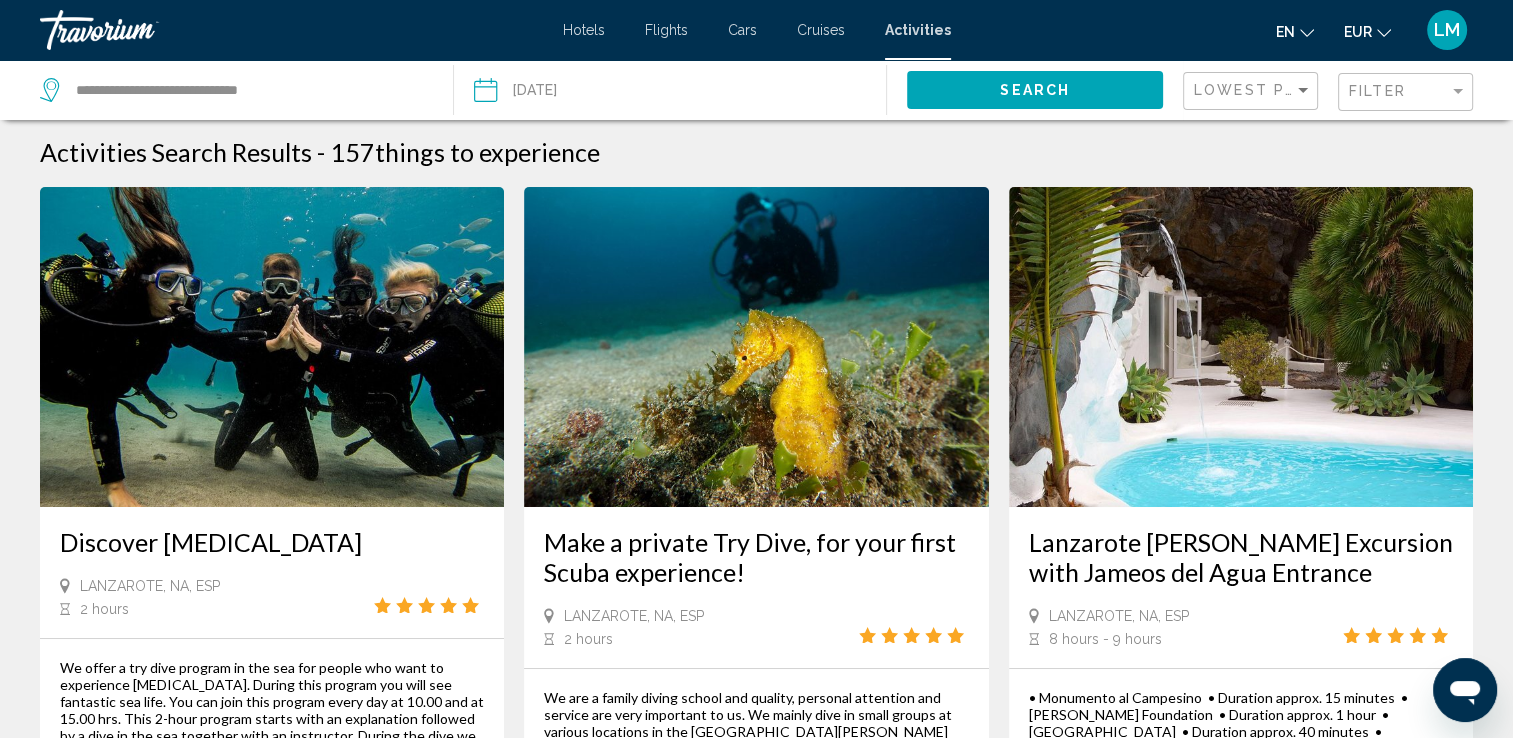 scroll, scrollTop: 0, scrollLeft: 0, axis: both 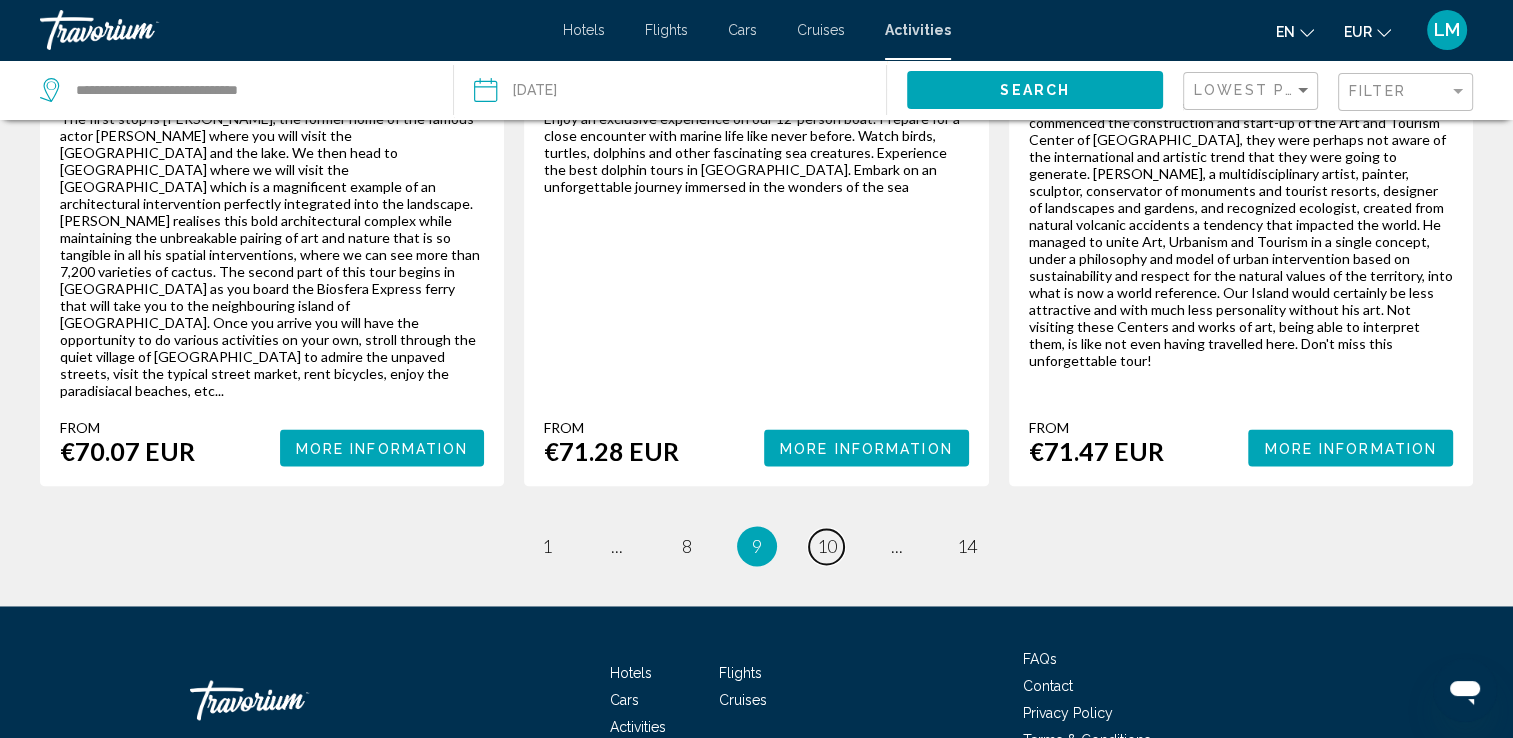 click on "10" at bounding box center [827, 546] 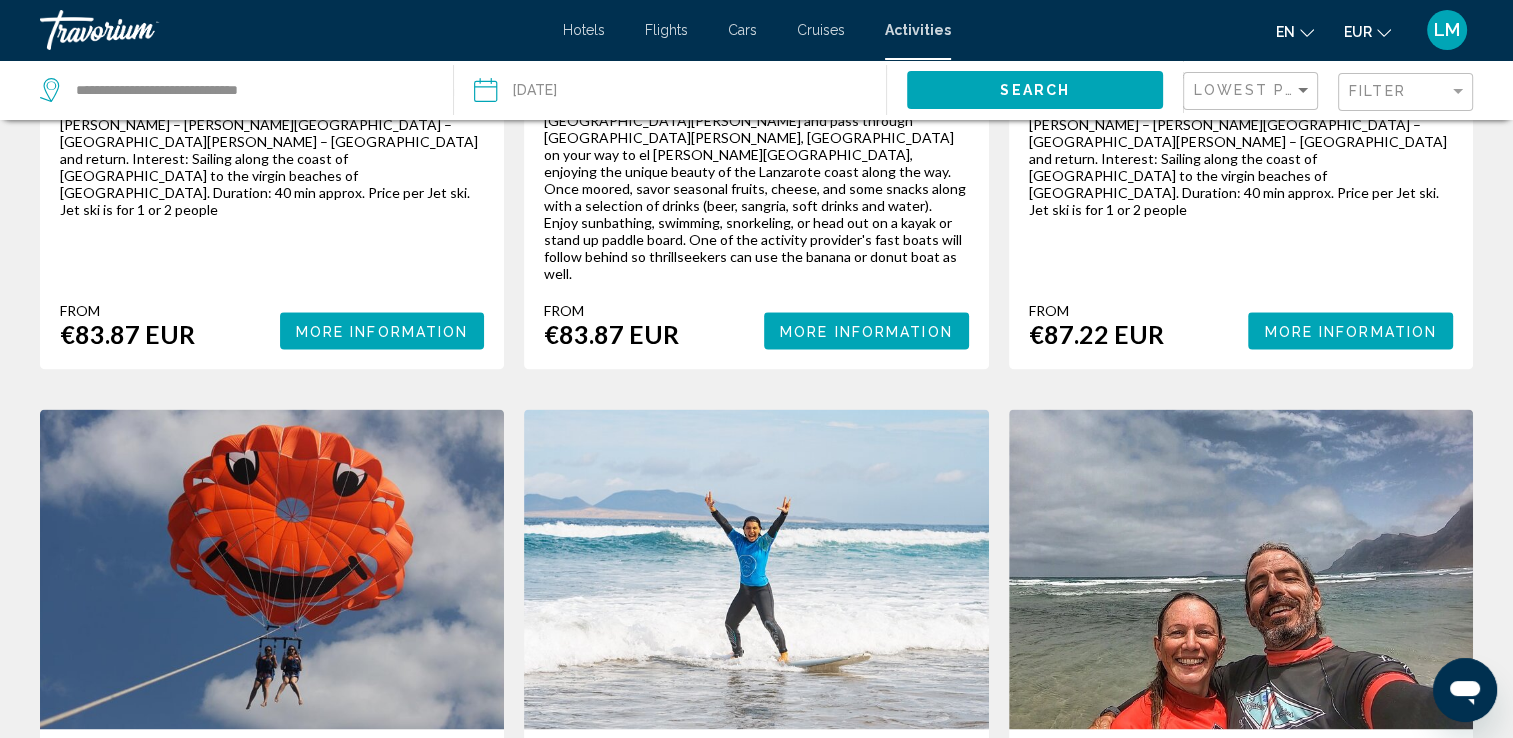 scroll, scrollTop: 3100, scrollLeft: 0, axis: vertical 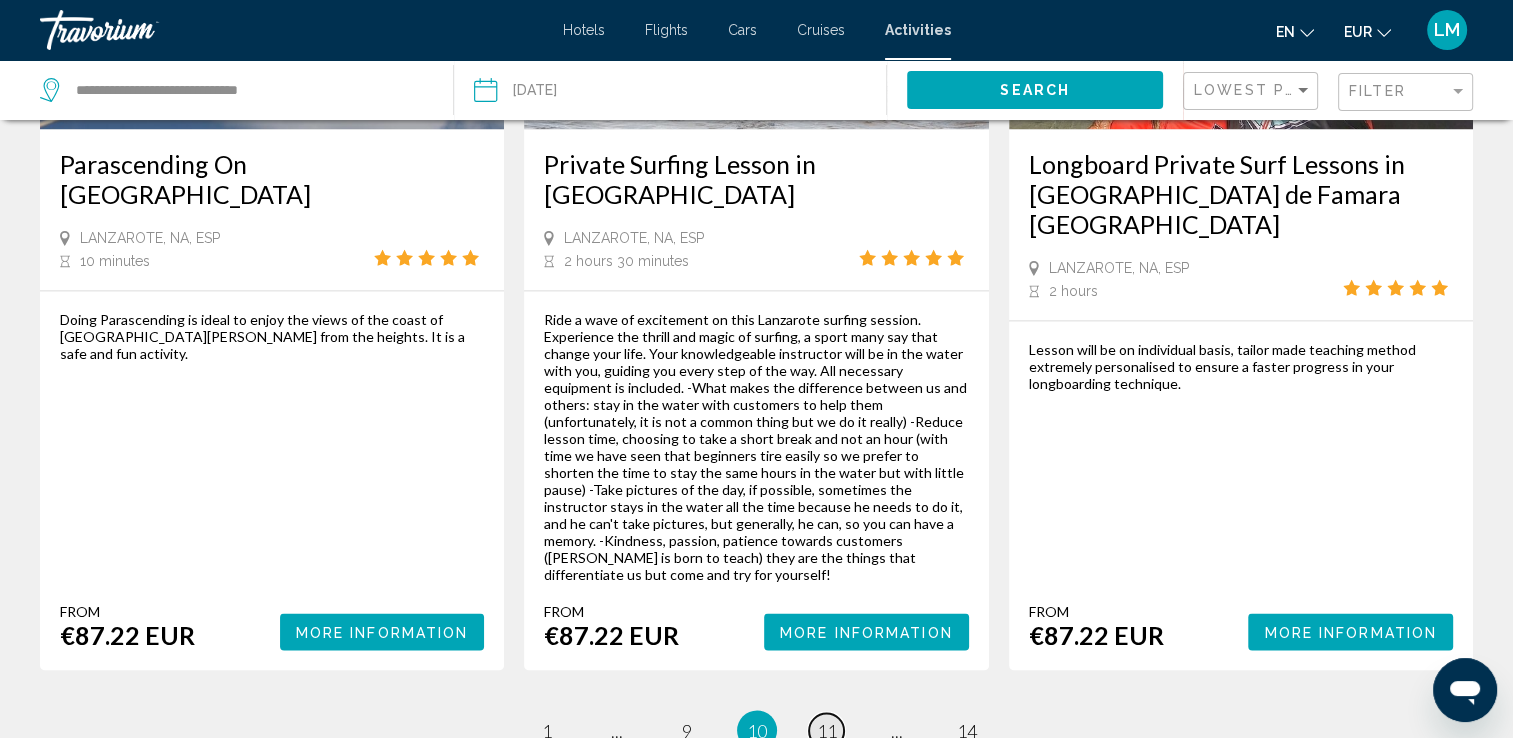 click on "11" at bounding box center [827, 730] 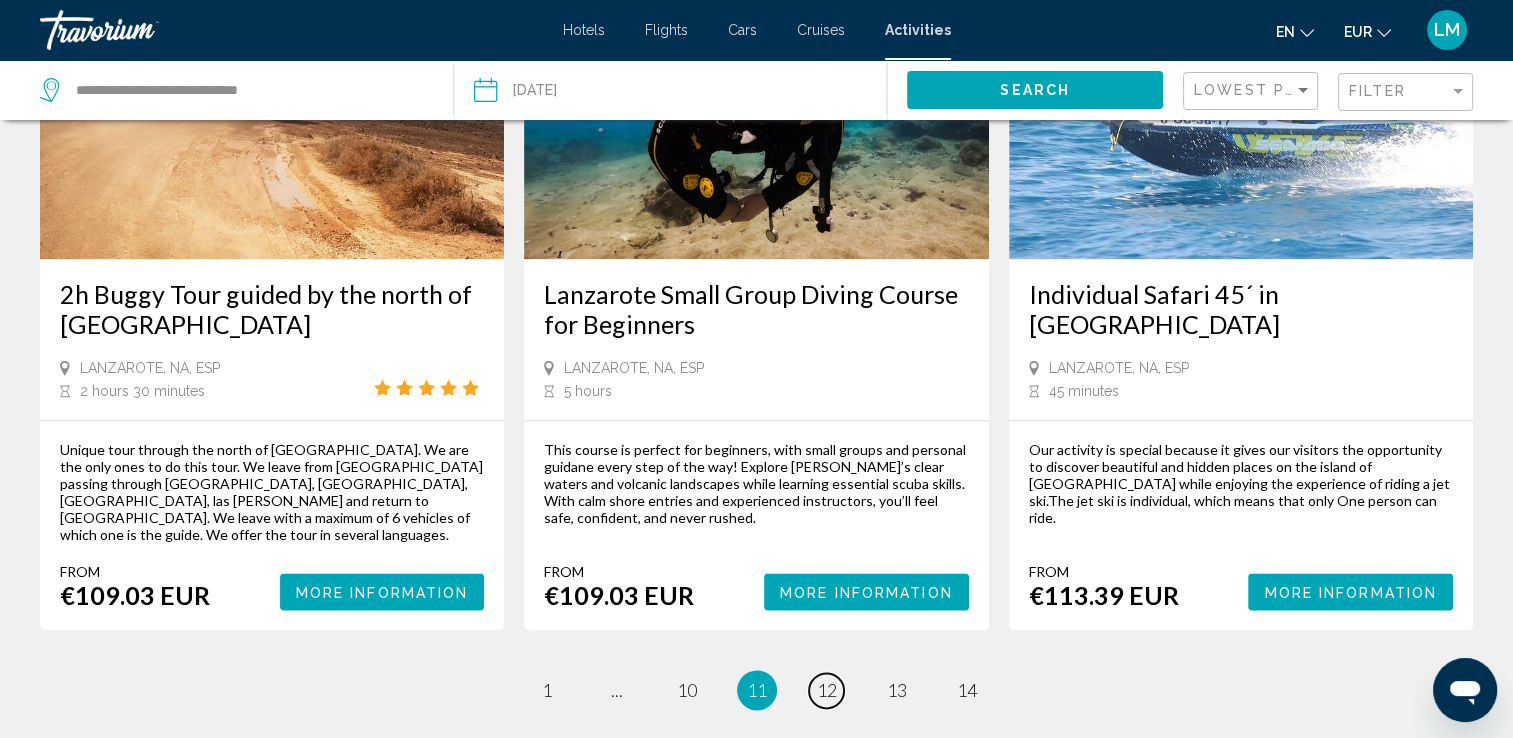 scroll, scrollTop: 2600, scrollLeft: 0, axis: vertical 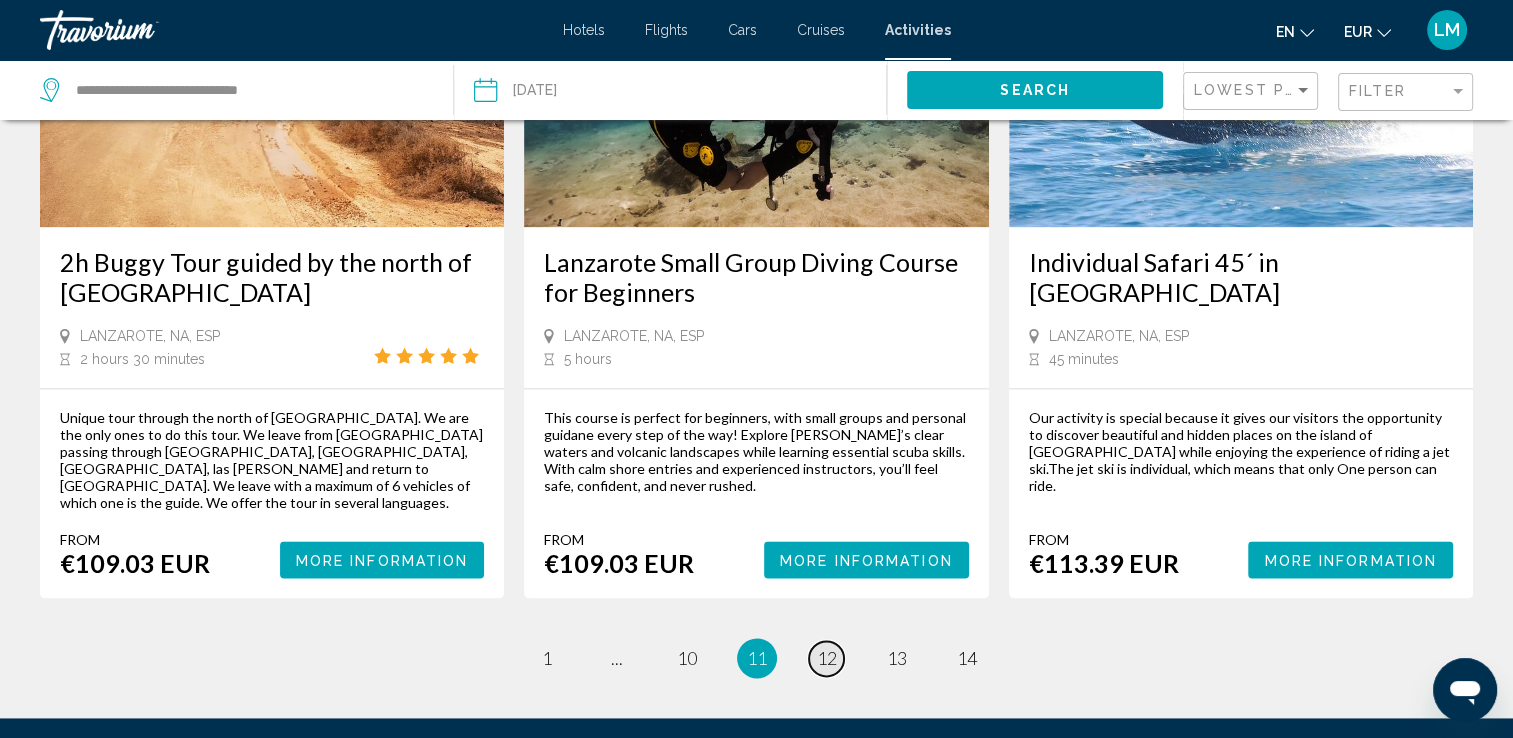click on "12" at bounding box center (827, 658) 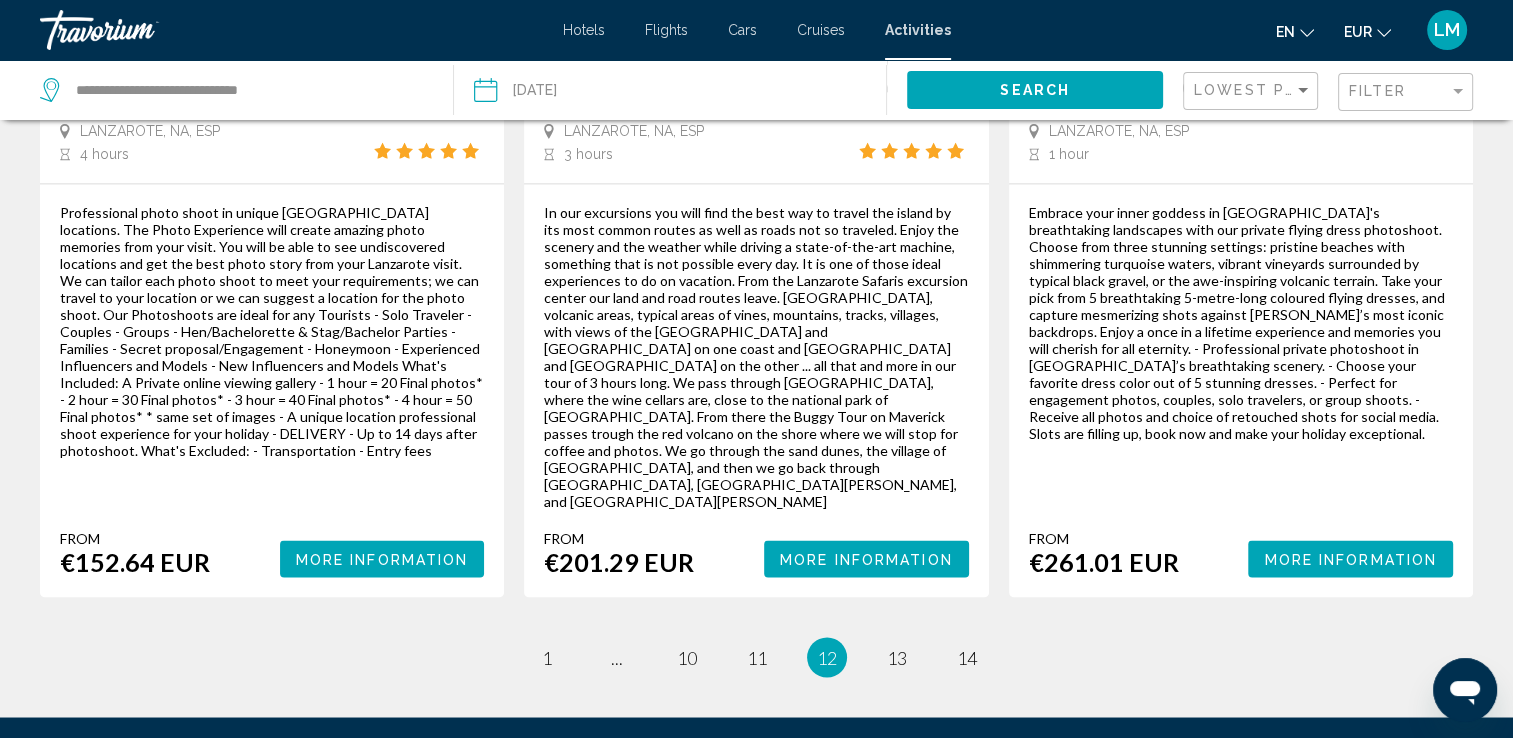 scroll, scrollTop: 3192, scrollLeft: 0, axis: vertical 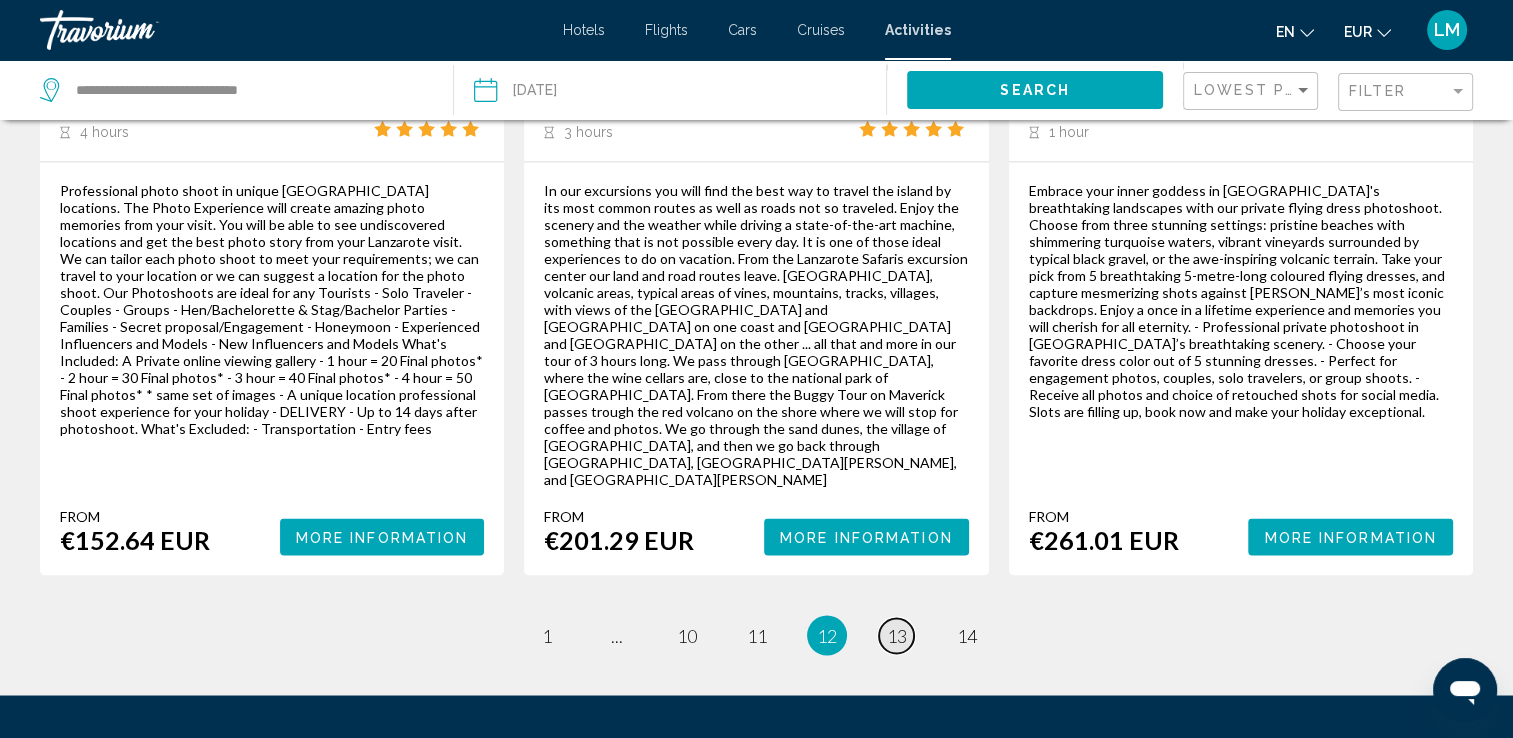 click on "13" at bounding box center (897, 635) 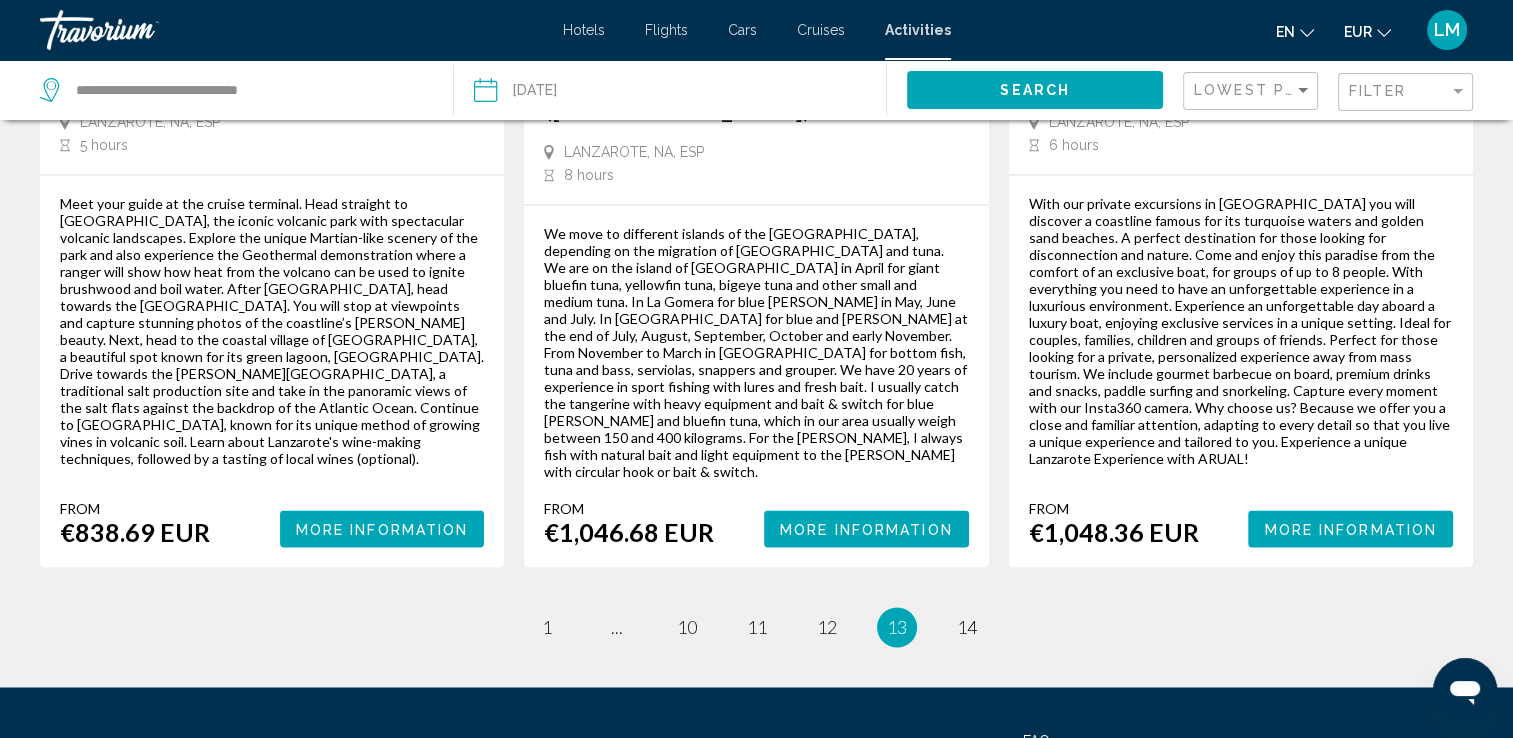 scroll, scrollTop: 3186, scrollLeft: 0, axis: vertical 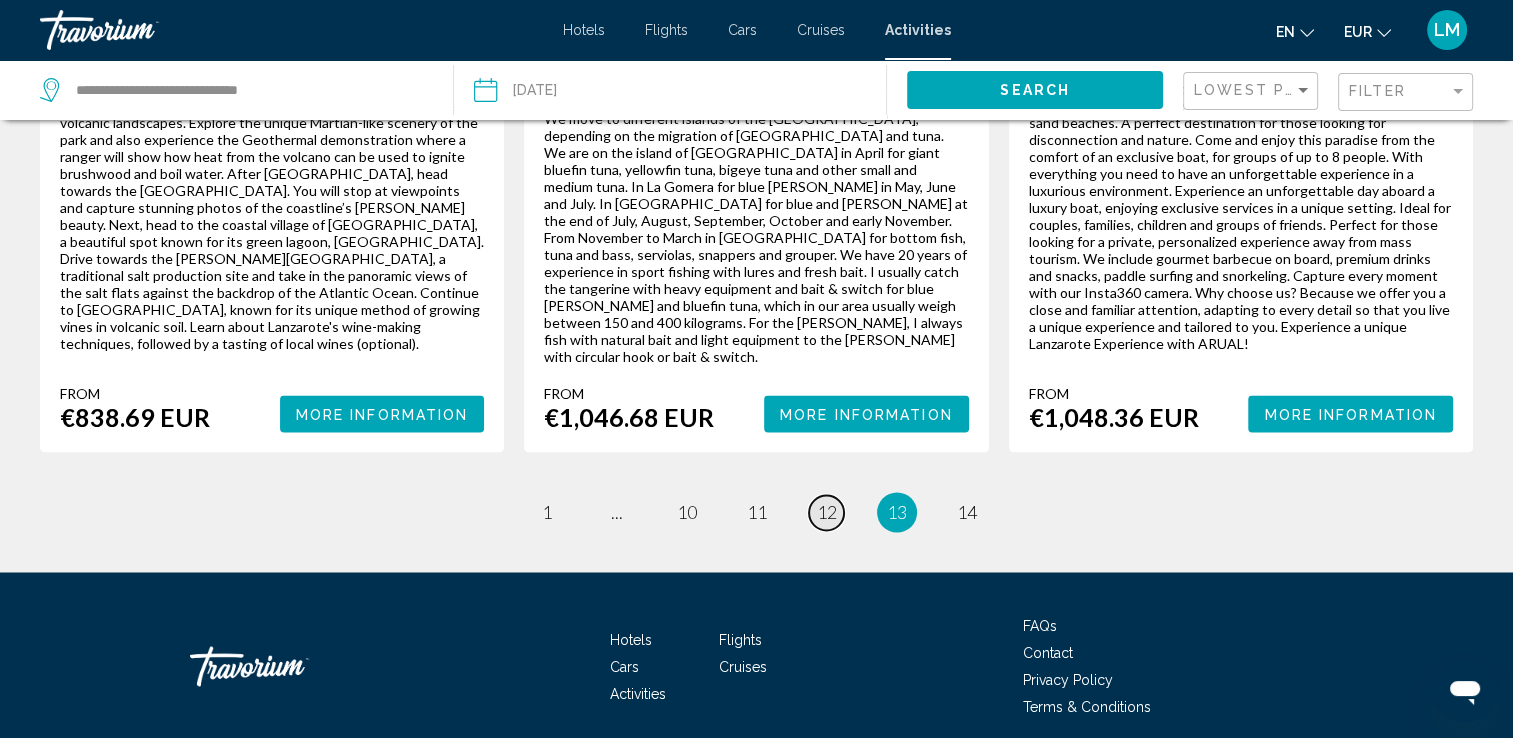 click on "12" at bounding box center [827, 512] 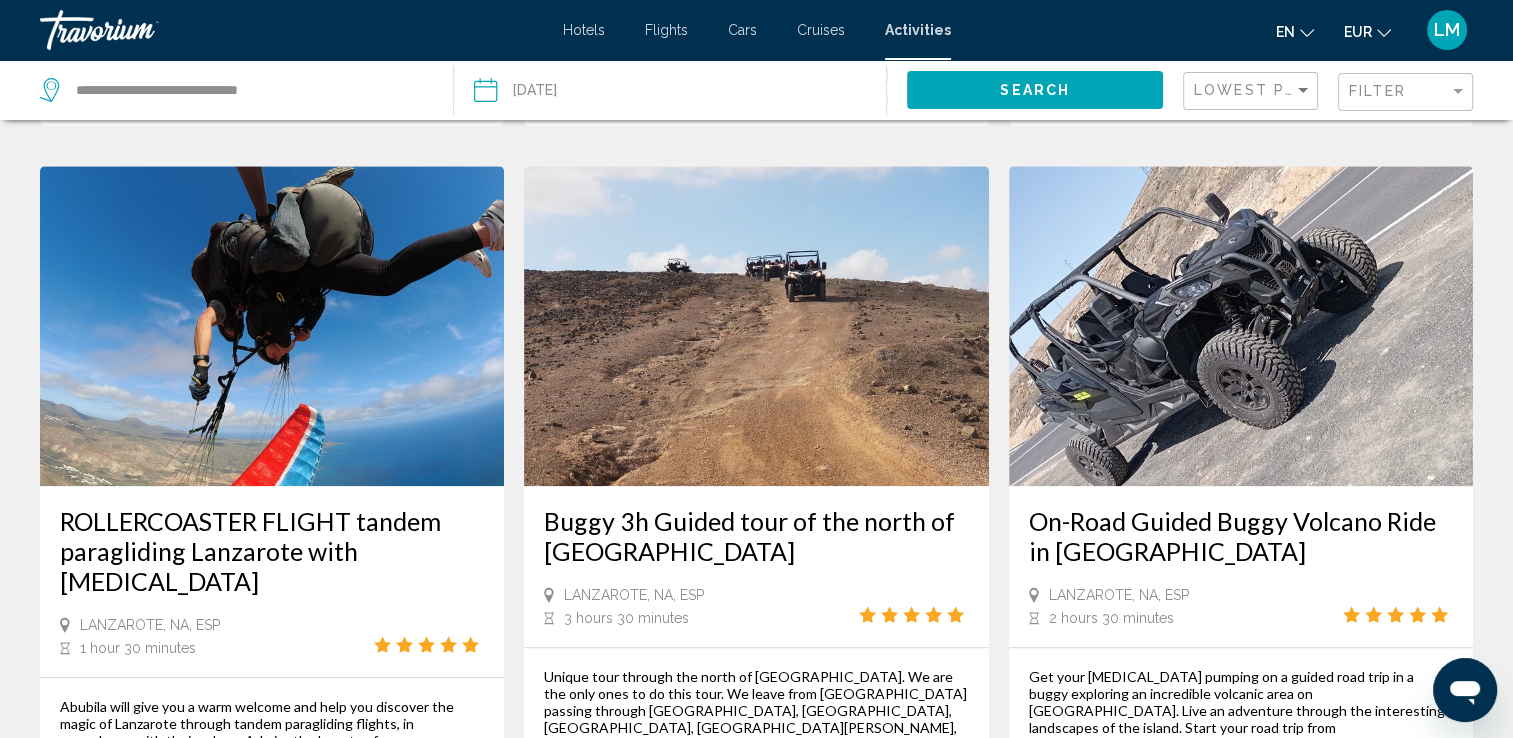 scroll, scrollTop: 1900, scrollLeft: 0, axis: vertical 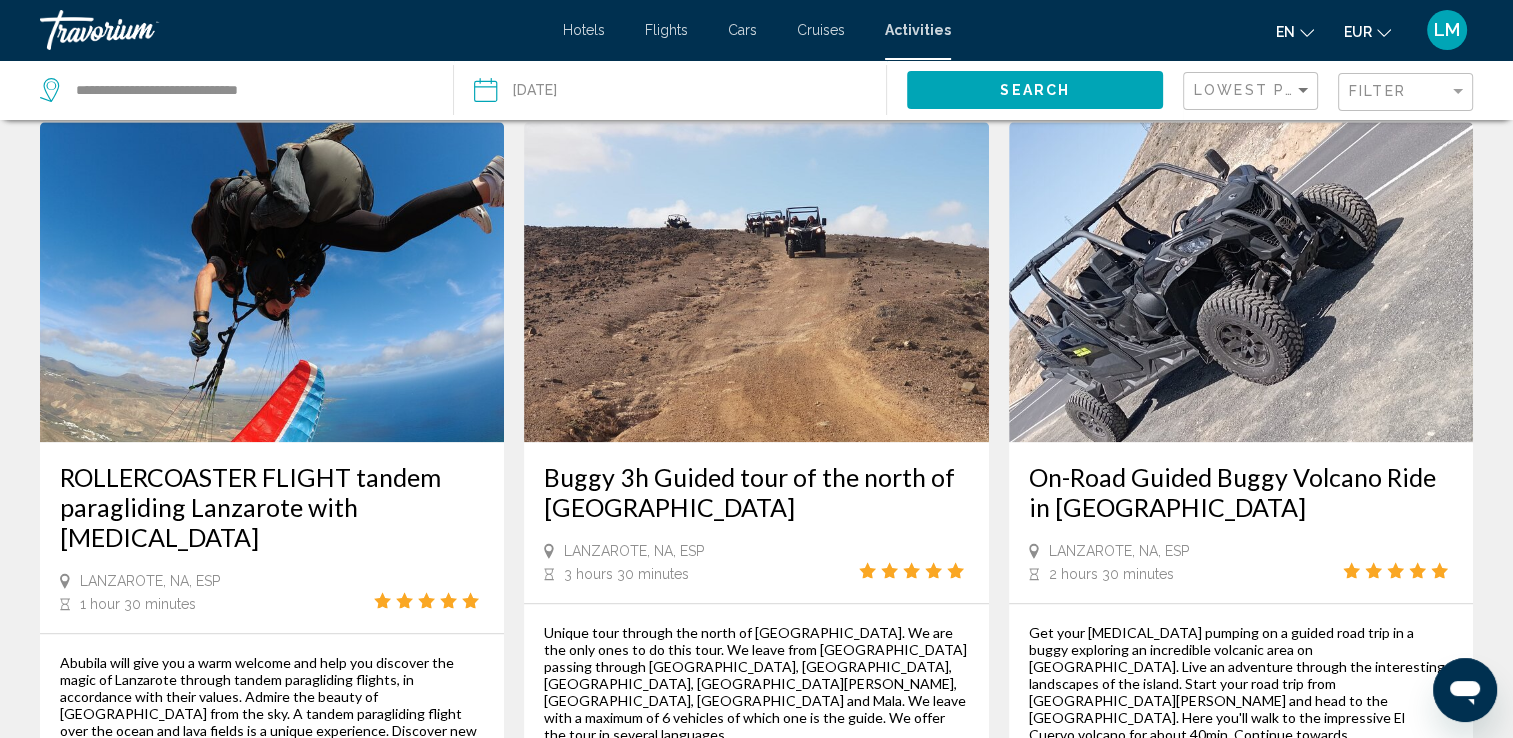 click at bounding box center [756, 282] 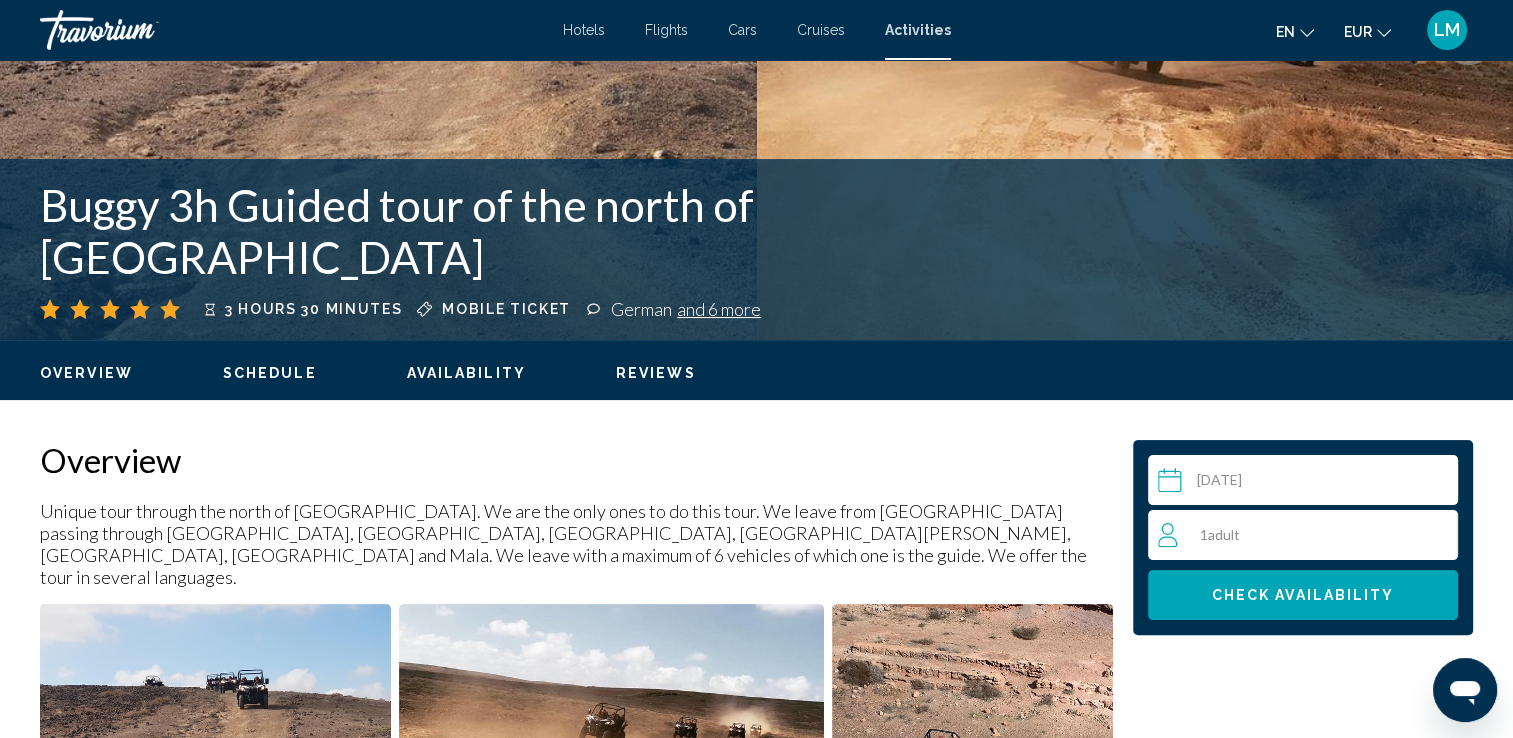 scroll, scrollTop: 700, scrollLeft: 0, axis: vertical 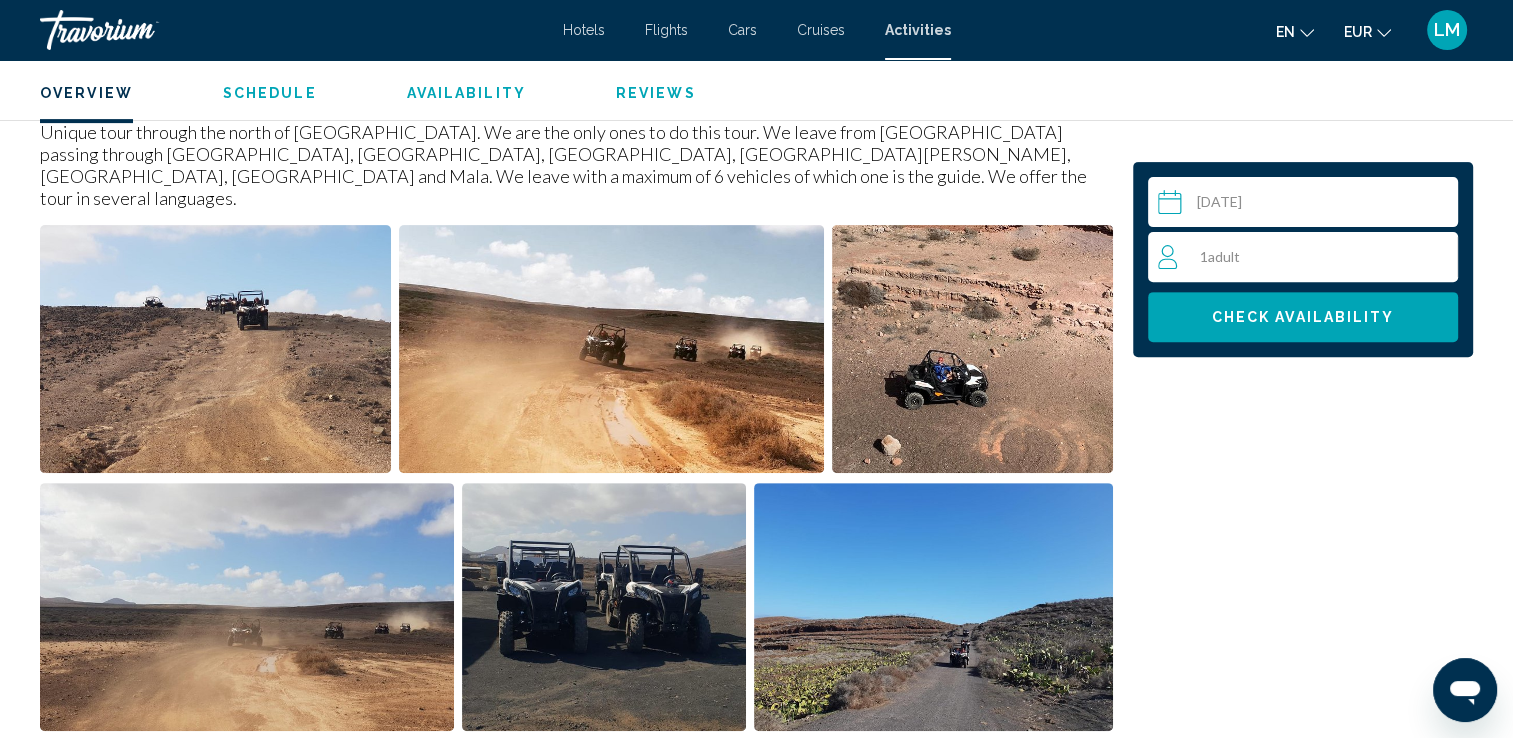 click on "1  Adult Adults" at bounding box center (1308, 257) 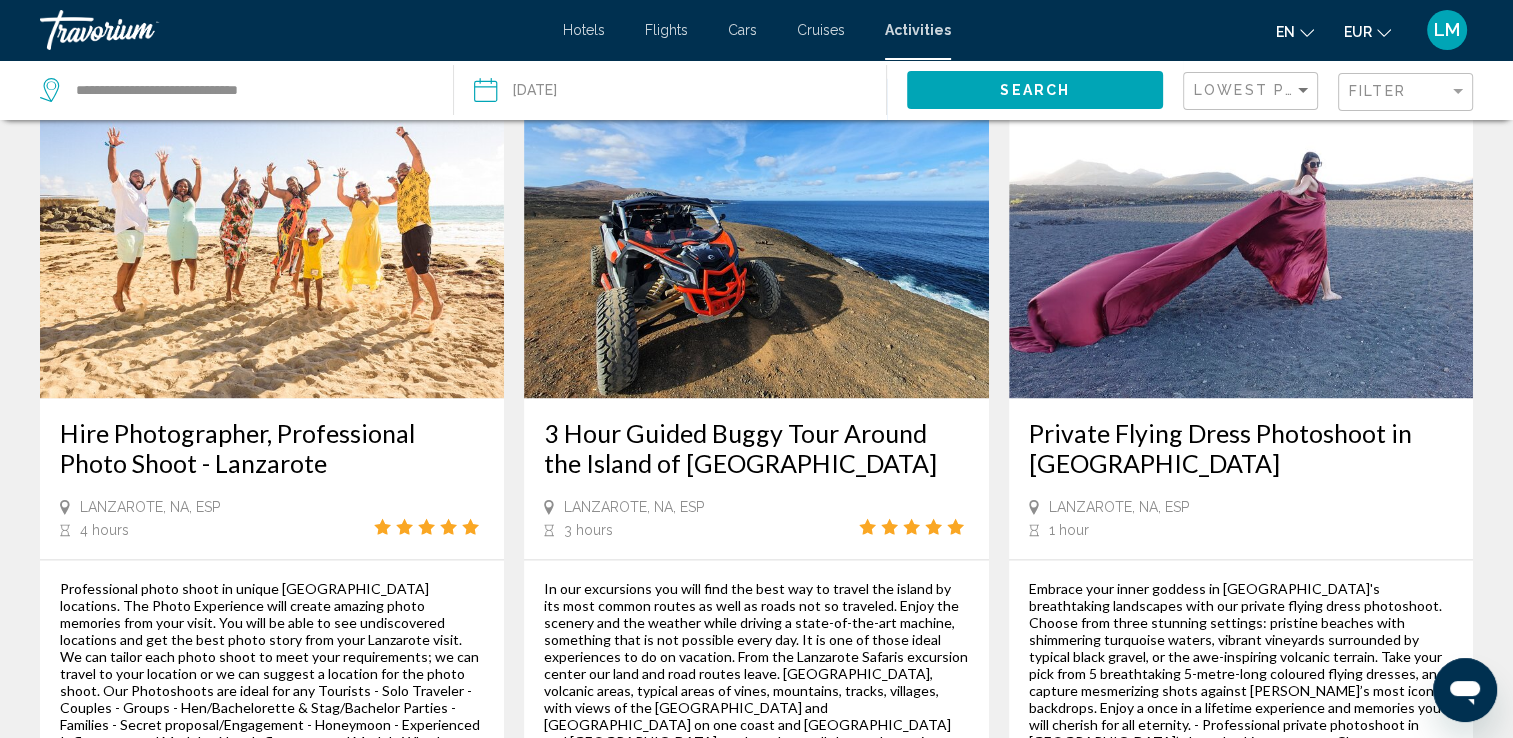 scroll, scrollTop: 3192, scrollLeft: 0, axis: vertical 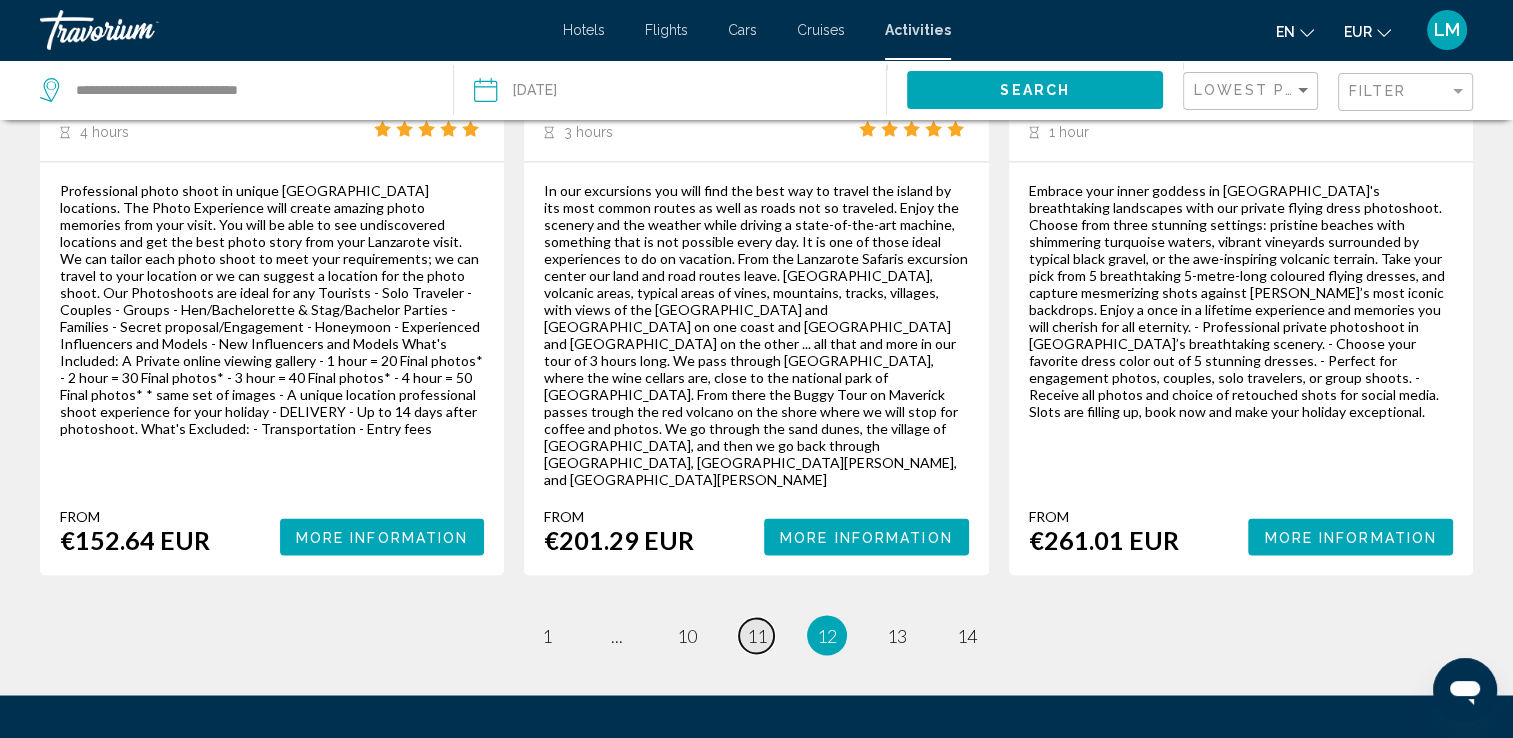 click on "11" at bounding box center [757, 635] 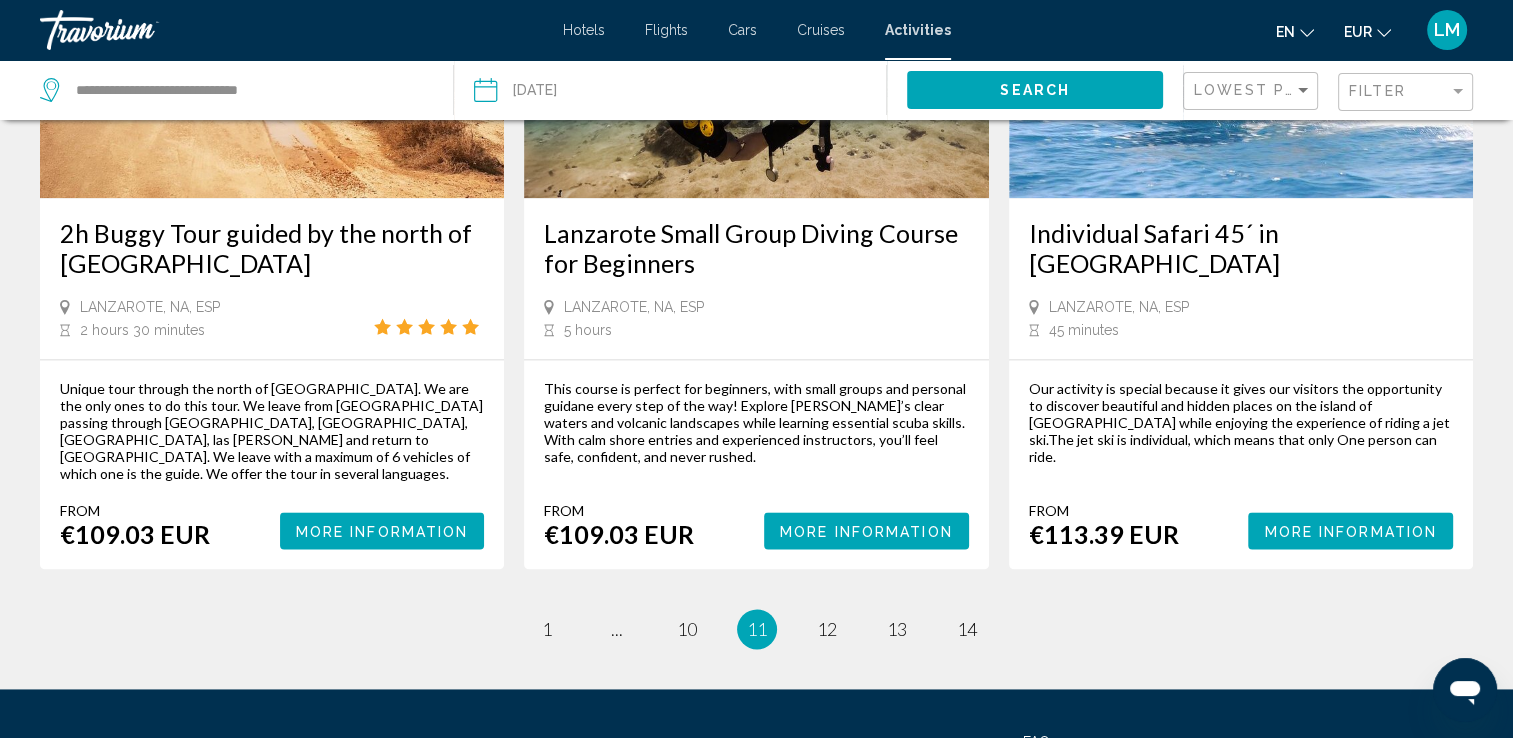 scroll, scrollTop: 2716, scrollLeft: 0, axis: vertical 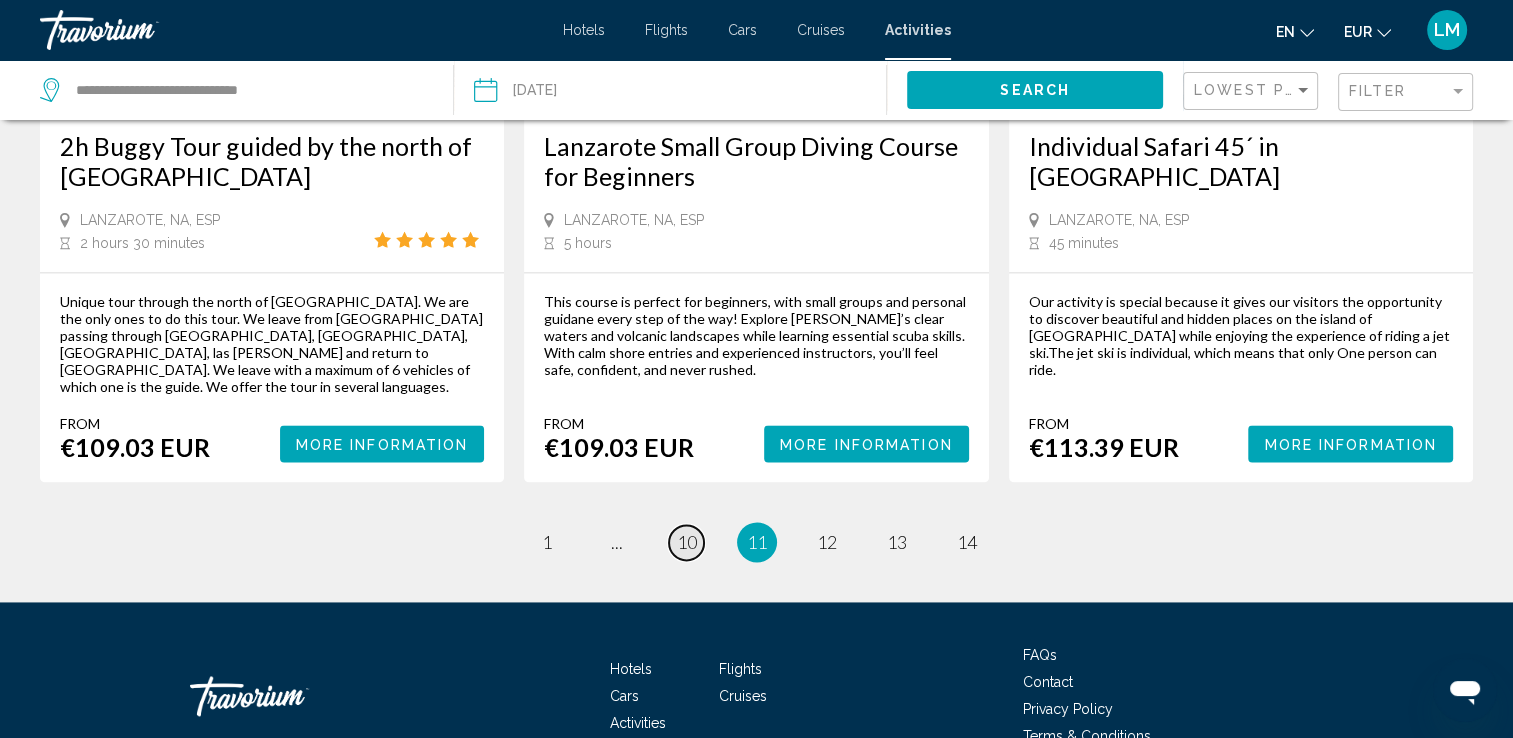 click on "10" at bounding box center [687, 542] 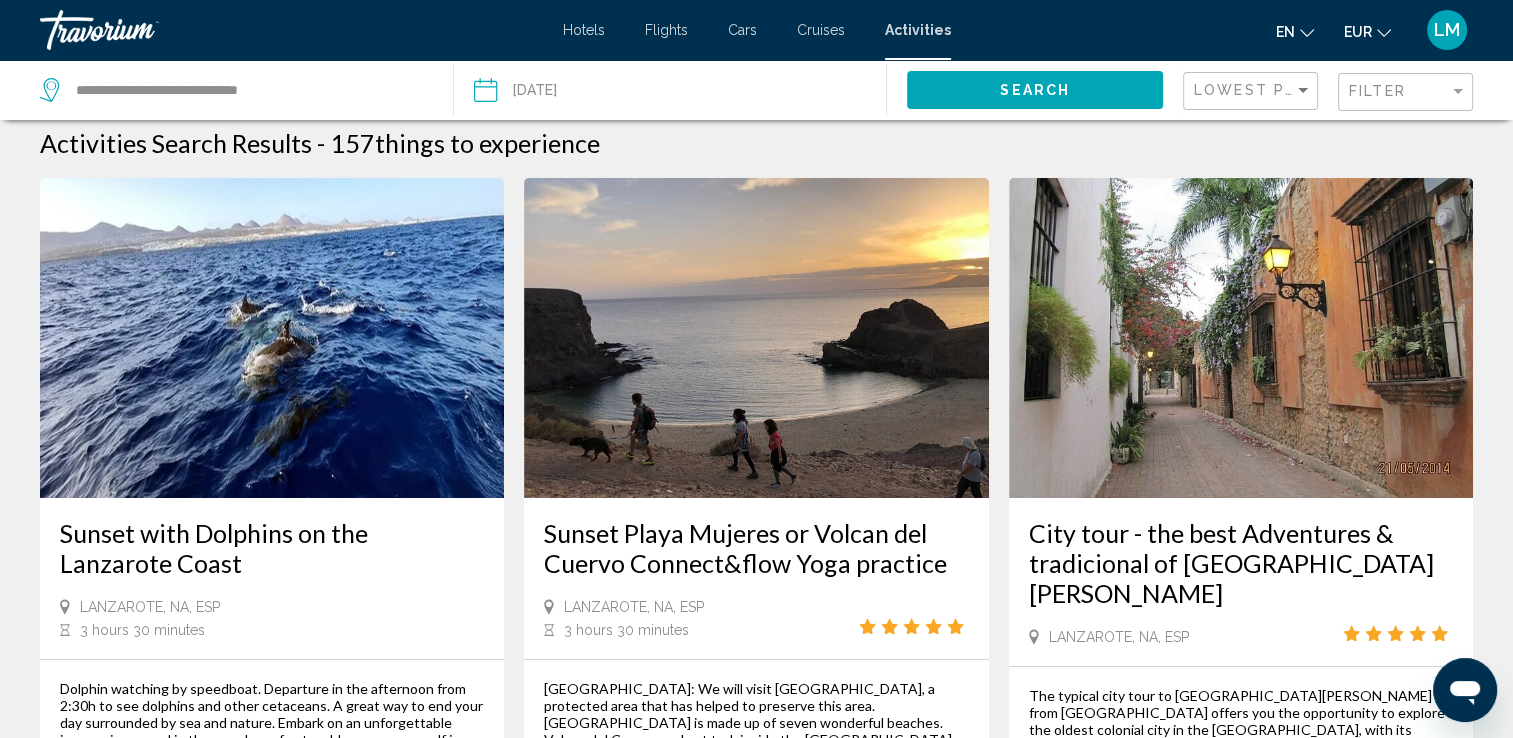 scroll, scrollTop: 0, scrollLeft: 0, axis: both 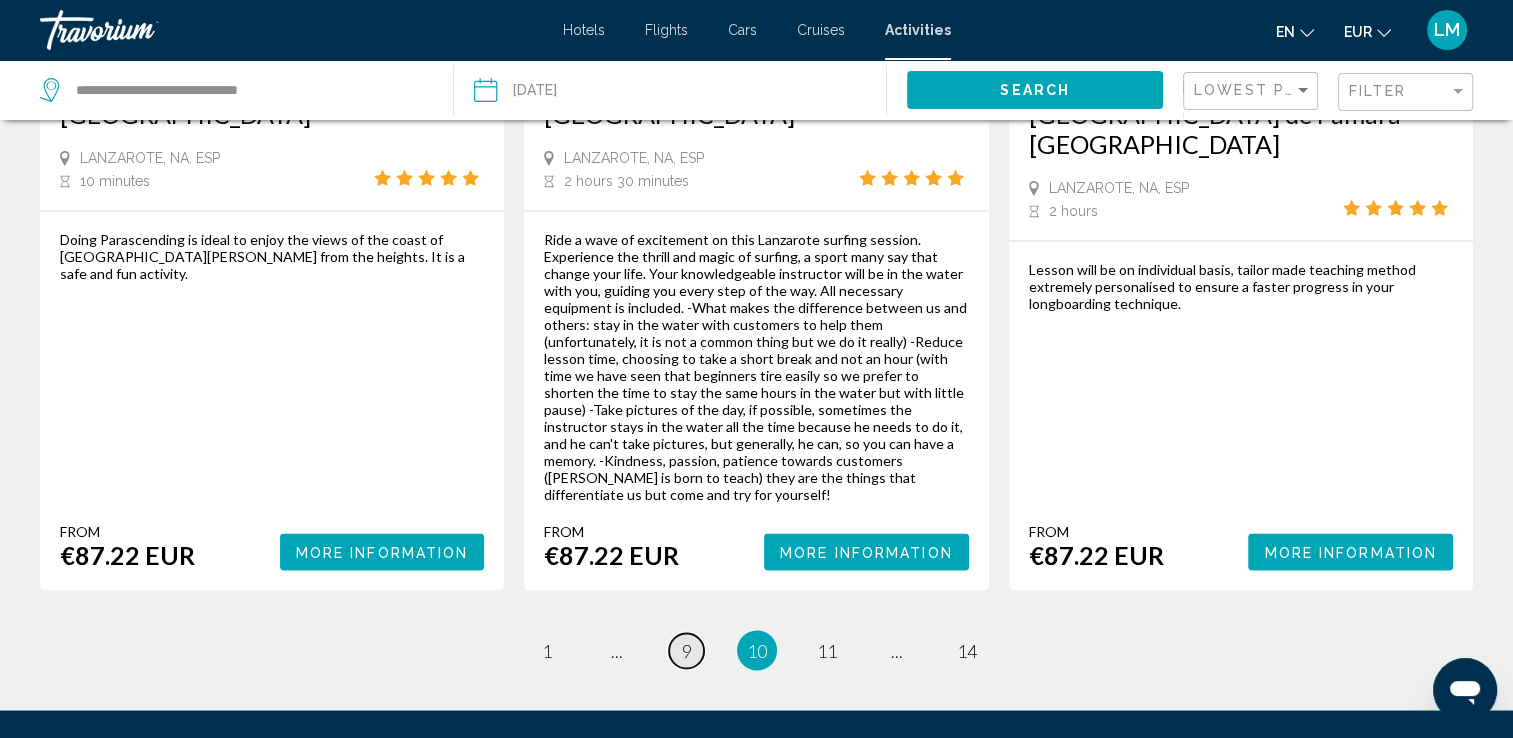 click on "9" at bounding box center [687, 650] 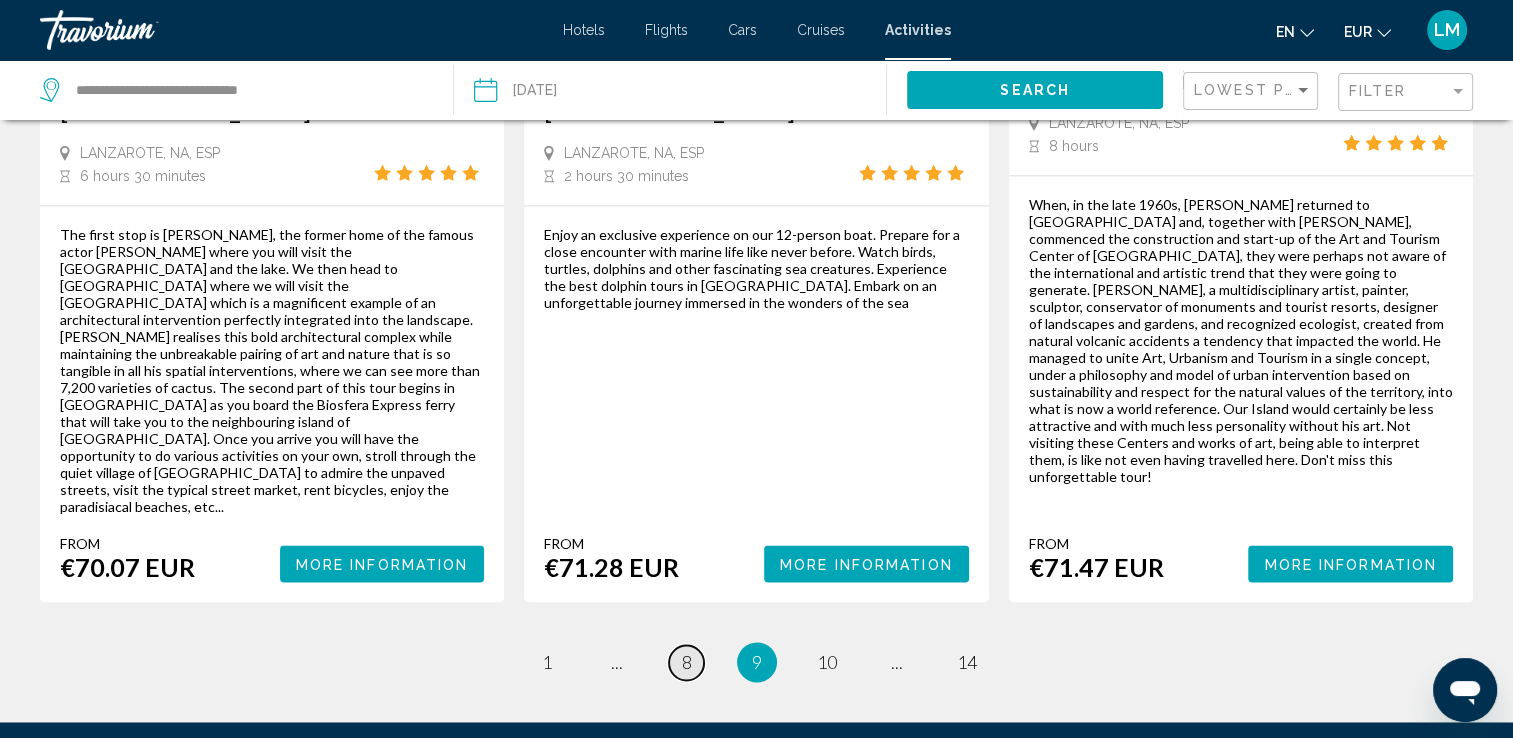 scroll, scrollTop: 2900, scrollLeft: 0, axis: vertical 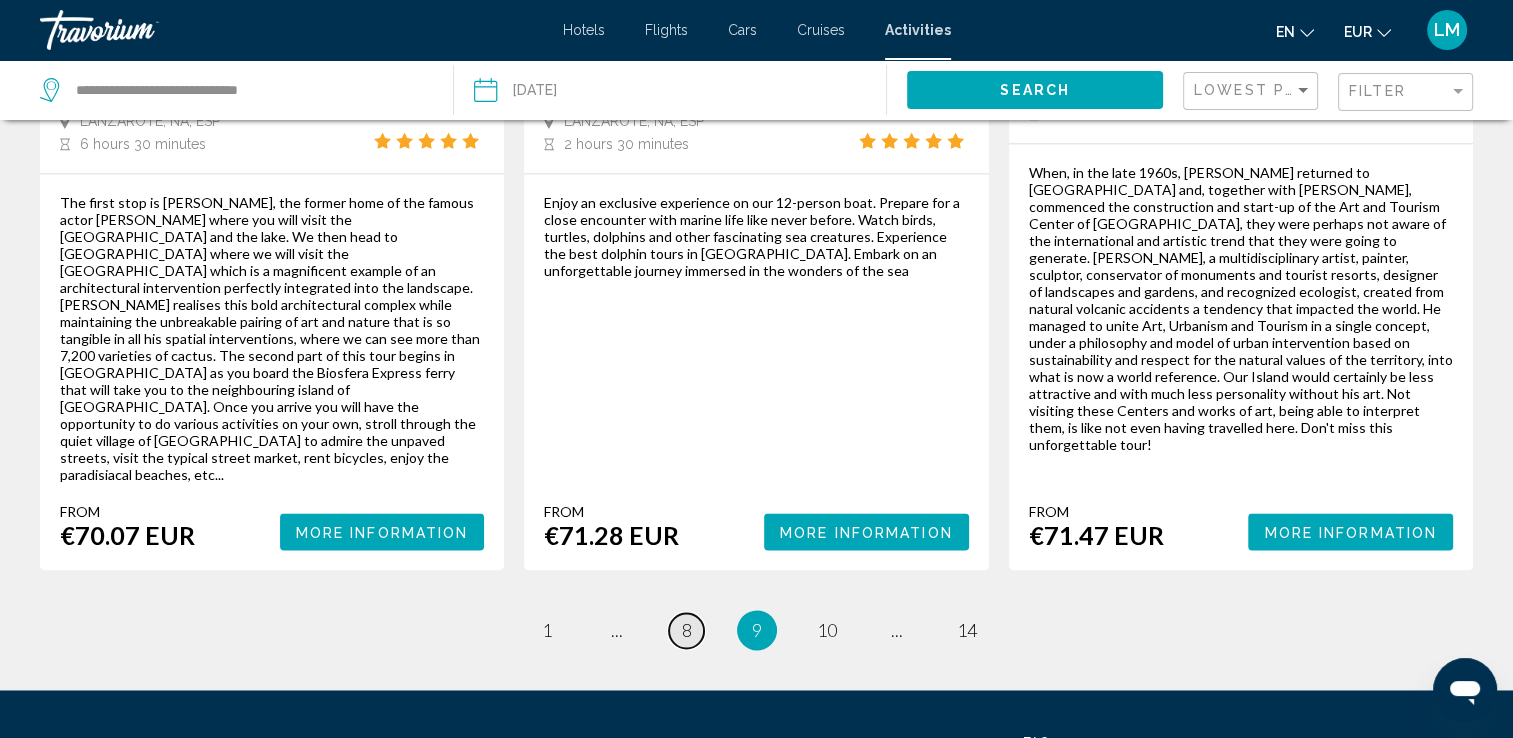 click on "8" at bounding box center (687, 630) 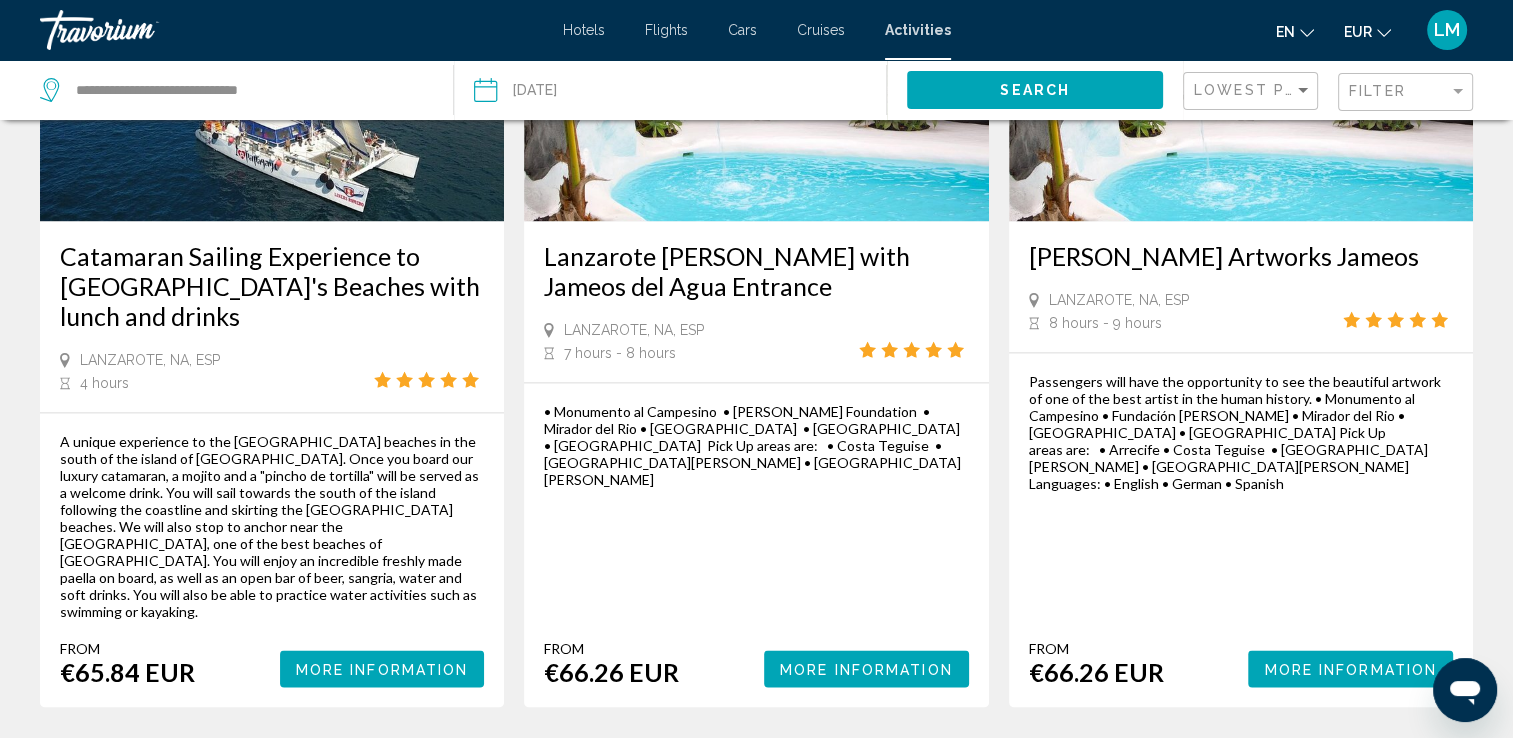 scroll, scrollTop: 2900, scrollLeft: 0, axis: vertical 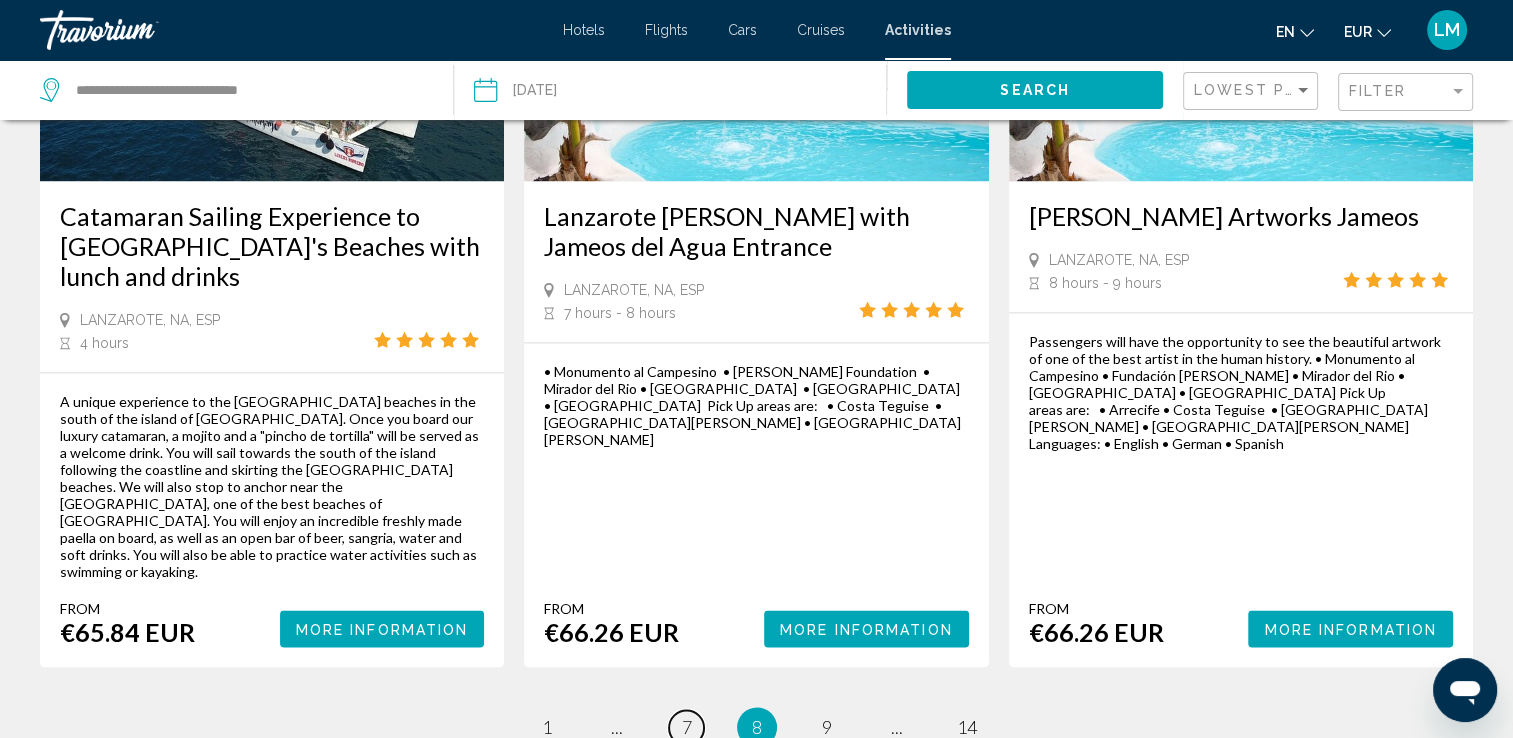 click on "7" at bounding box center (687, 727) 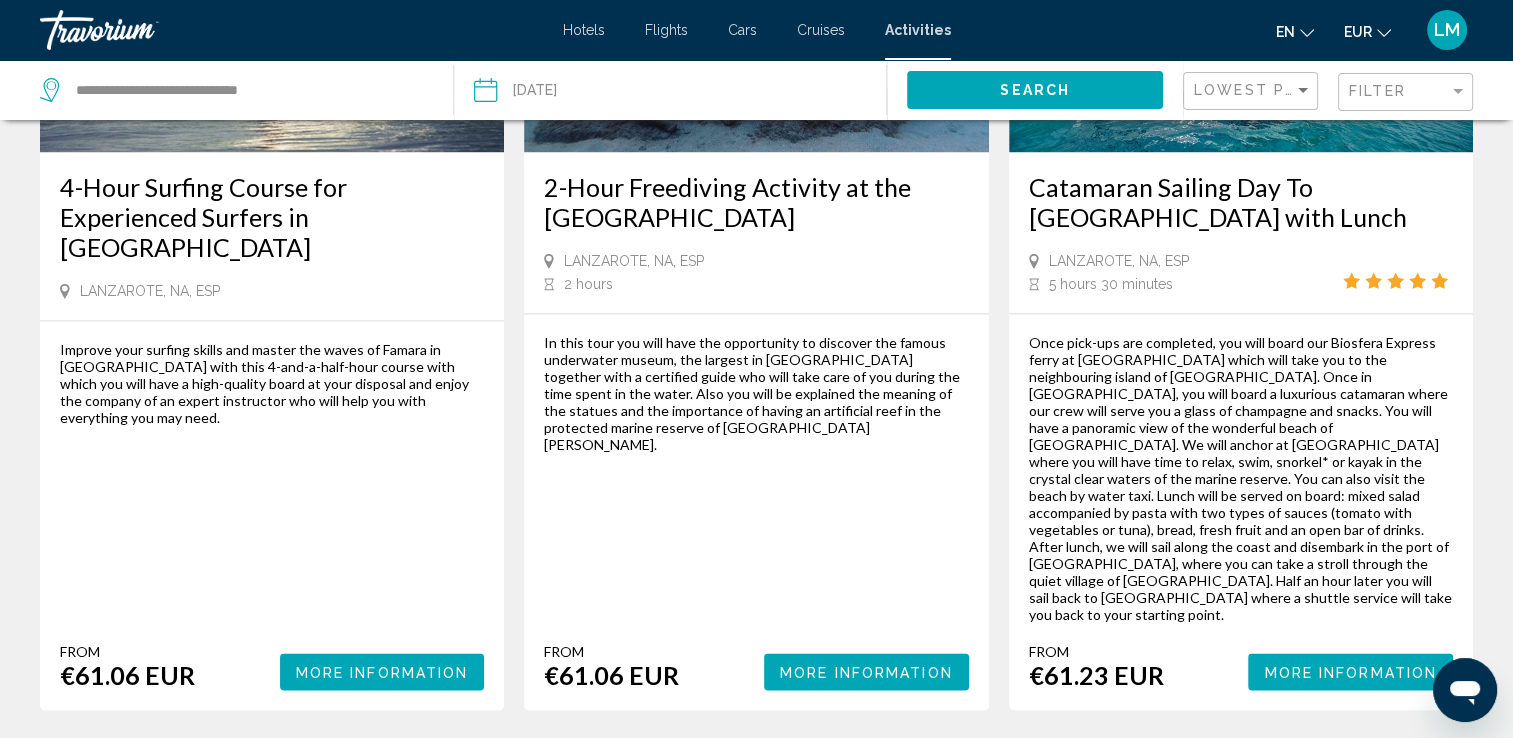 scroll, scrollTop: 2900, scrollLeft: 0, axis: vertical 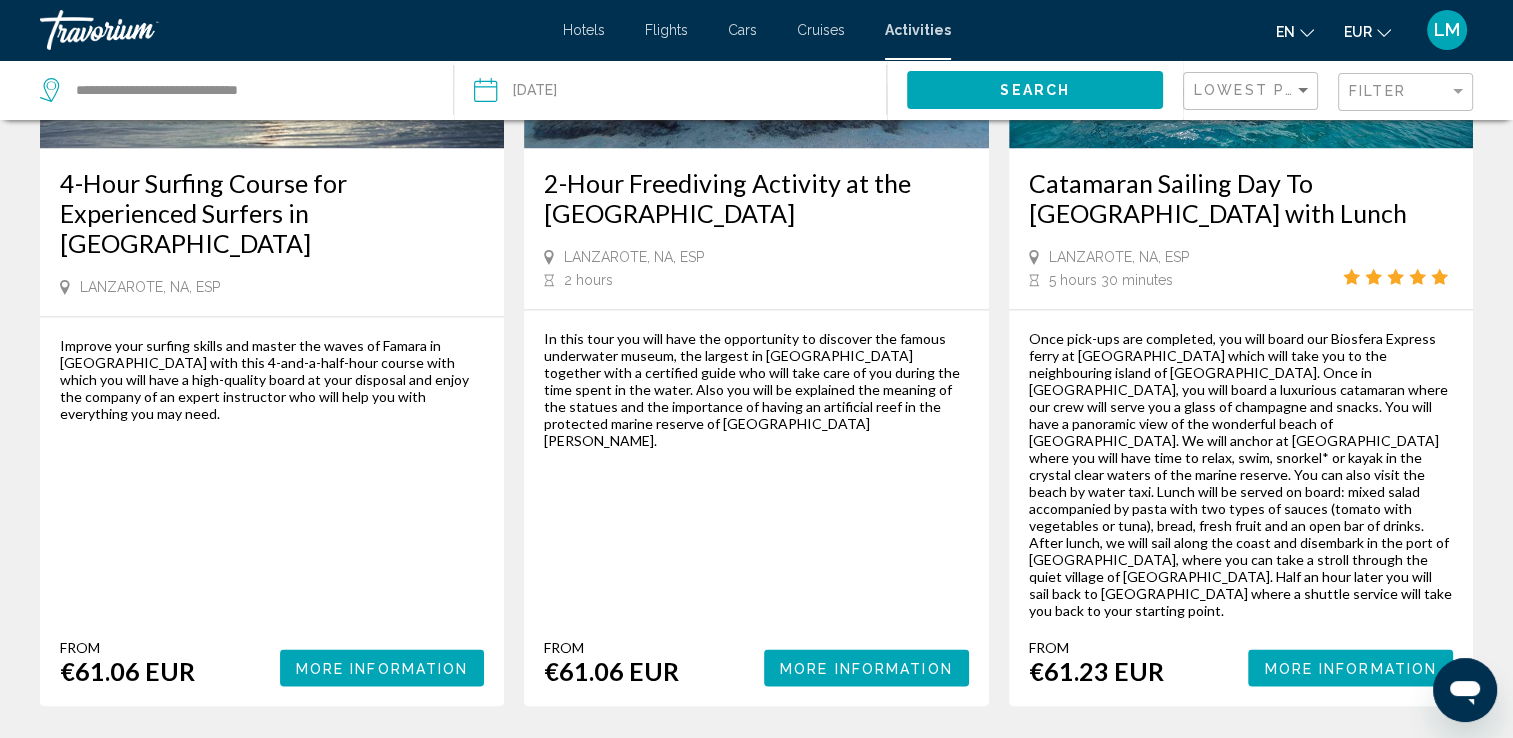 click on "**********" 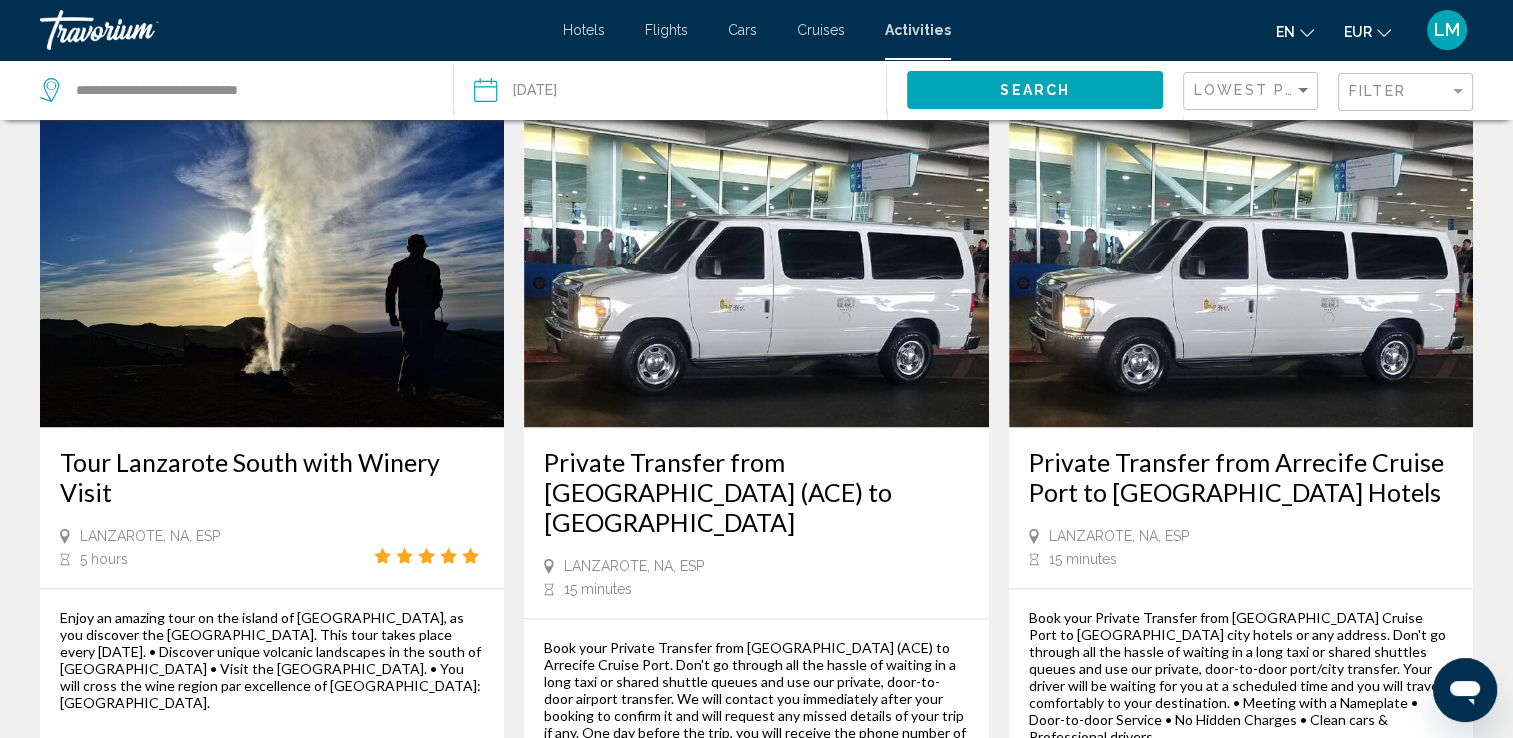 scroll, scrollTop: 3000, scrollLeft: 0, axis: vertical 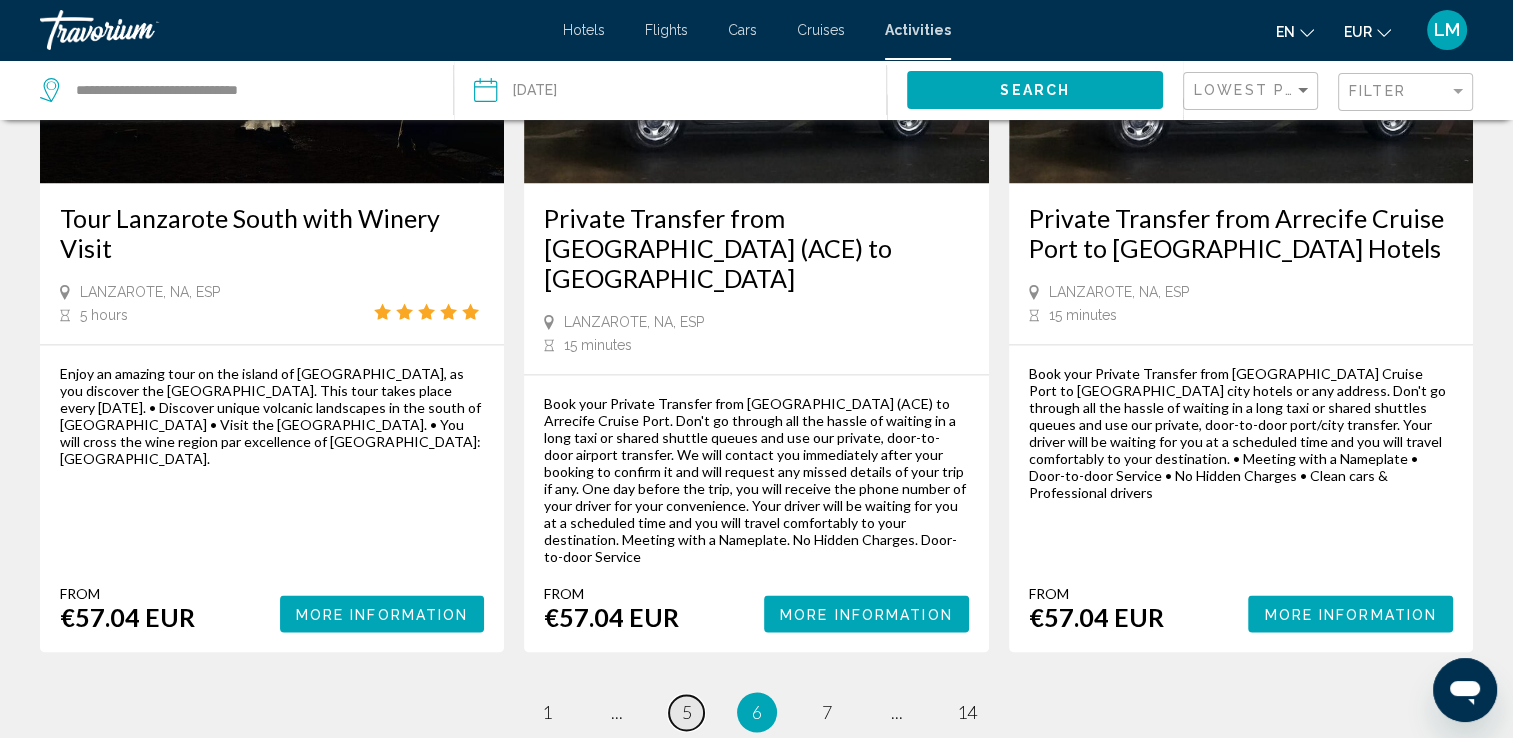 click on "page  5" at bounding box center [686, 712] 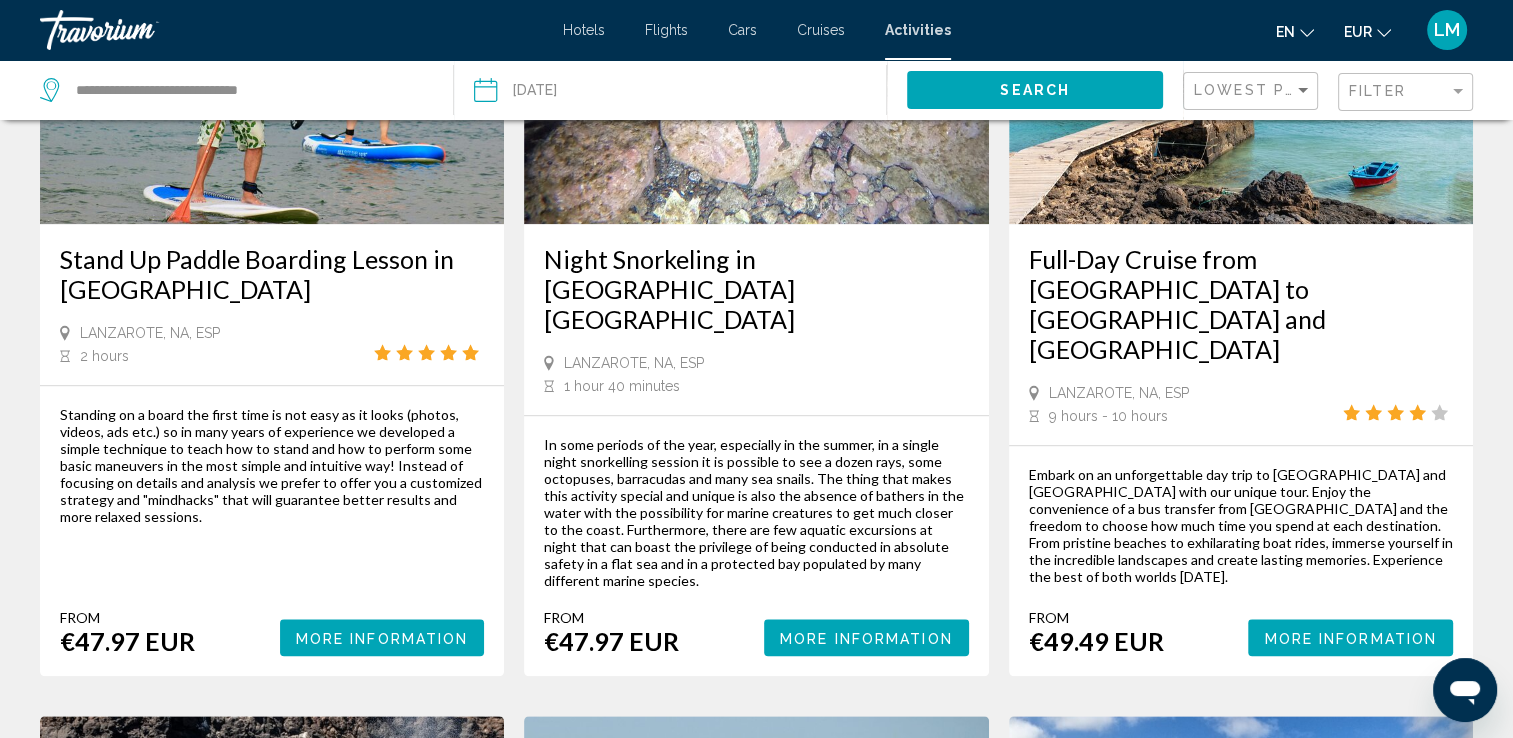 scroll, scrollTop: 2000, scrollLeft: 0, axis: vertical 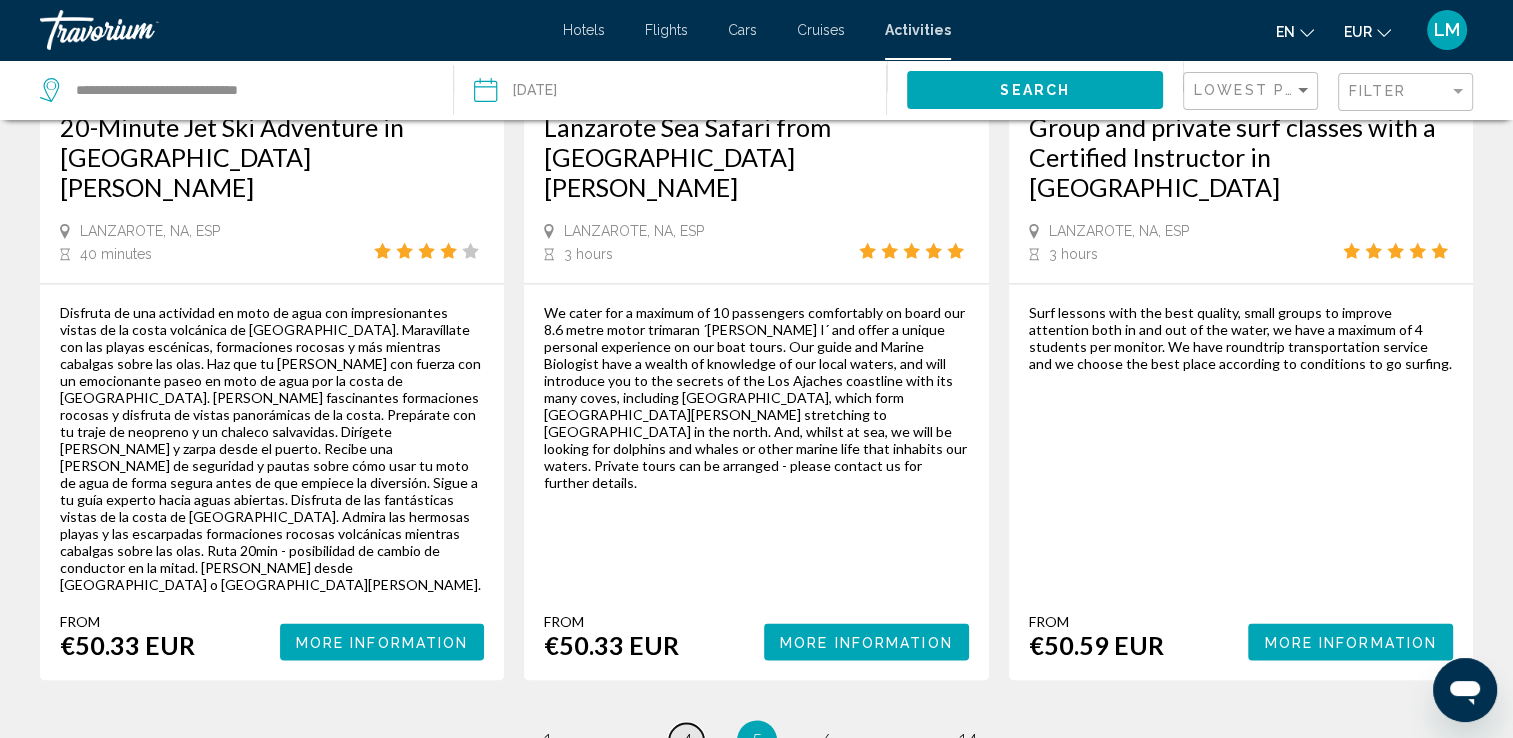 click on "4" at bounding box center (687, 740) 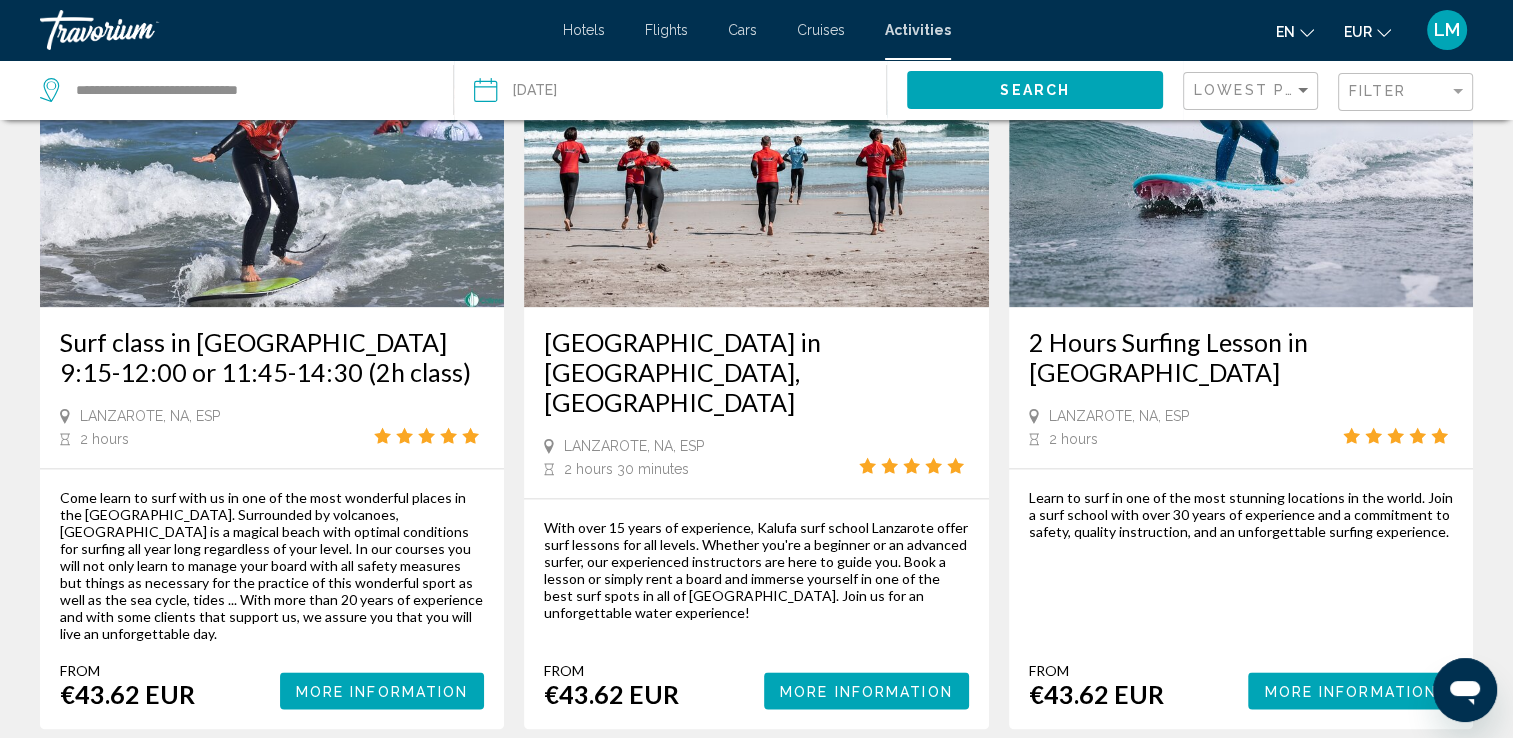 scroll, scrollTop: 2700, scrollLeft: 0, axis: vertical 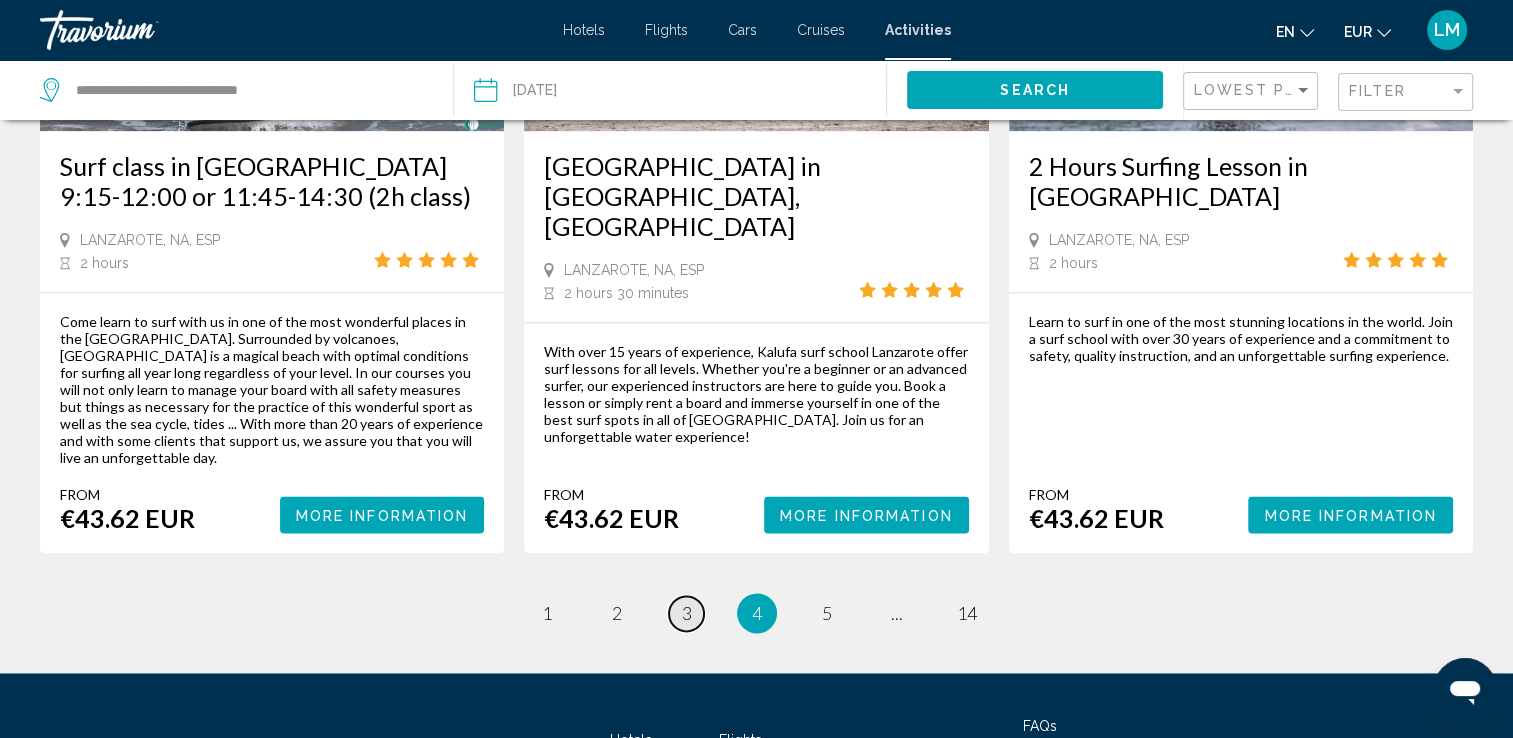 click on "3" at bounding box center [687, 613] 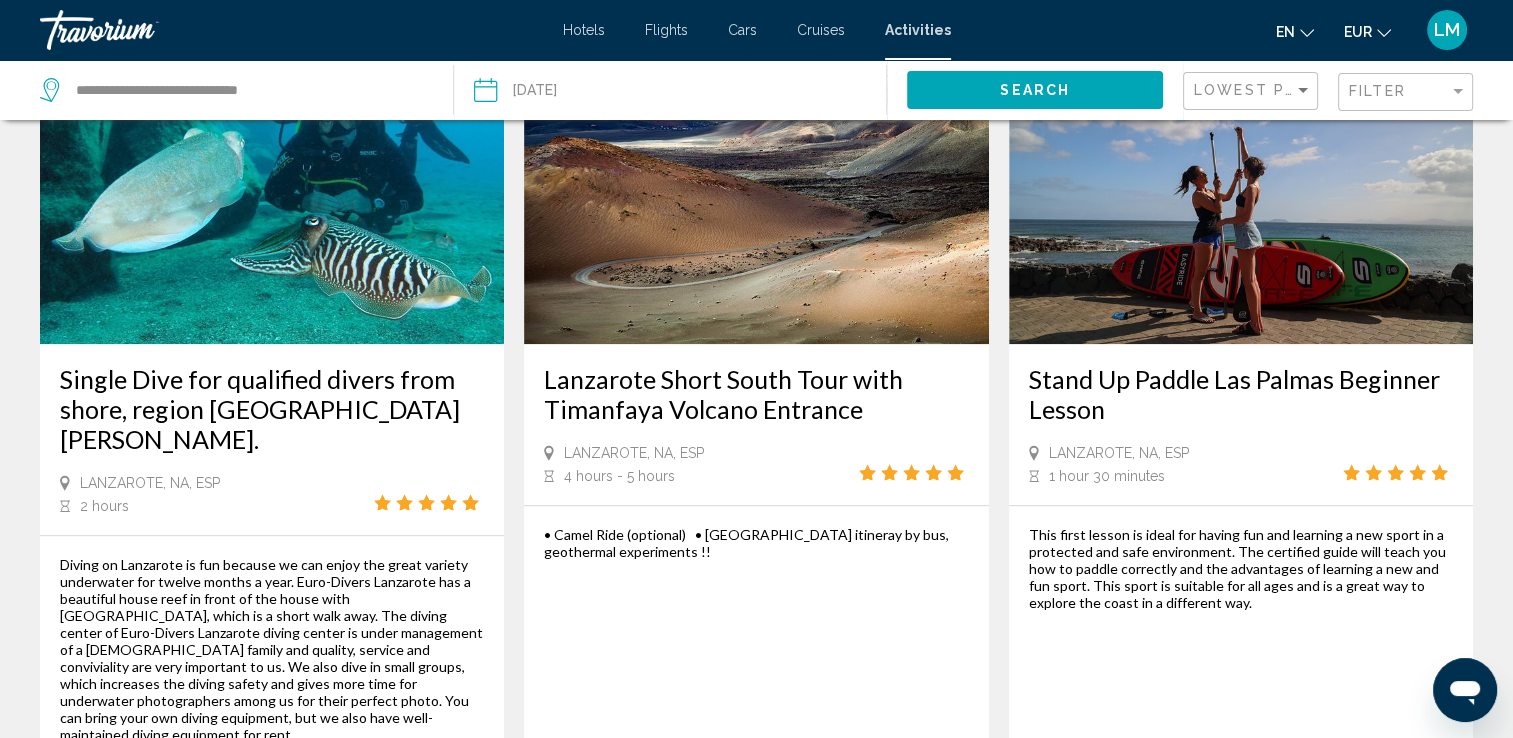 scroll, scrollTop: 1500, scrollLeft: 0, axis: vertical 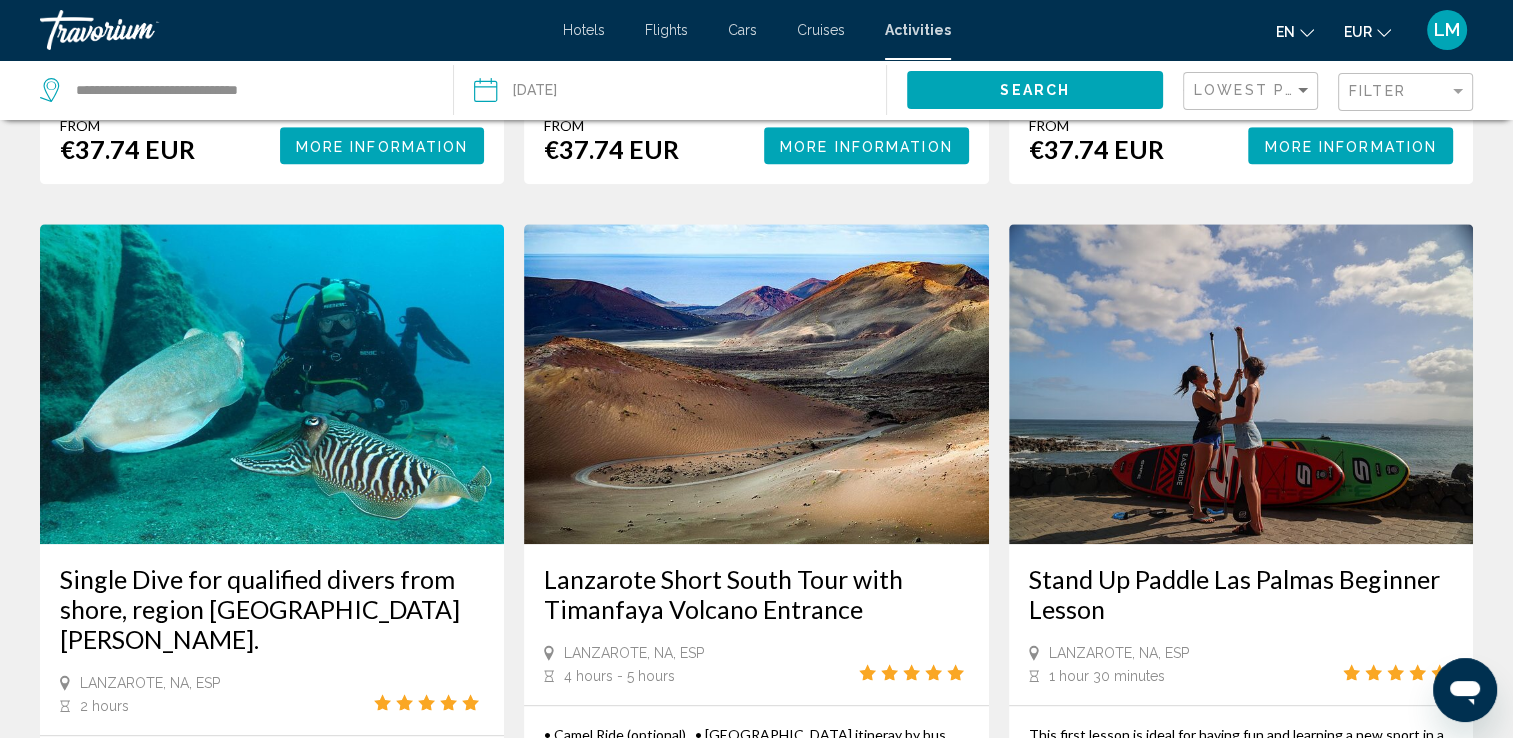 click at bounding box center [756, 384] 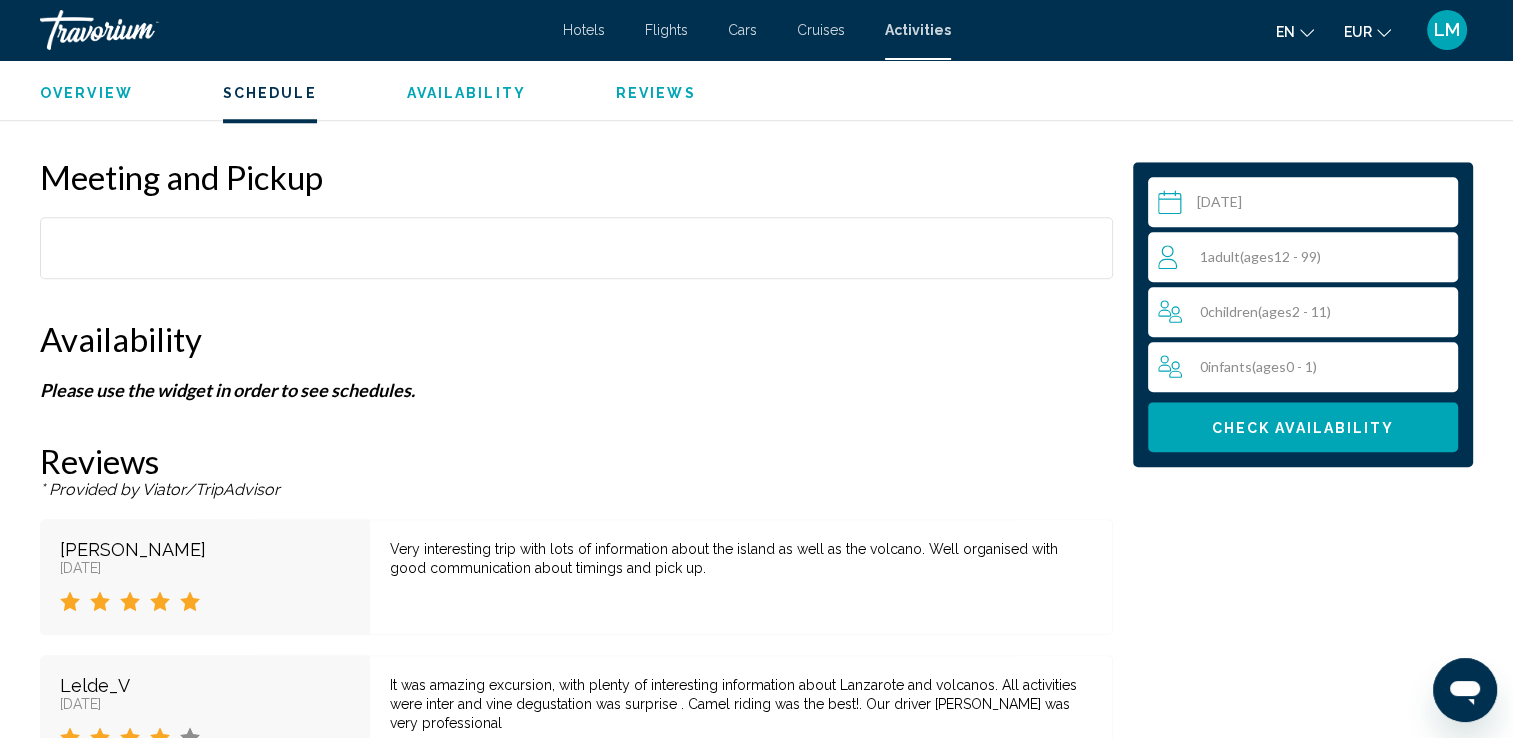 scroll, scrollTop: 1900, scrollLeft: 0, axis: vertical 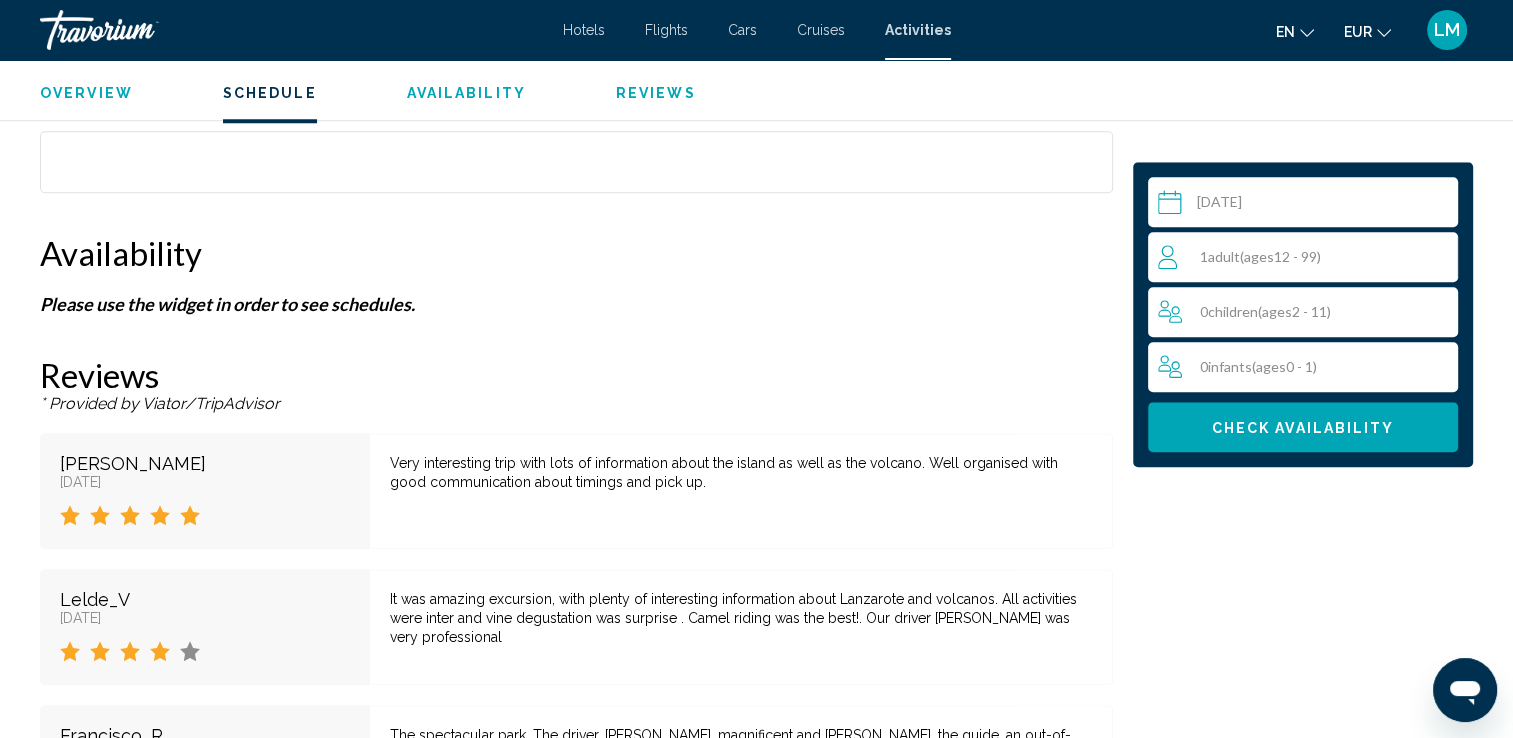 click on "1  Adult Adults  ( ages  [DEMOGRAPHIC_DATA])" at bounding box center [1307, 257] 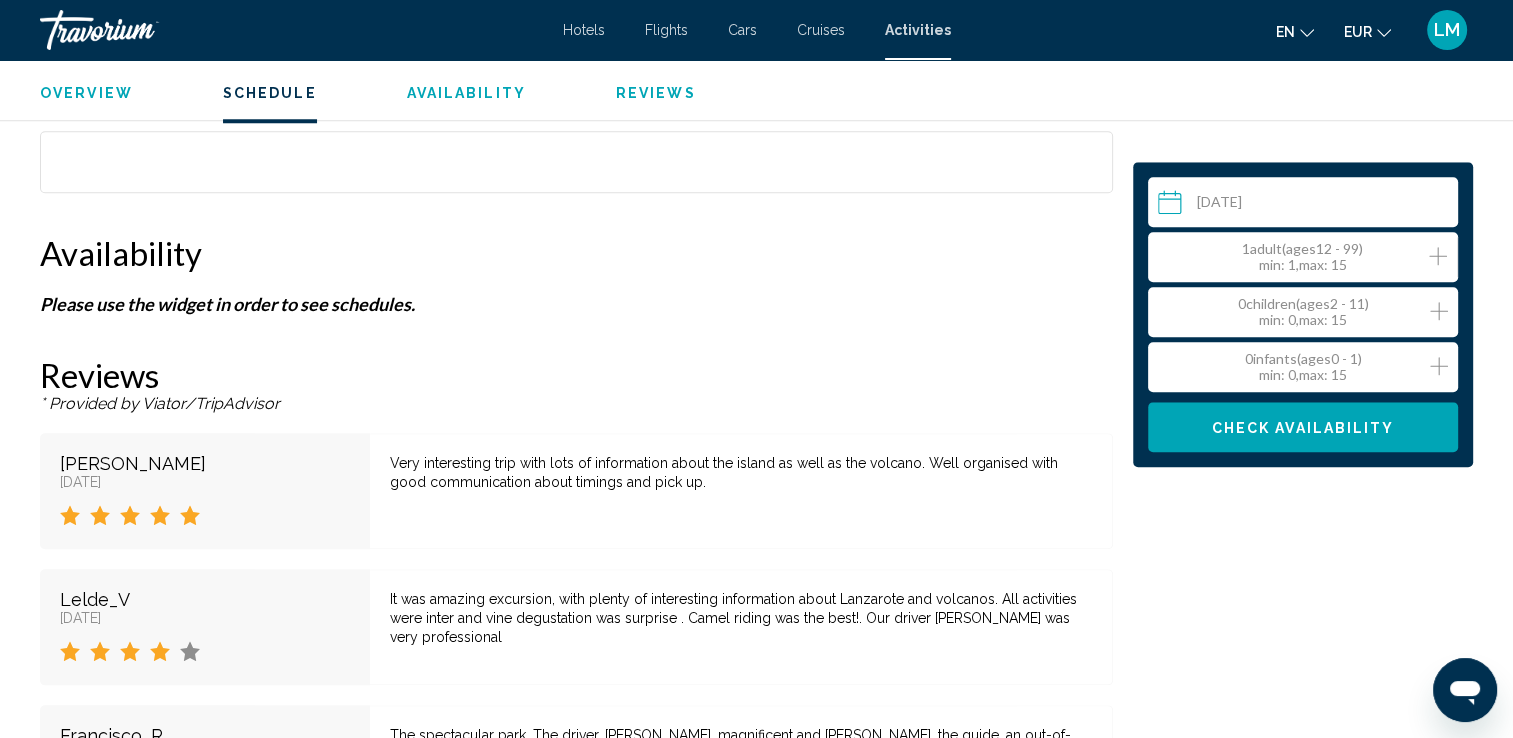 click 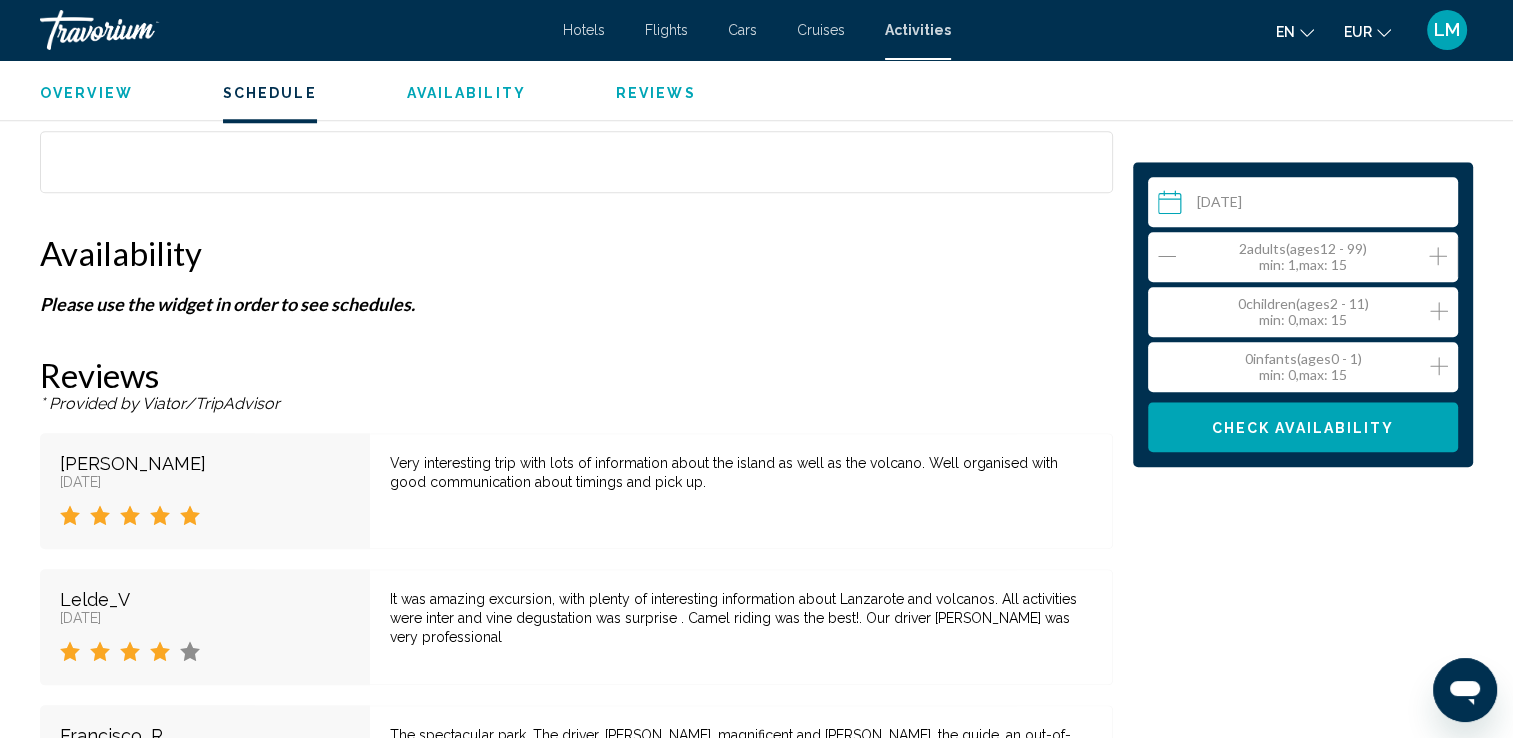 click 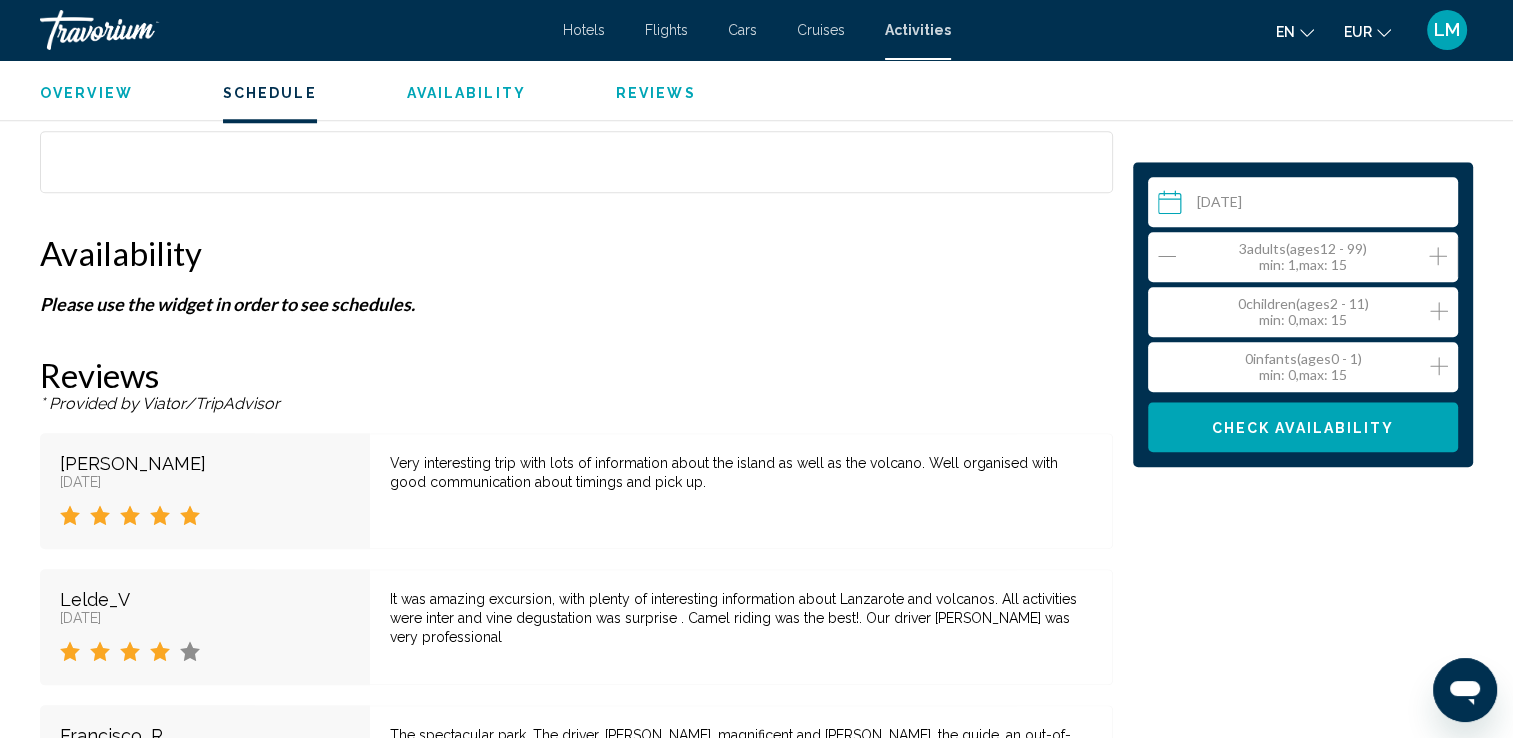 click 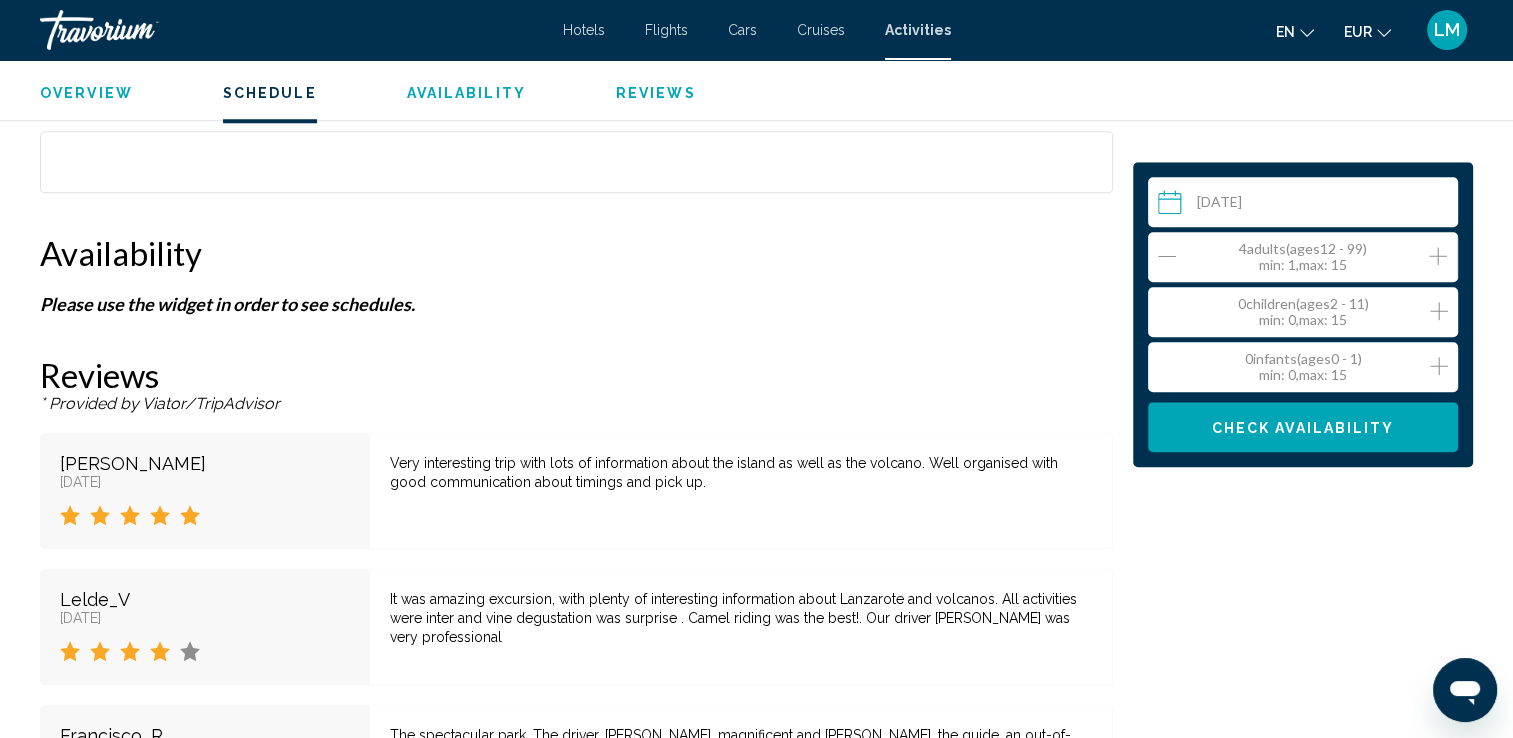 click on "Check Availability" at bounding box center [1303, 427] 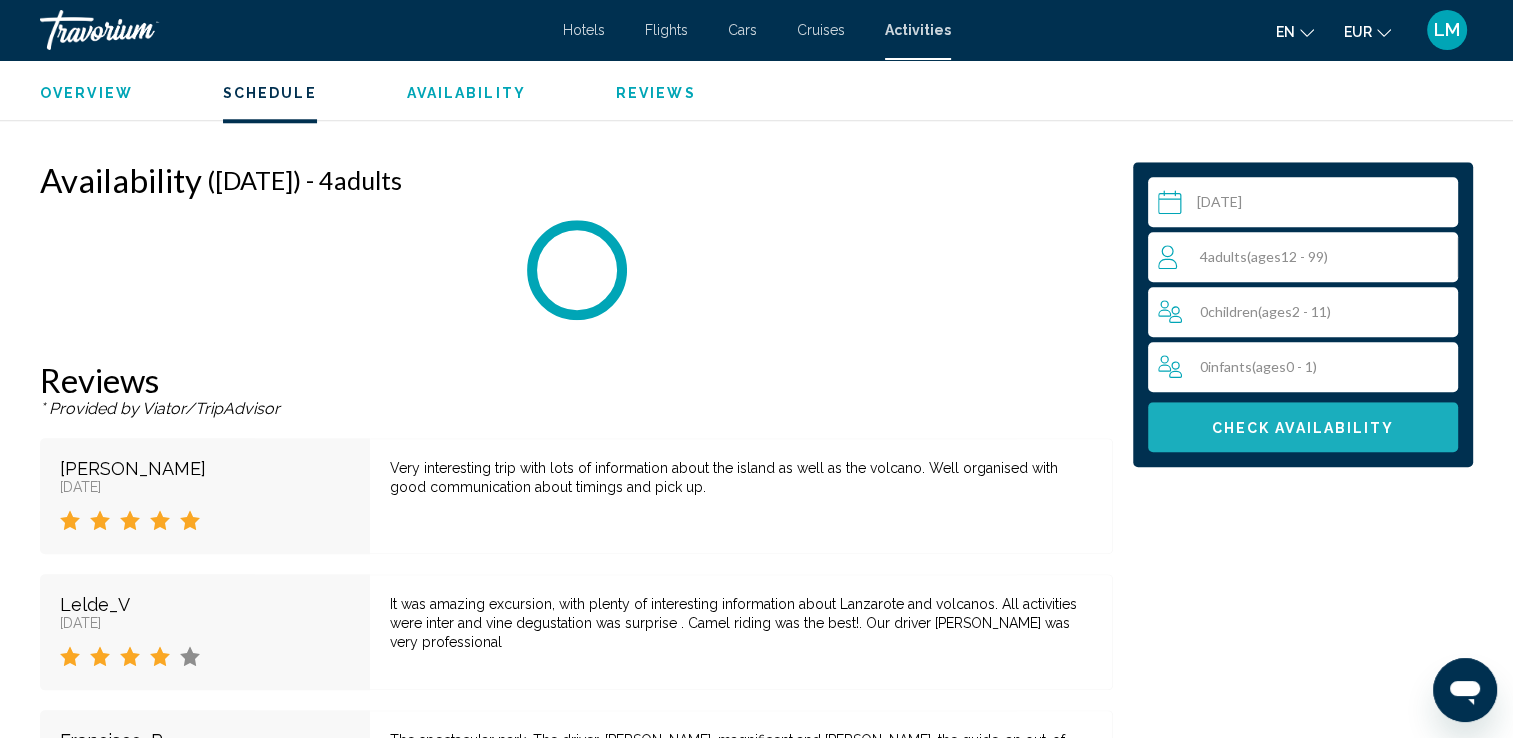 scroll, scrollTop: 2012, scrollLeft: 0, axis: vertical 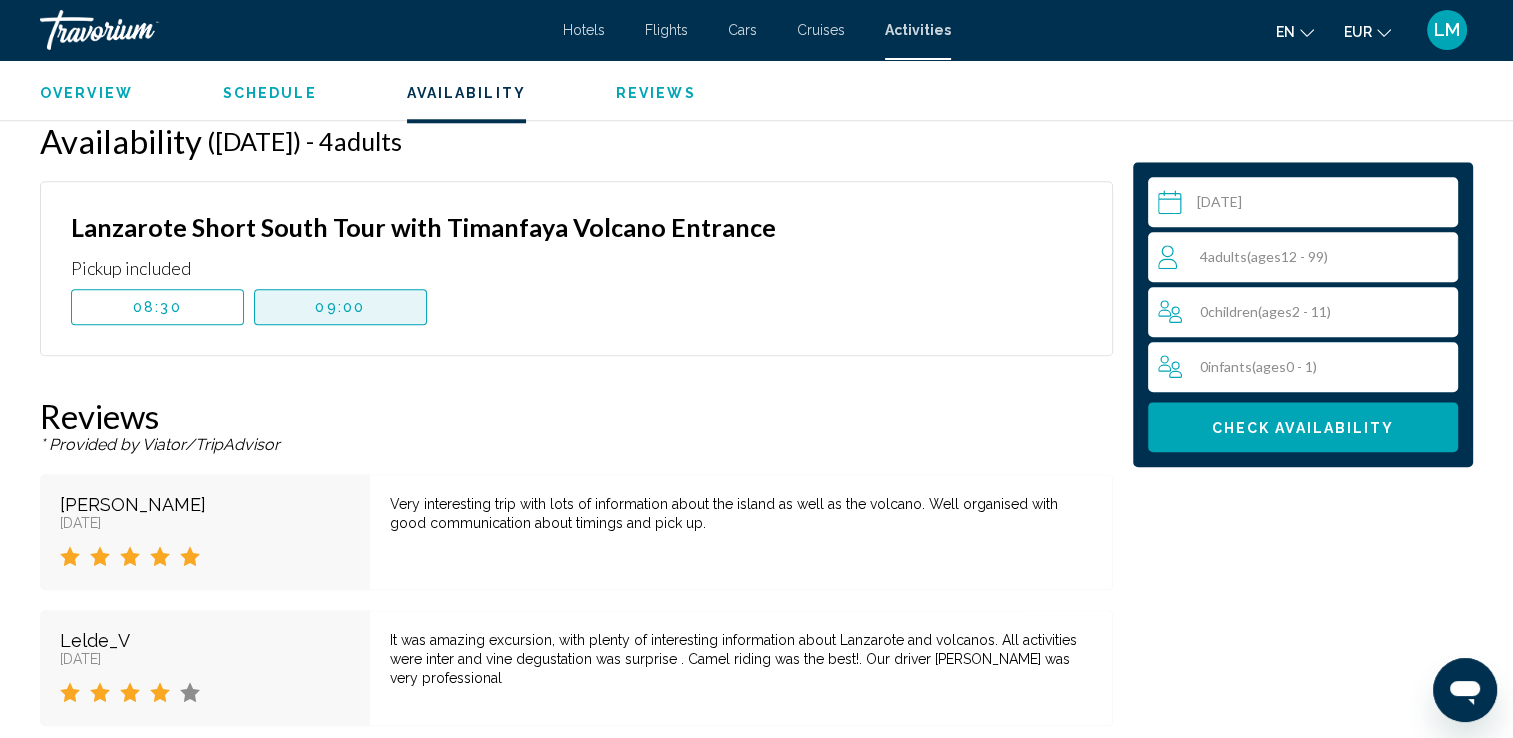 click on "09:00" at bounding box center (340, 307) 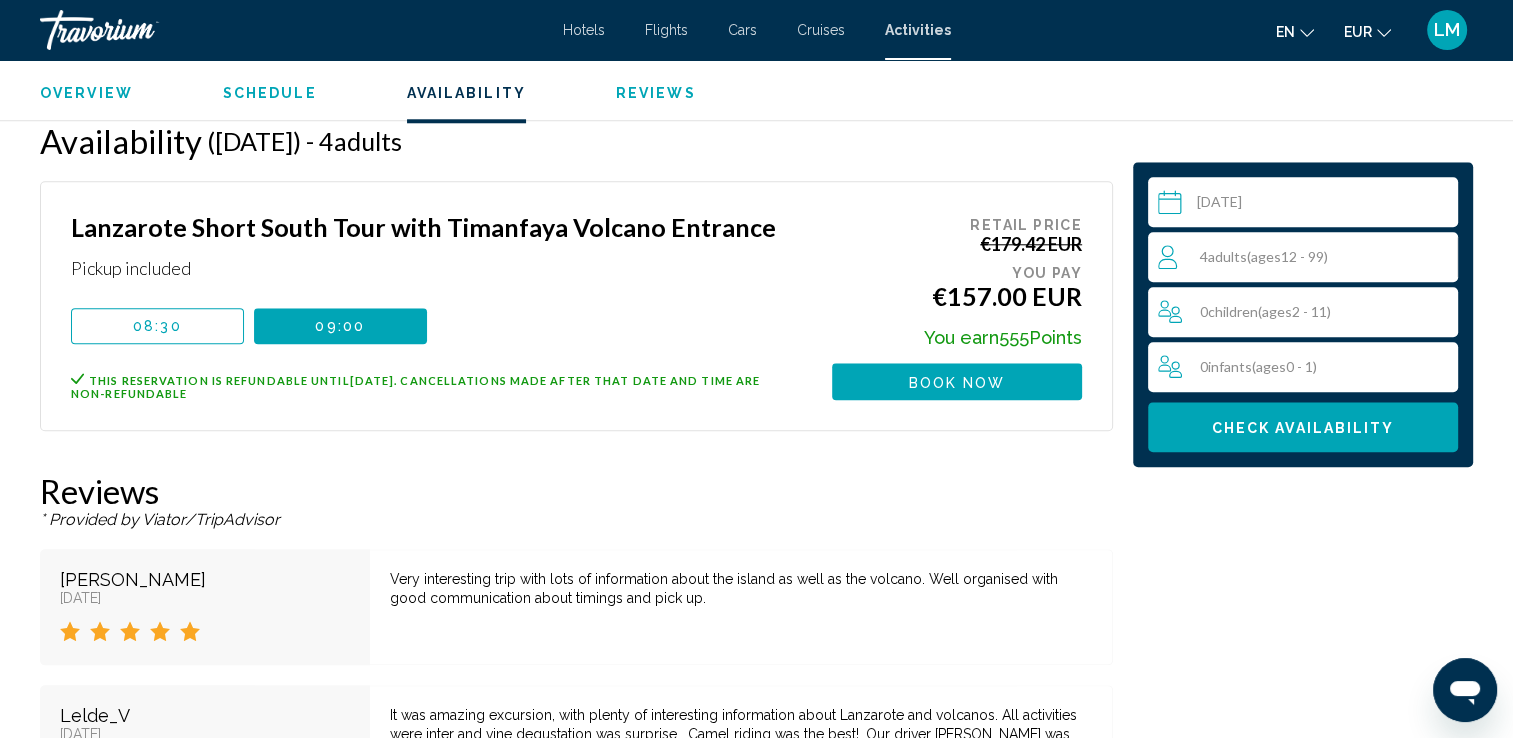 click on "Book now" at bounding box center (957, 381) 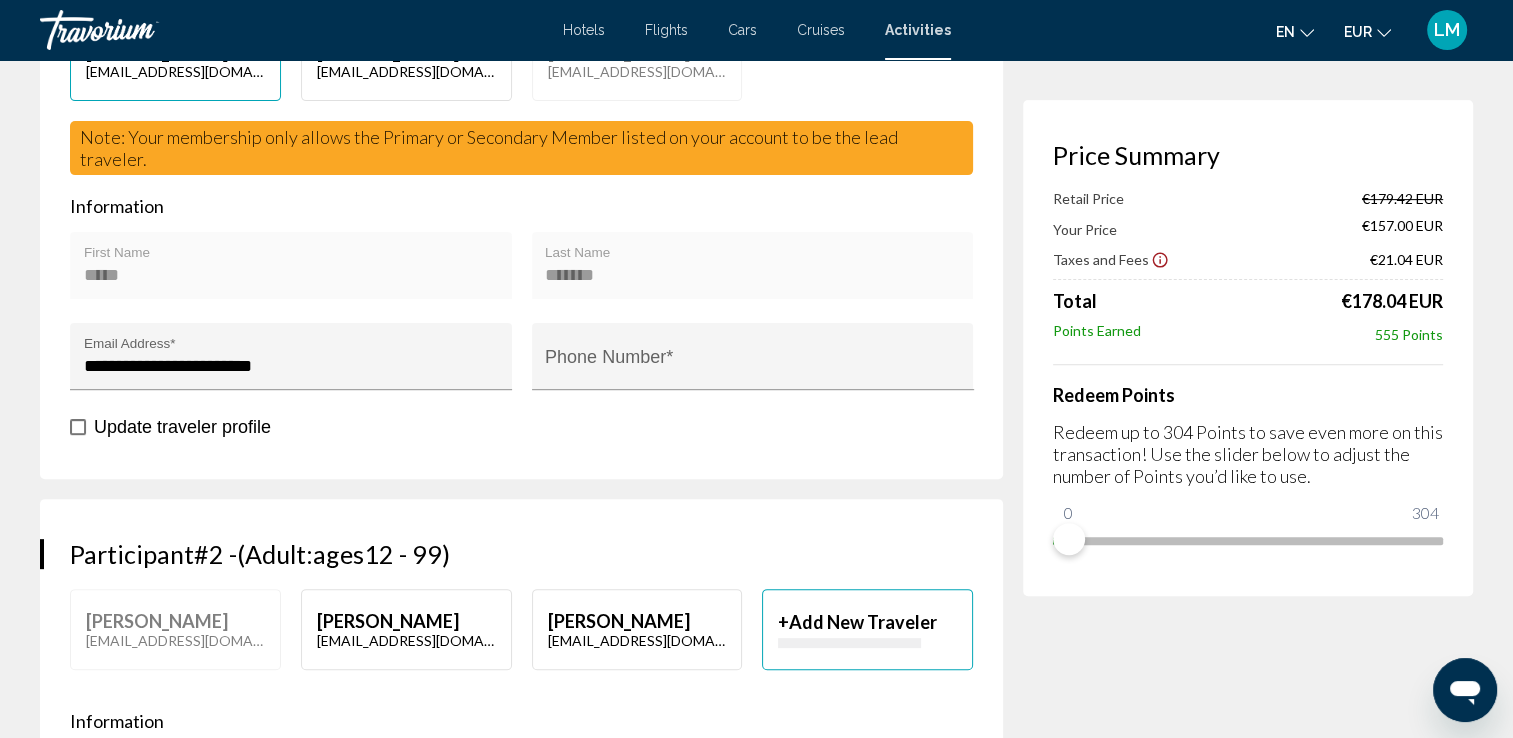 scroll, scrollTop: 700, scrollLeft: 0, axis: vertical 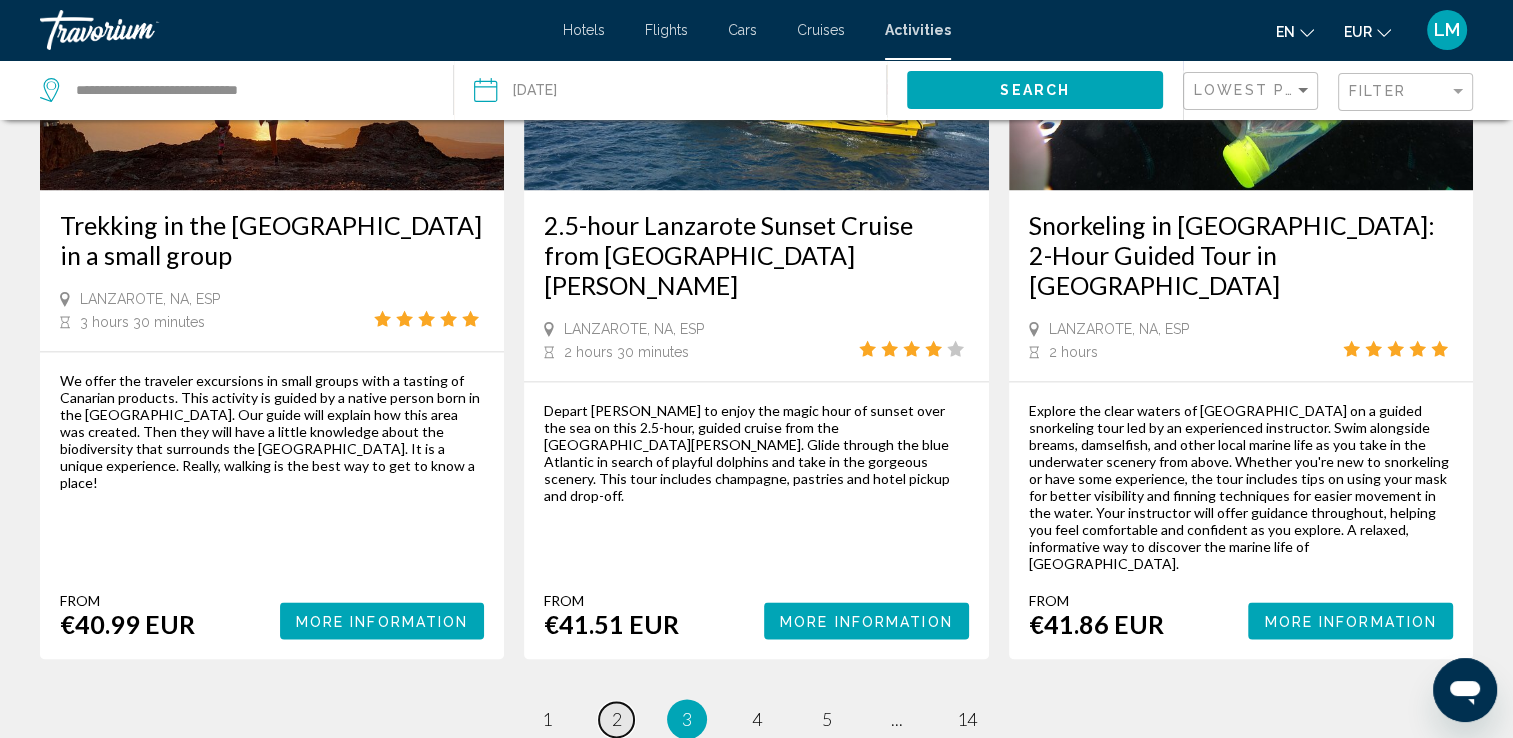 click on "page  2" at bounding box center [616, 719] 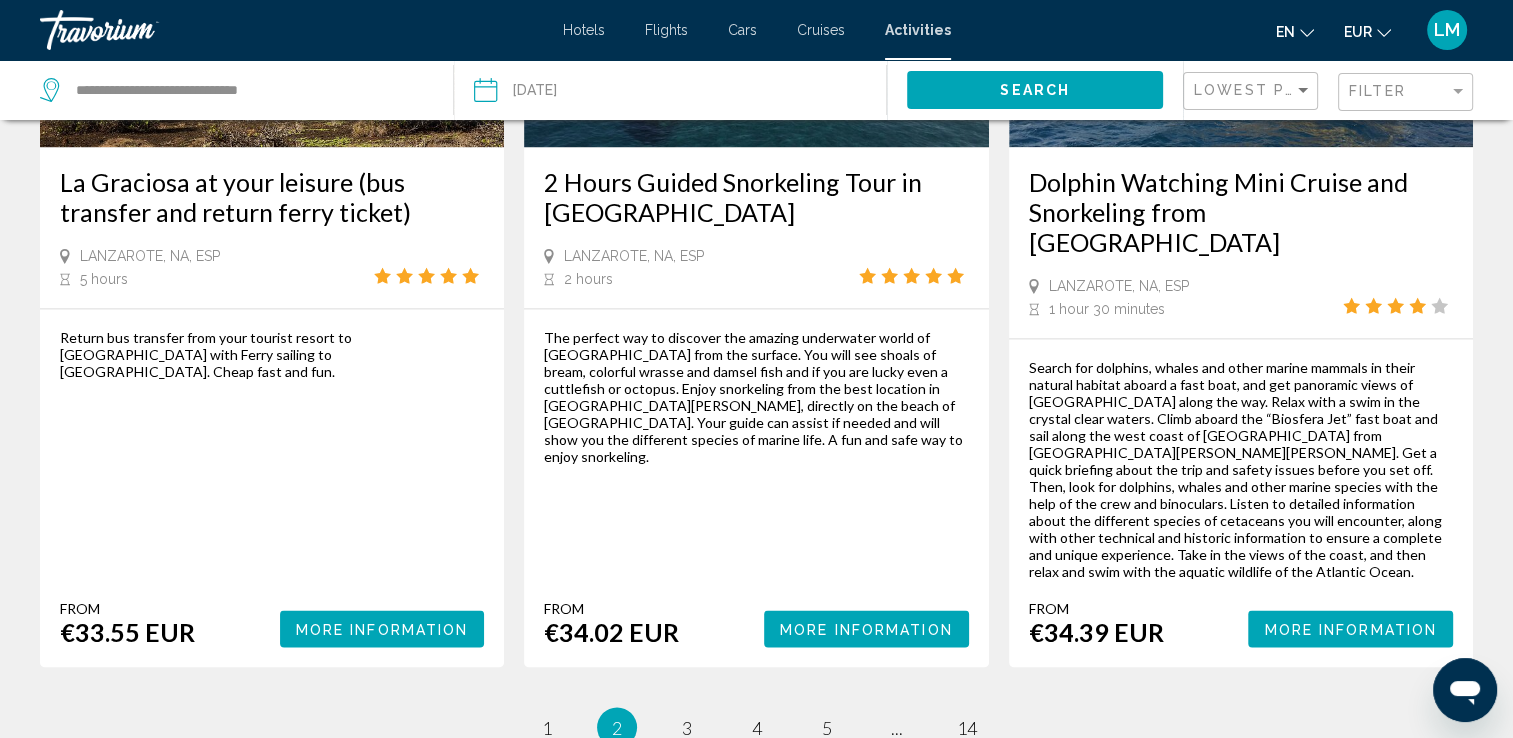 scroll, scrollTop: 3100, scrollLeft: 0, axis: vertical 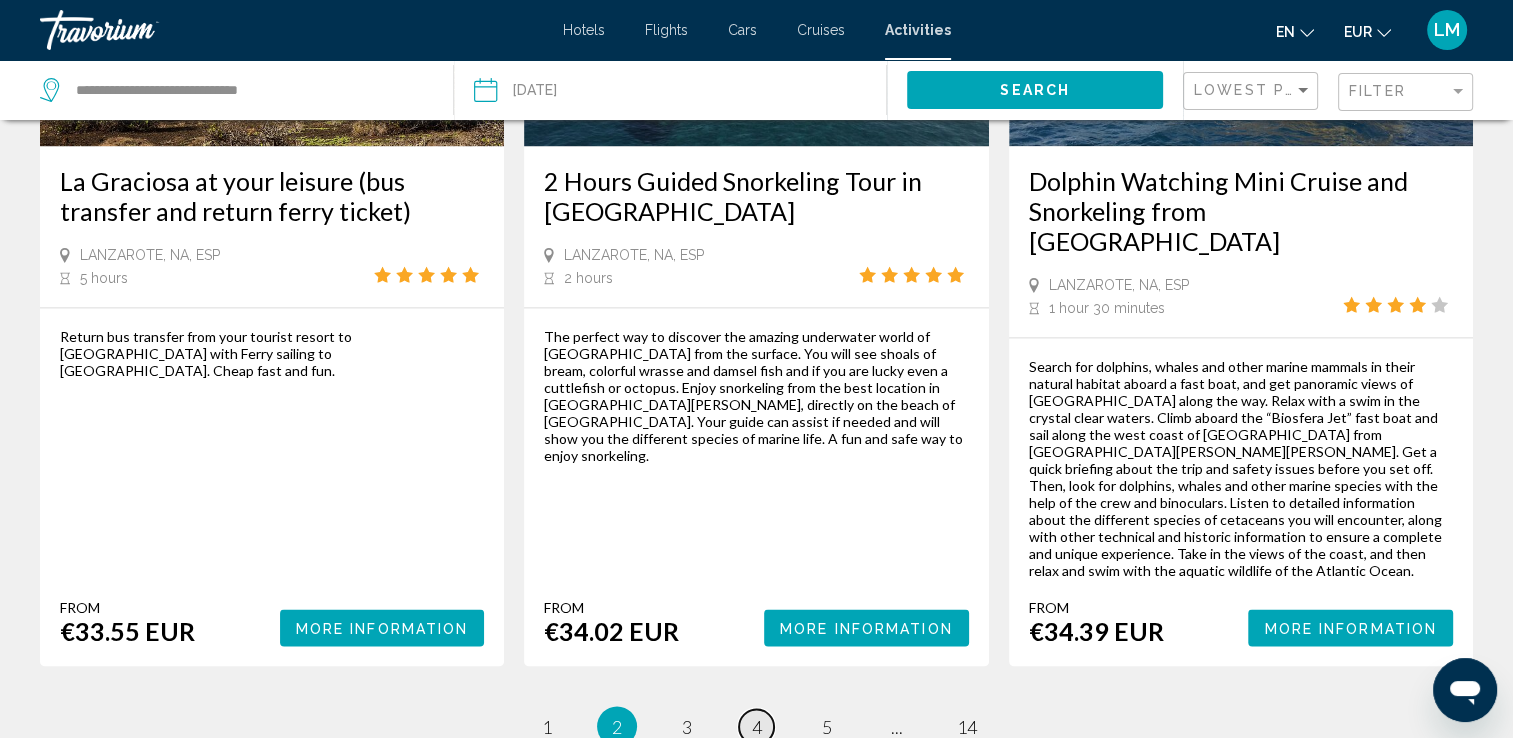 click on "4" at bounding box center [757, 726] 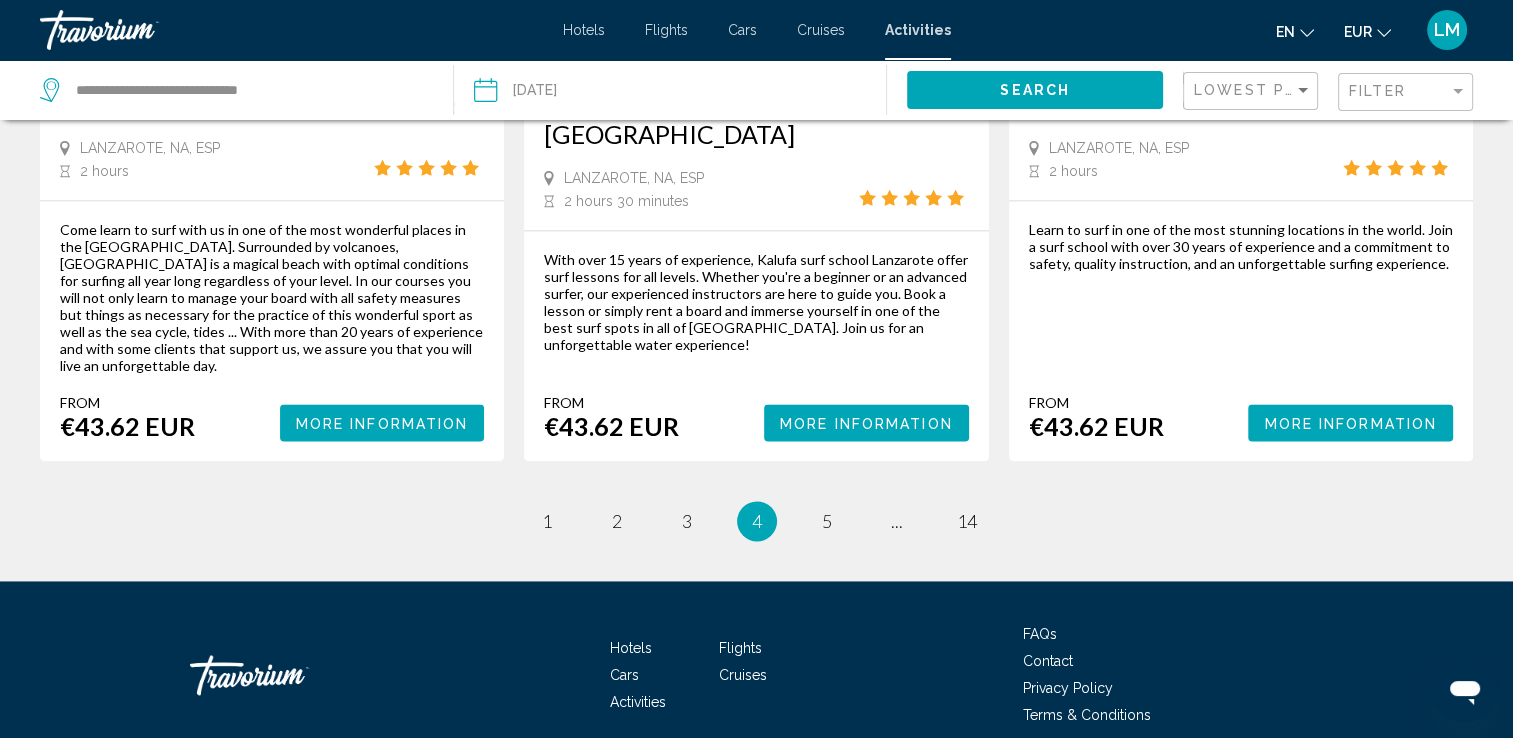 scroll, scrollTop: 2800, scrollLeft: 0, axis: vertical 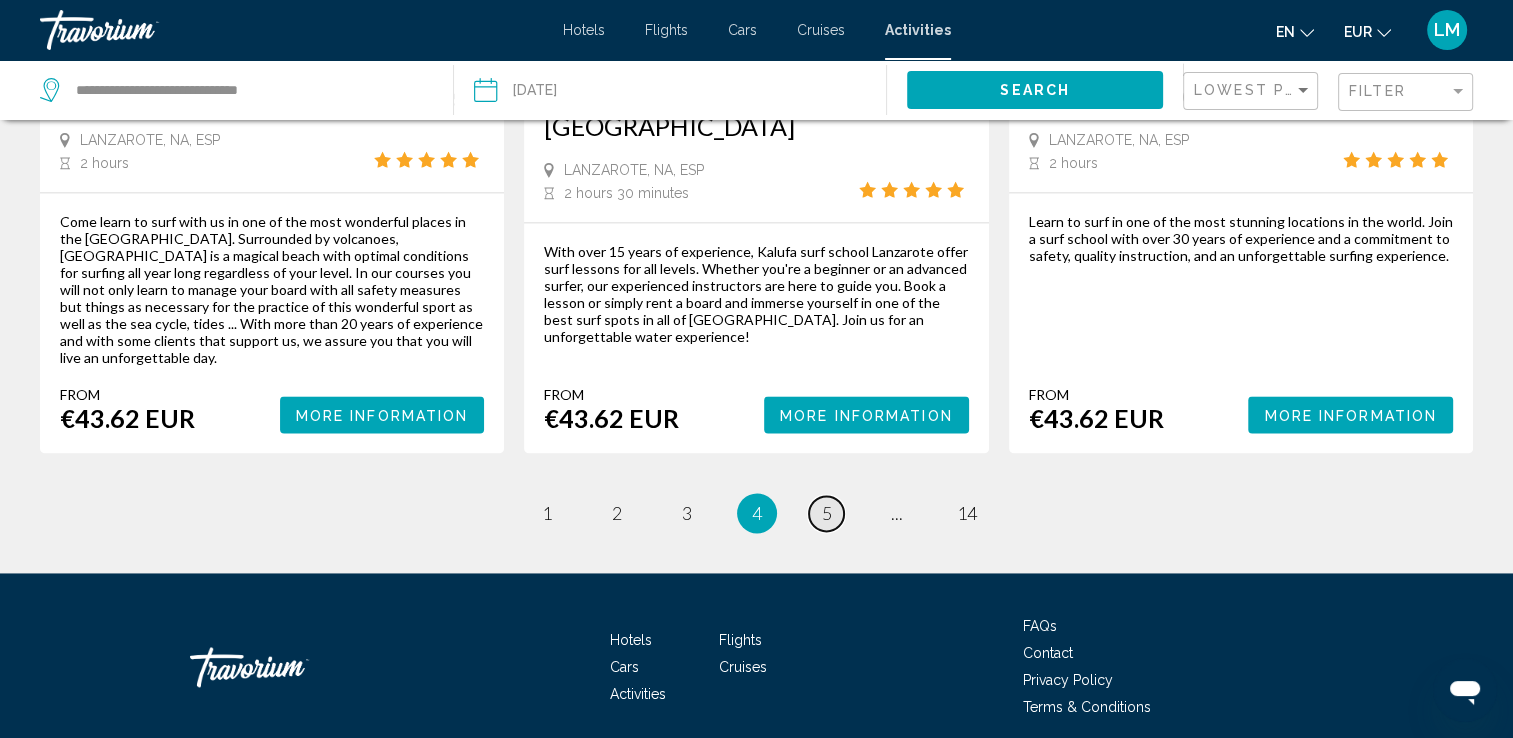 click on "5" at bounding box center [827, 513] 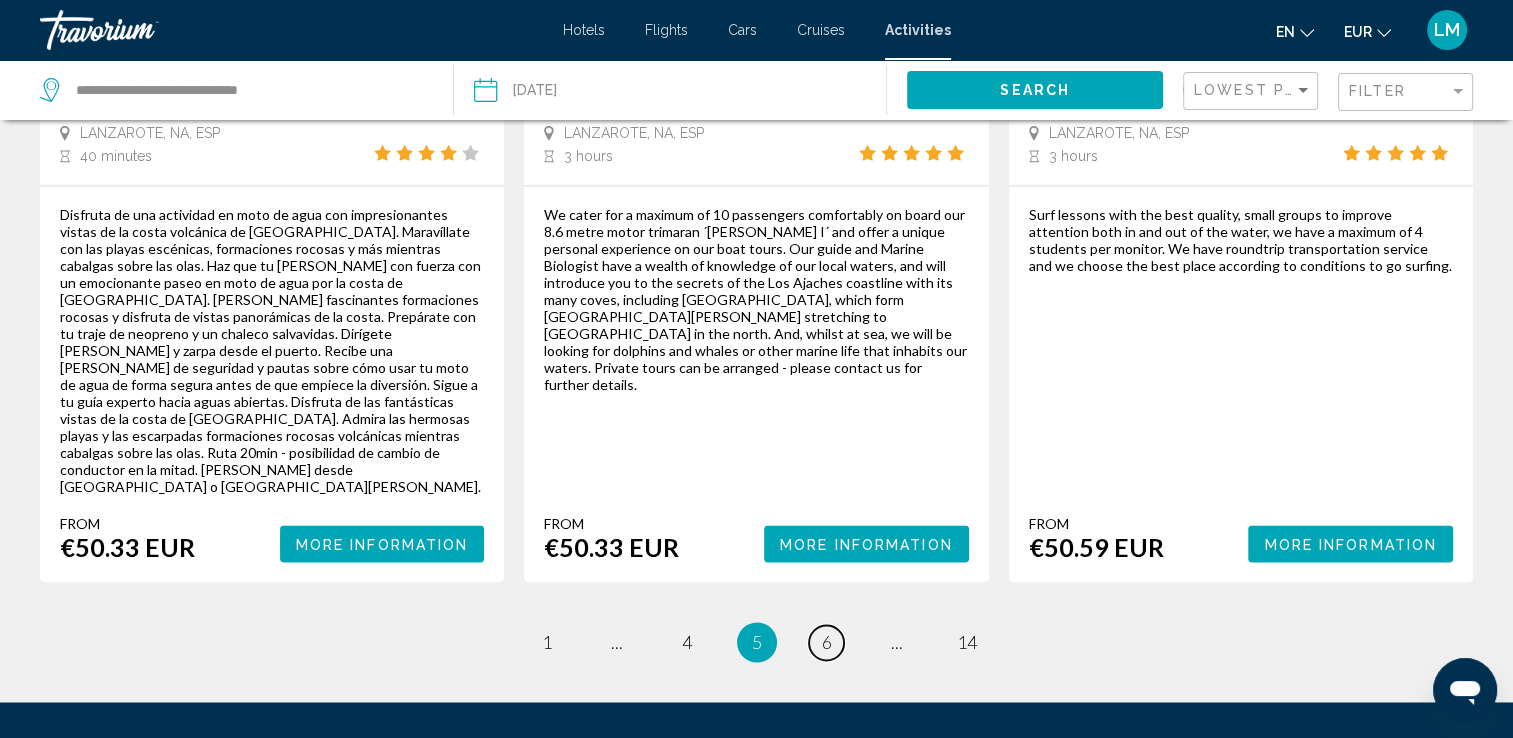 scroll, scrollTop: 3000, scrollLeft: 0, axis: vertical 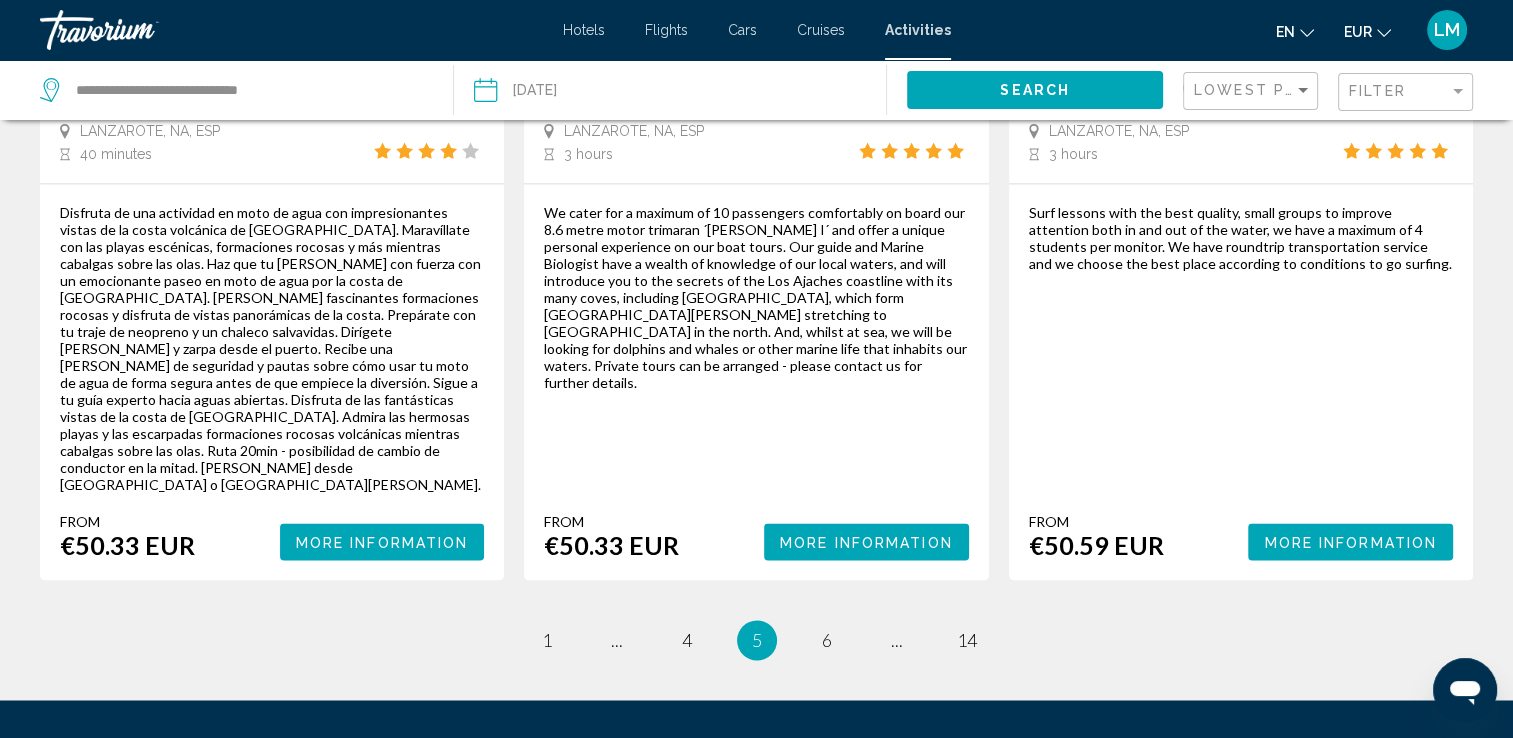 click on "Filter" 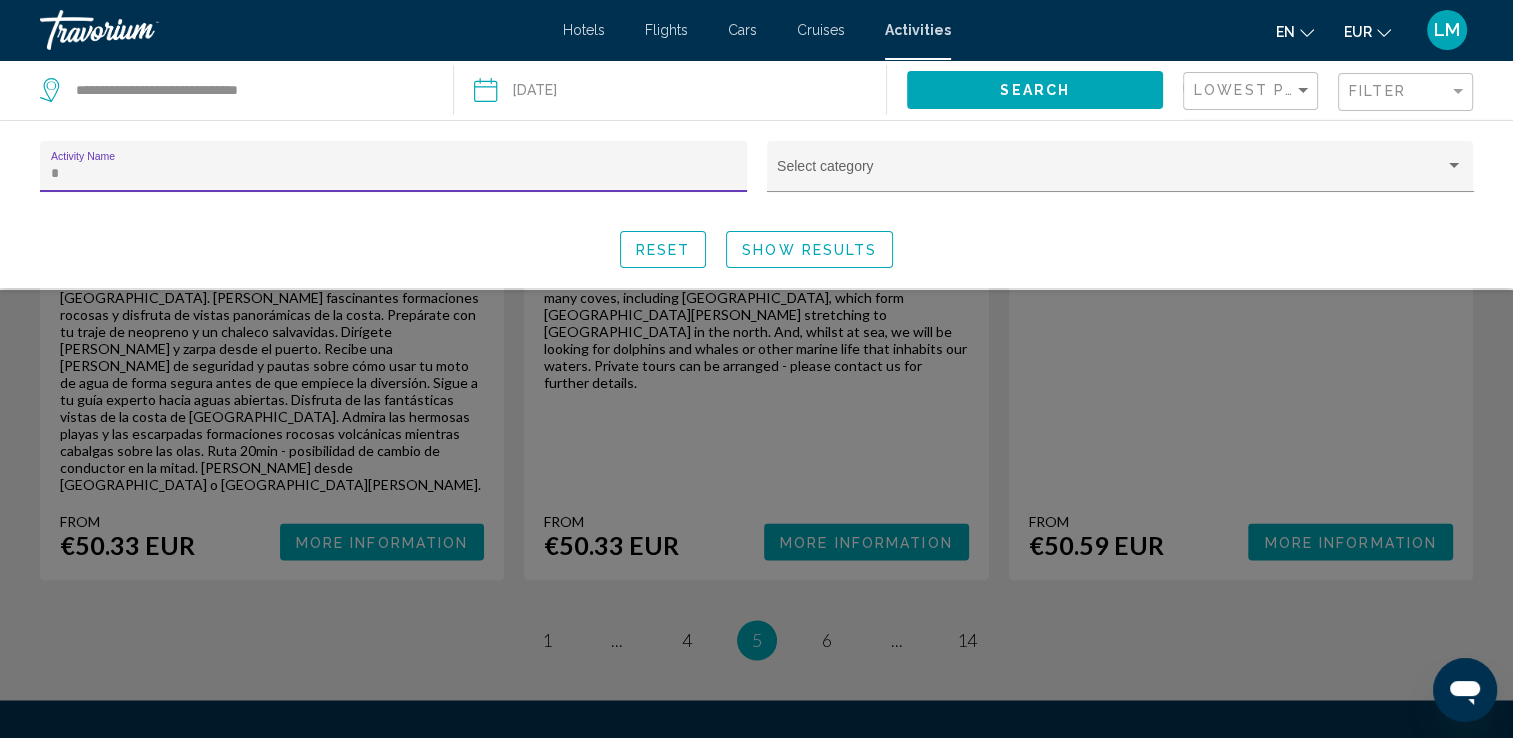 scroll, scrollTop: 629, scrollLeft: 0, axis: vertical 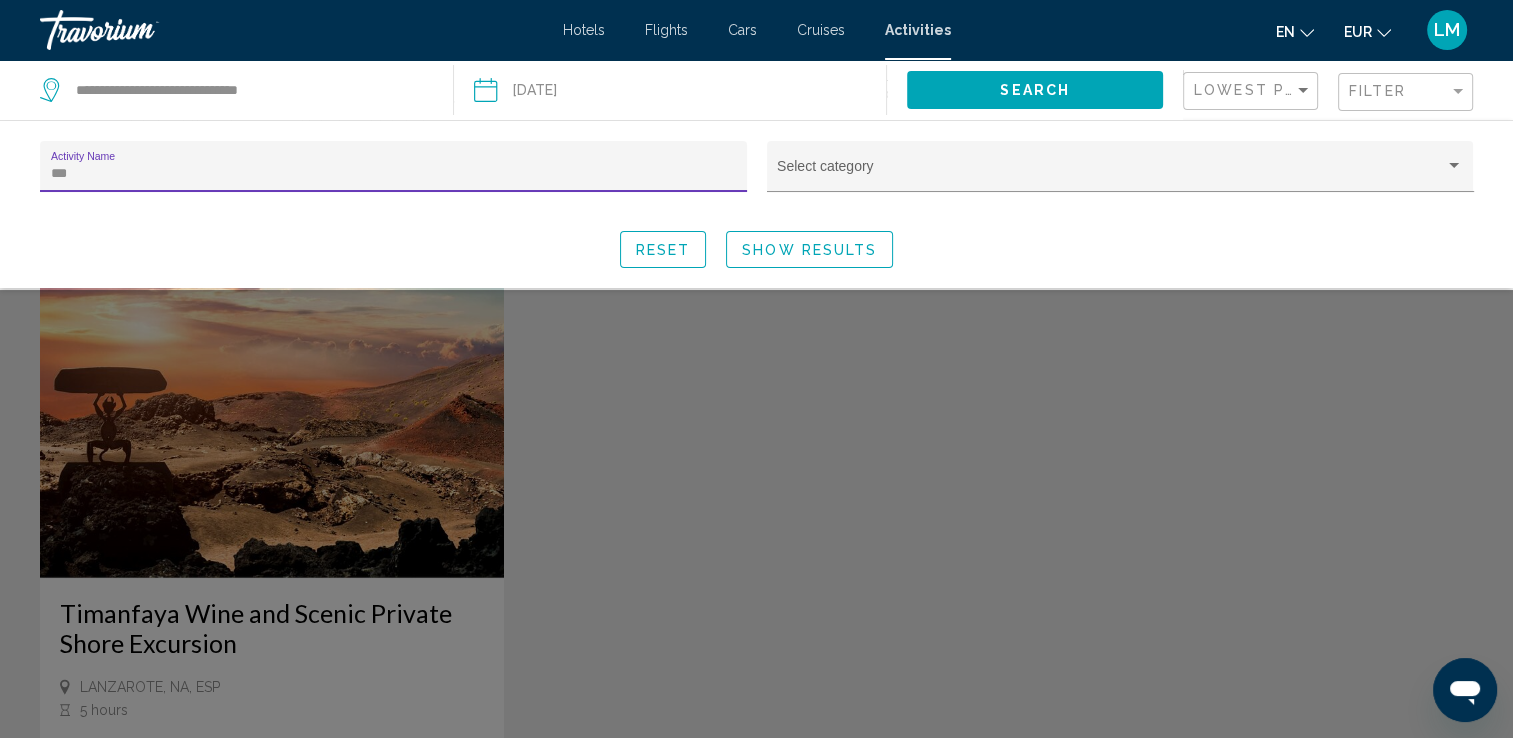 type on "***" 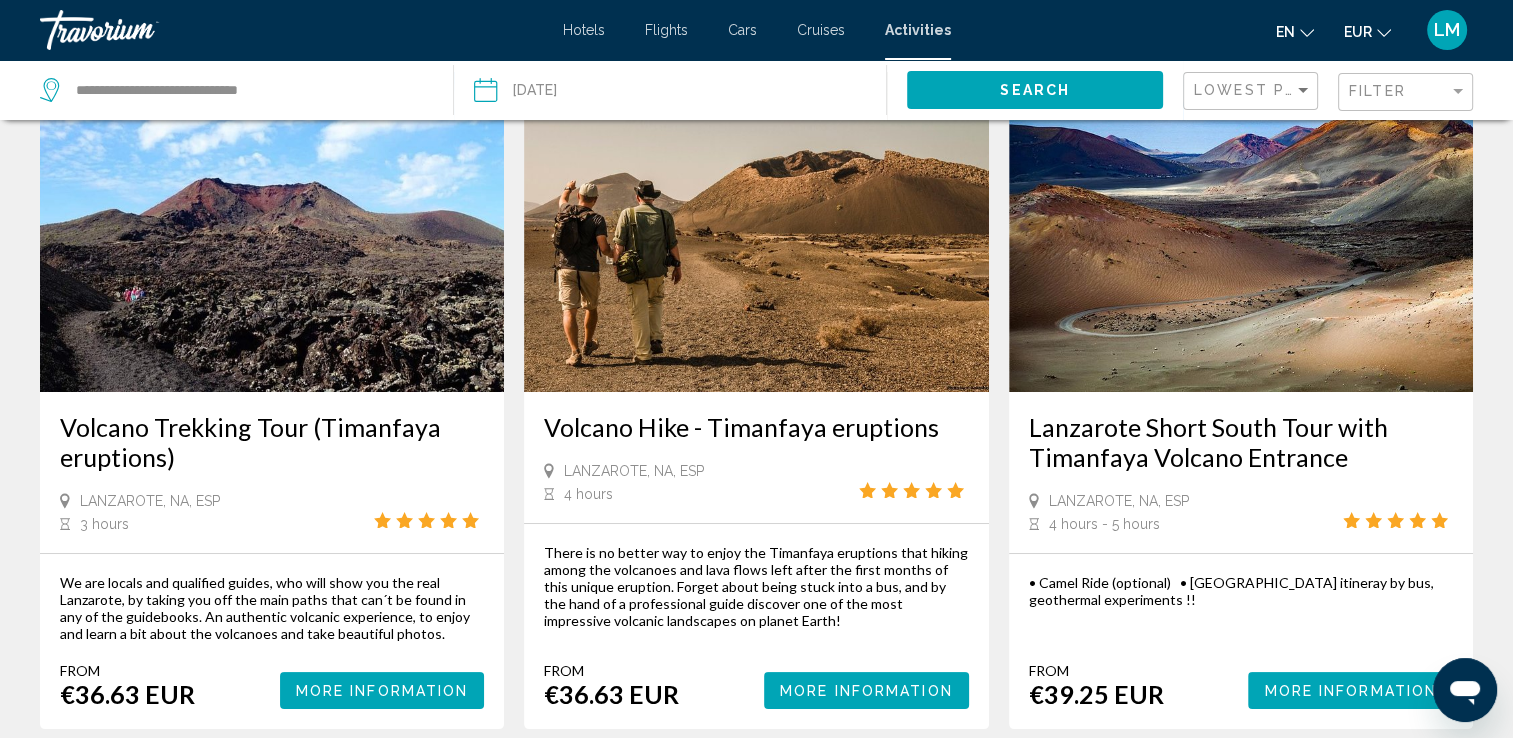 scroll, scrollTop: 300, scrollLeft: 0, axis: vertical 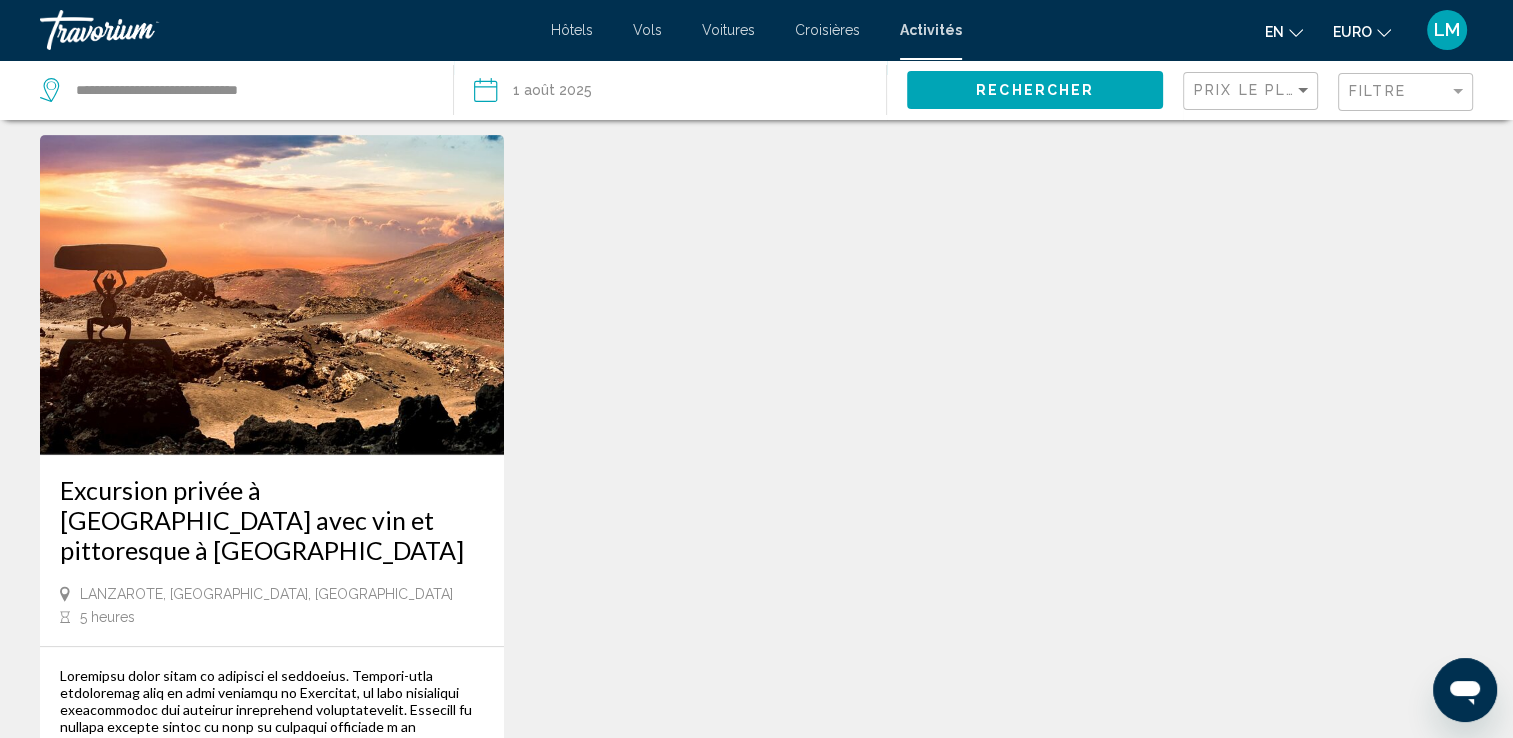 click at bounding box center [272, 295] 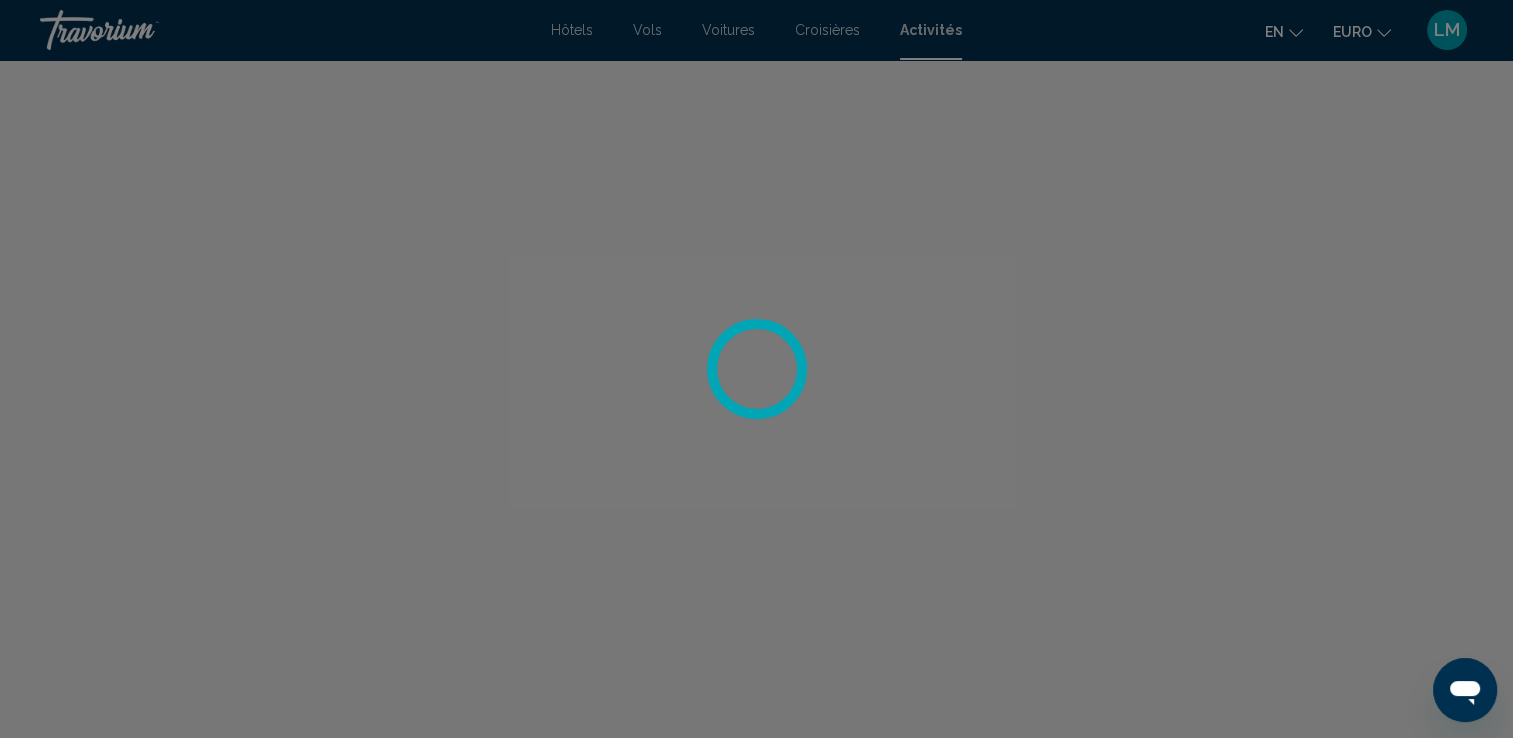 scroll, scrollTop: 0, scrollLeft: 0, axis: both 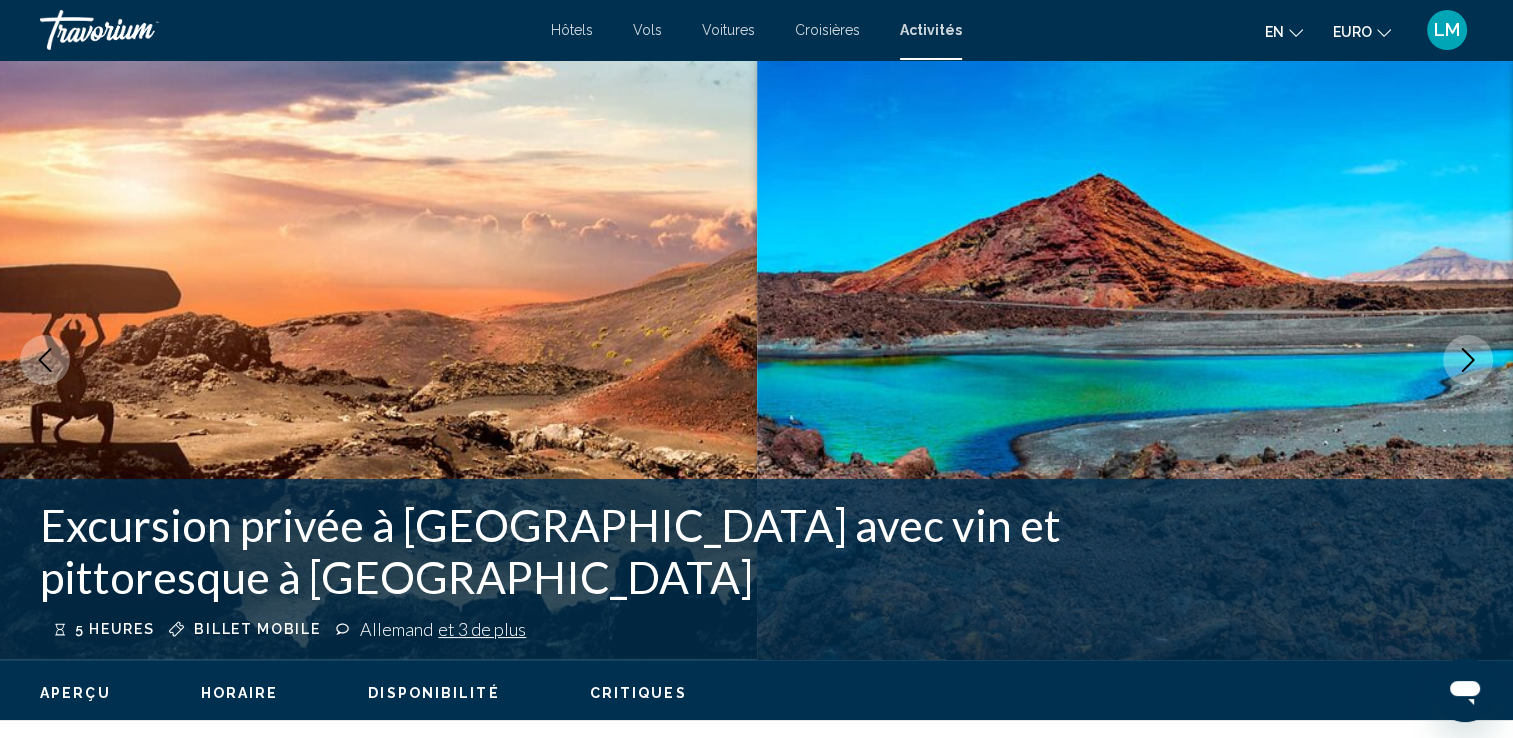 click 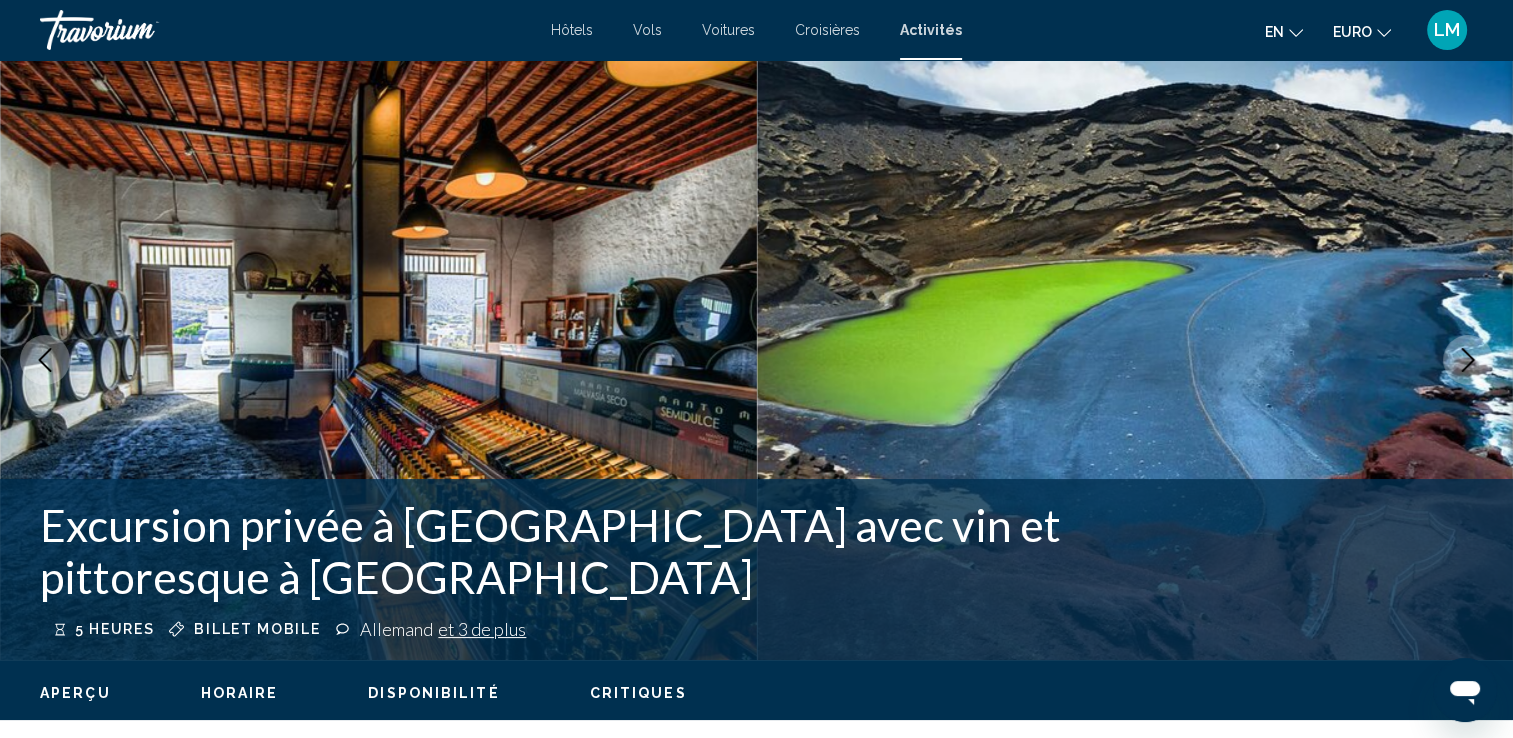 click 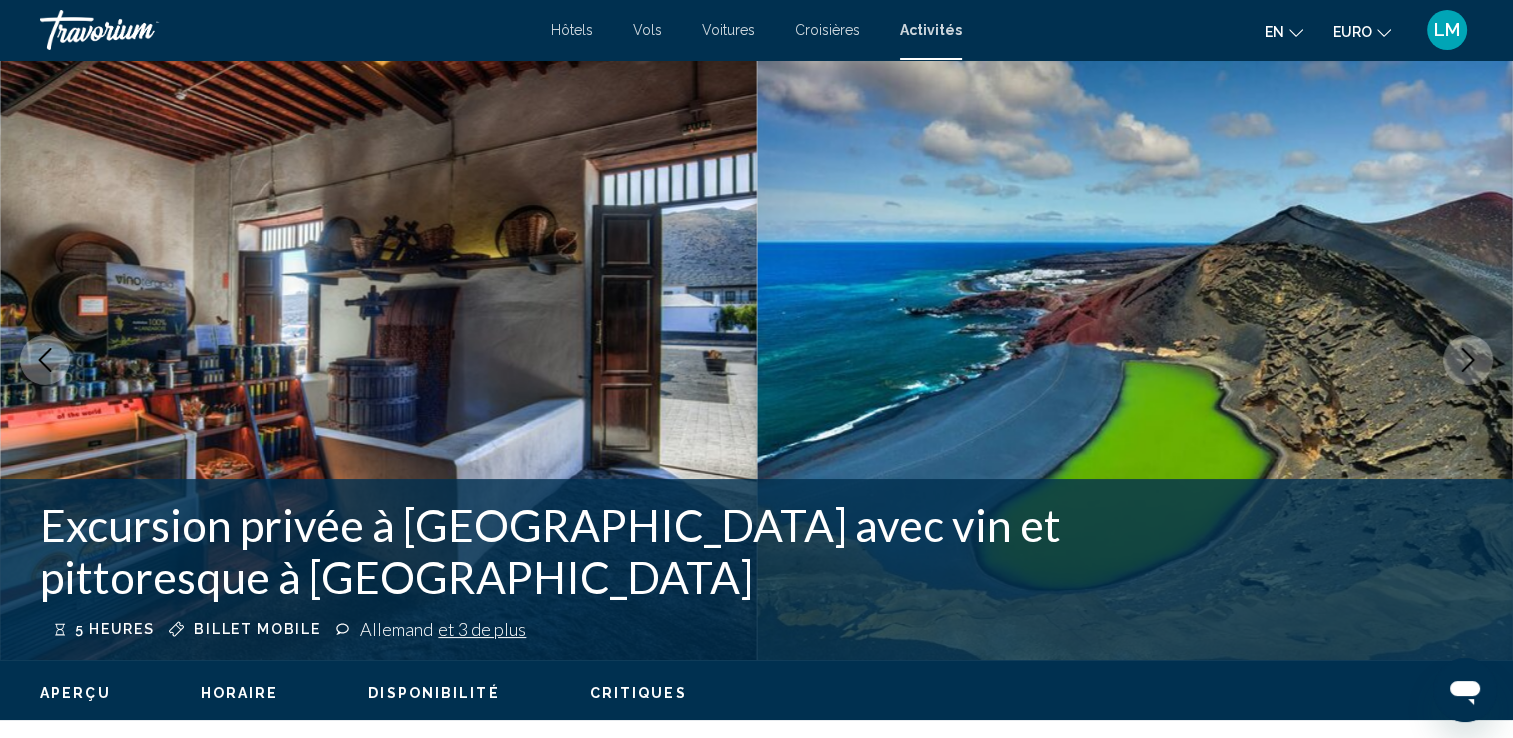 click 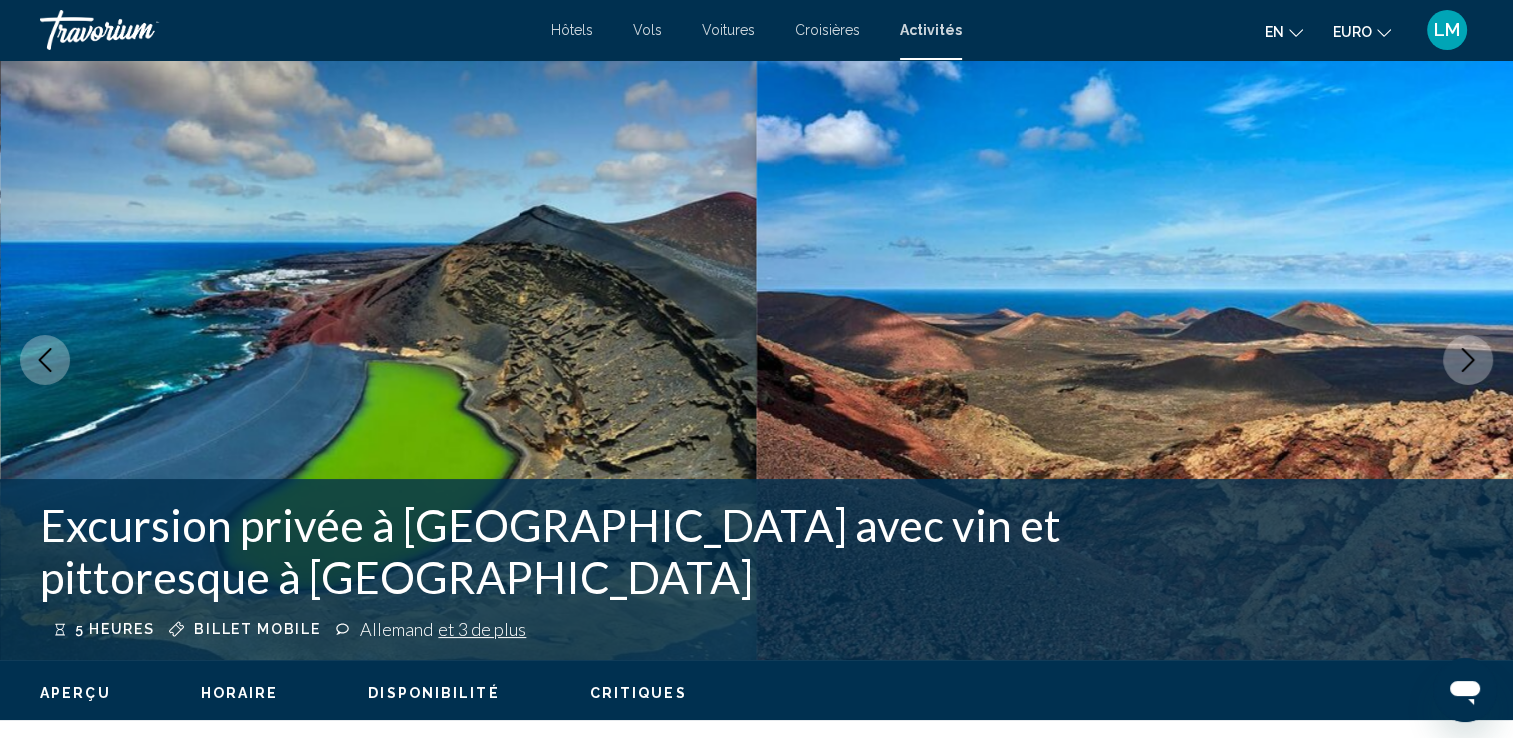 click 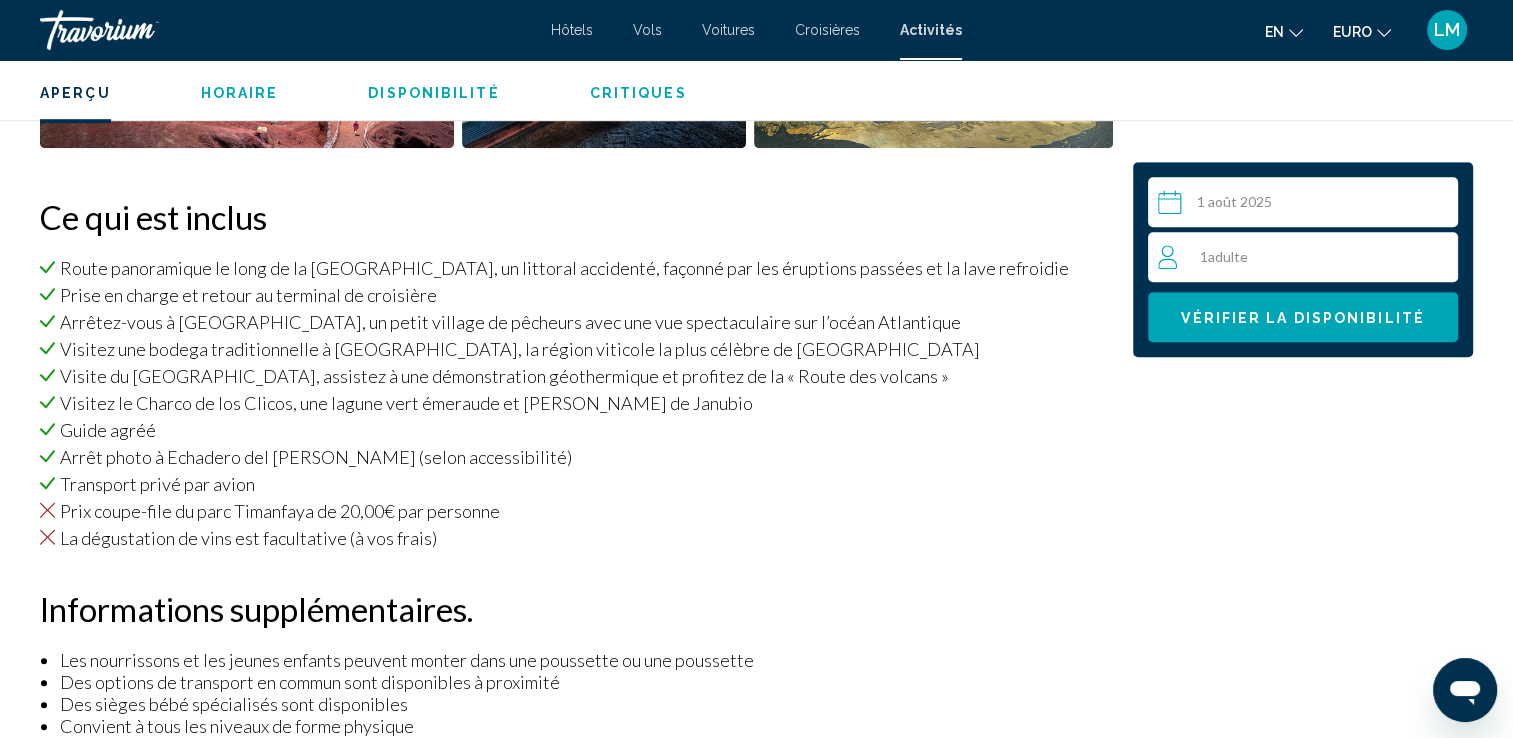 scroll, scrollTop: 1400, scrollLeft: 0, axis: vertical 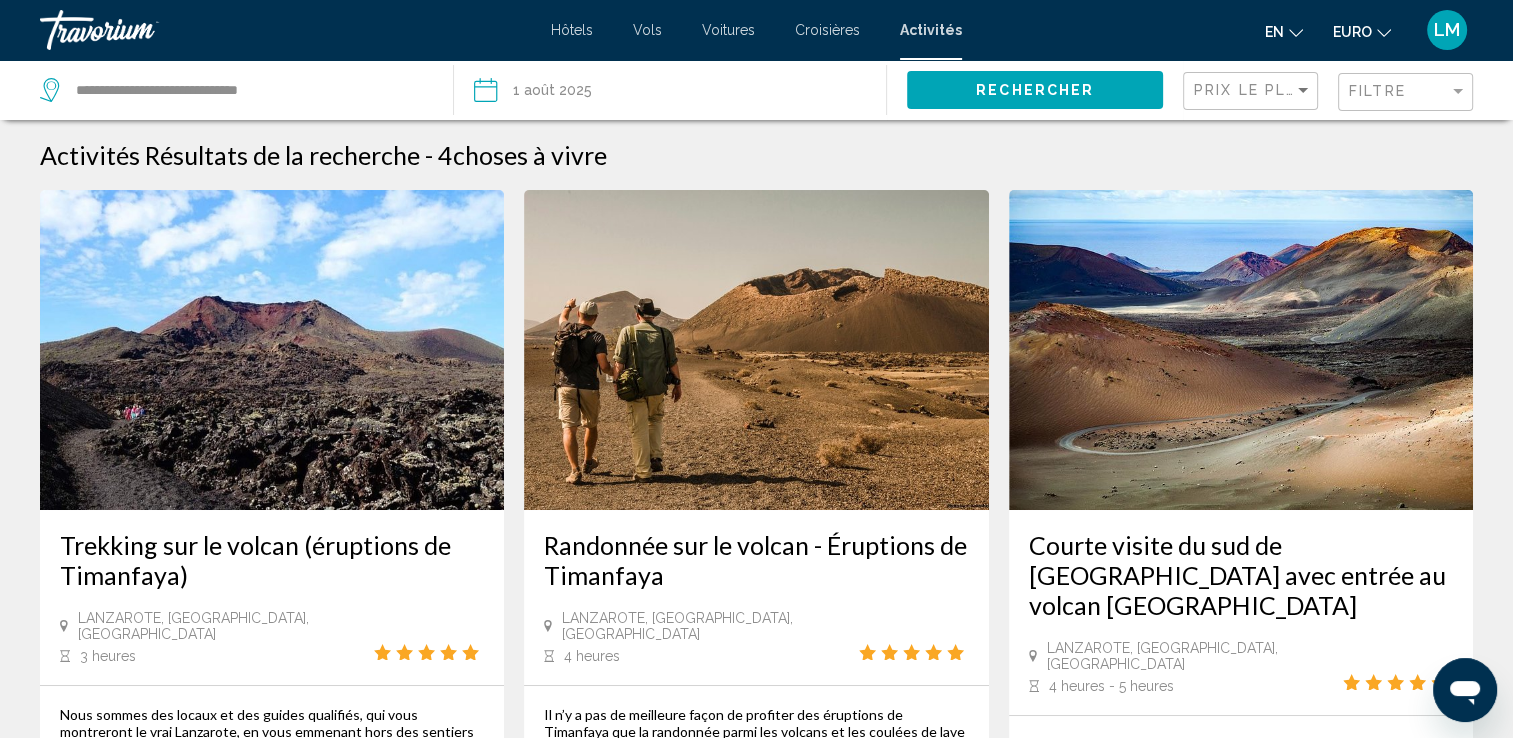 click on "Filtre" 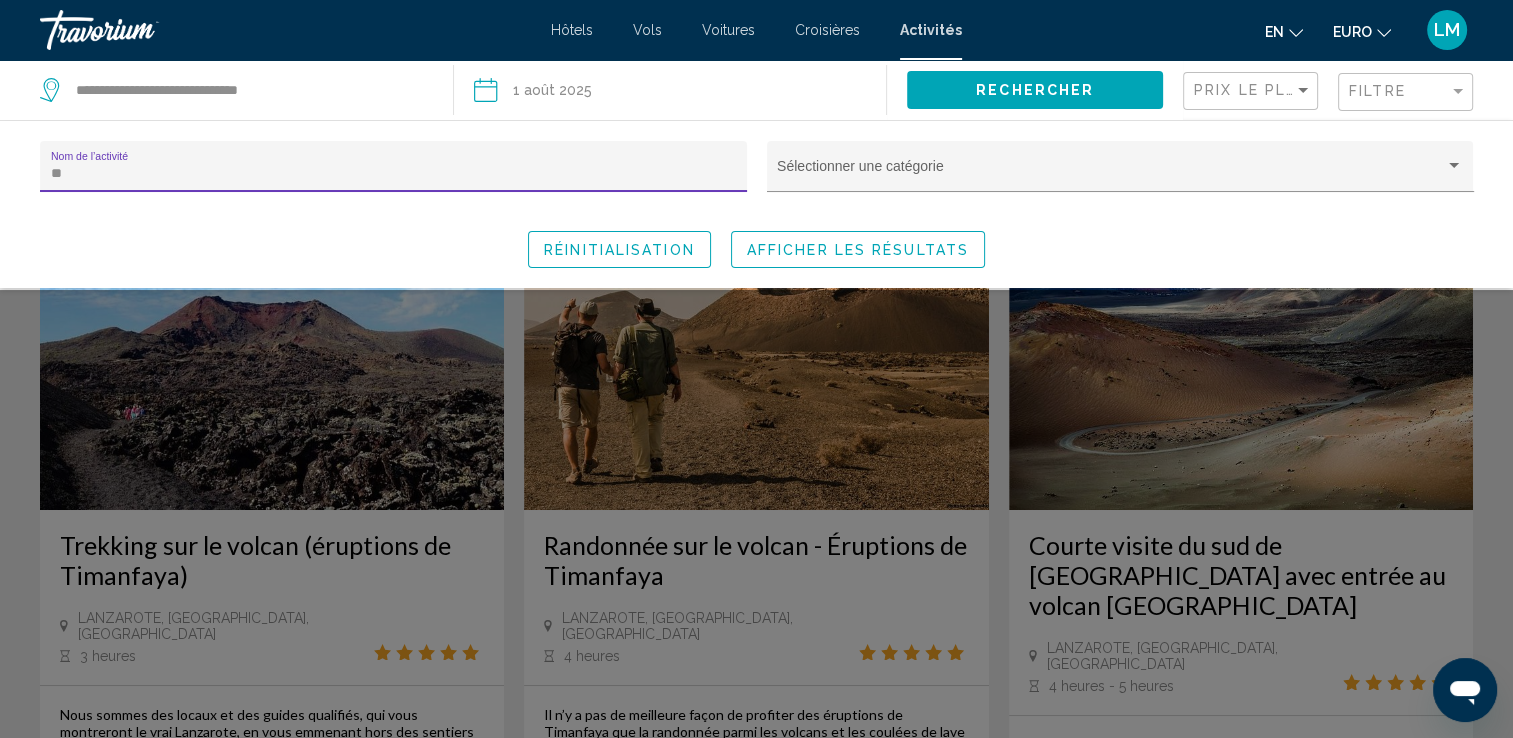 type on "*" 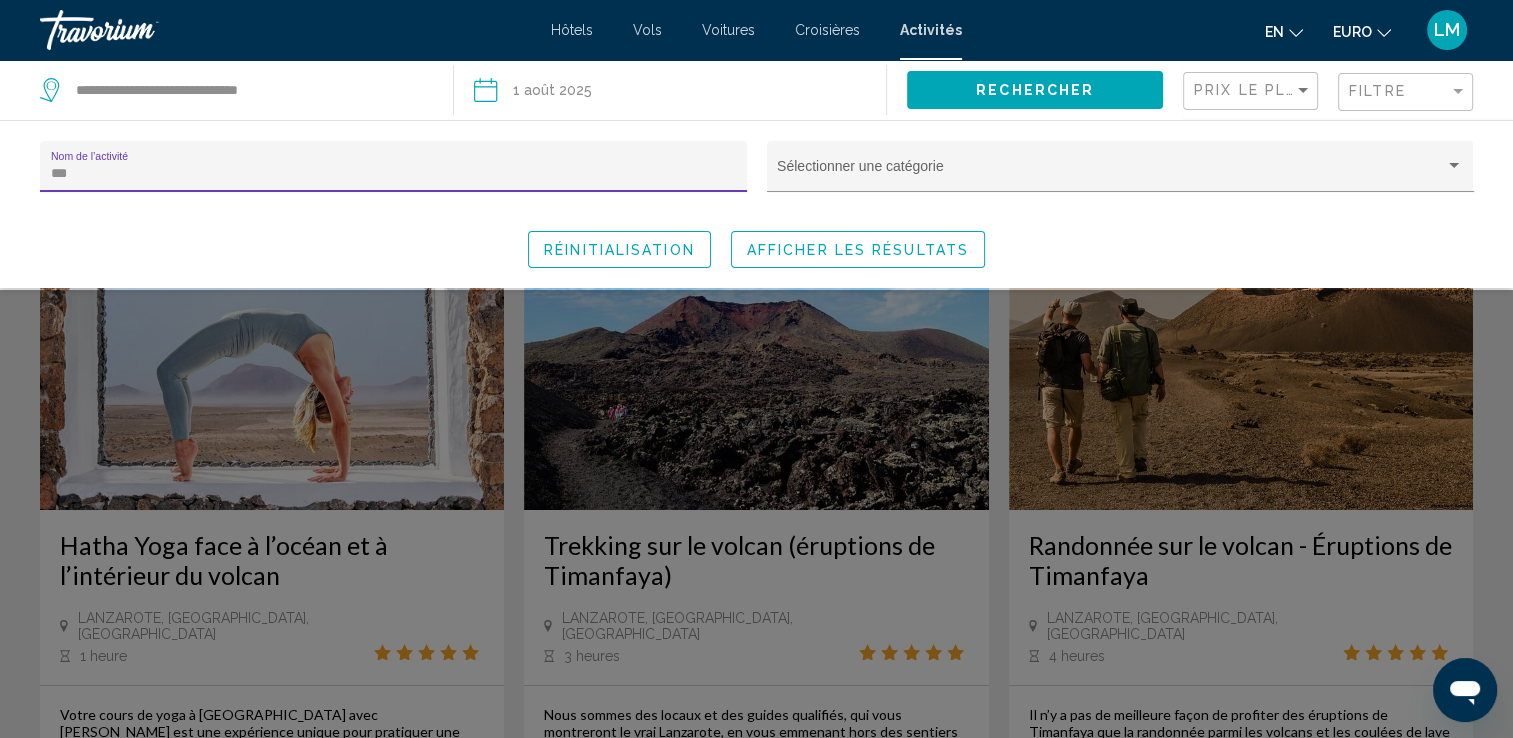 type on "***" 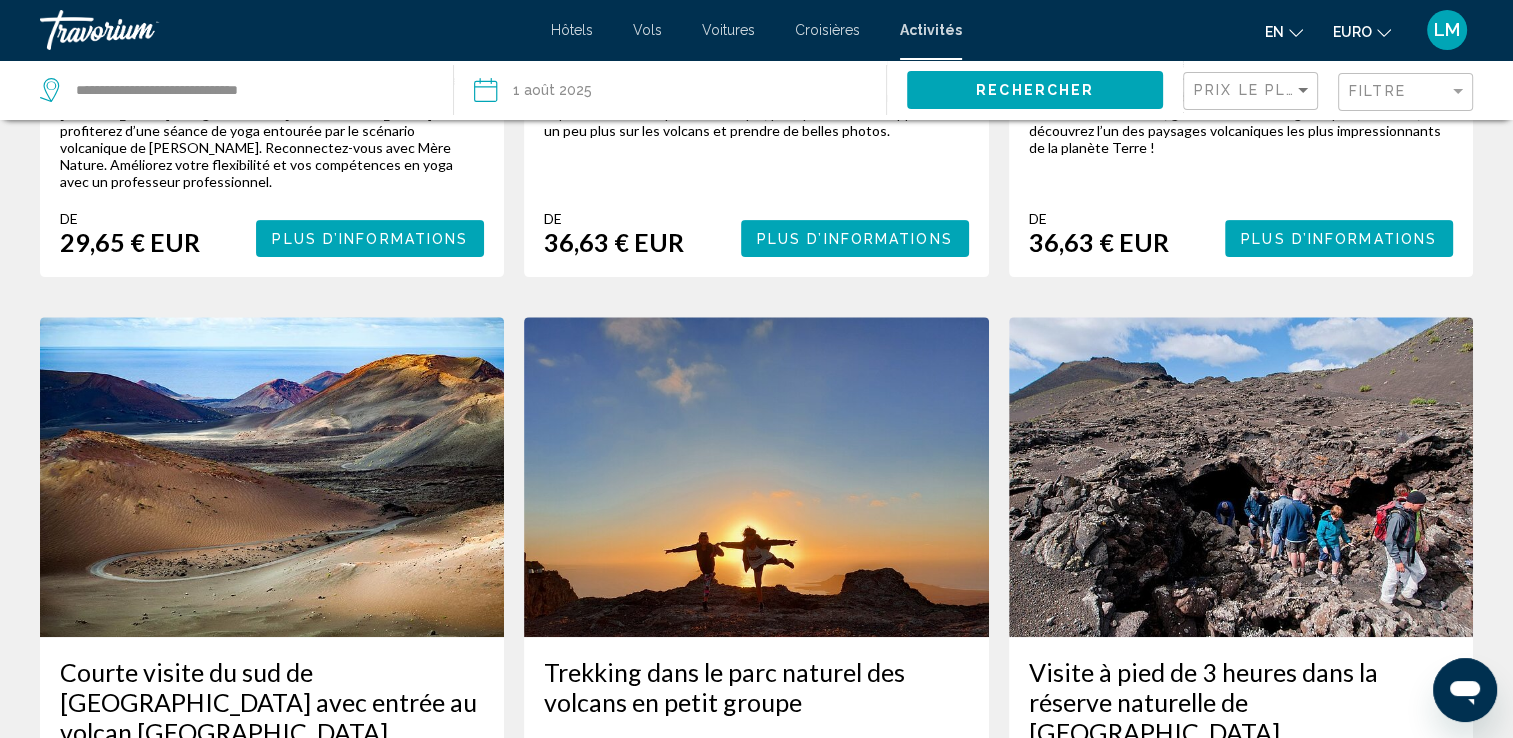 scroll, scrollTop: 0, scrollLeft: 0, axis: both 